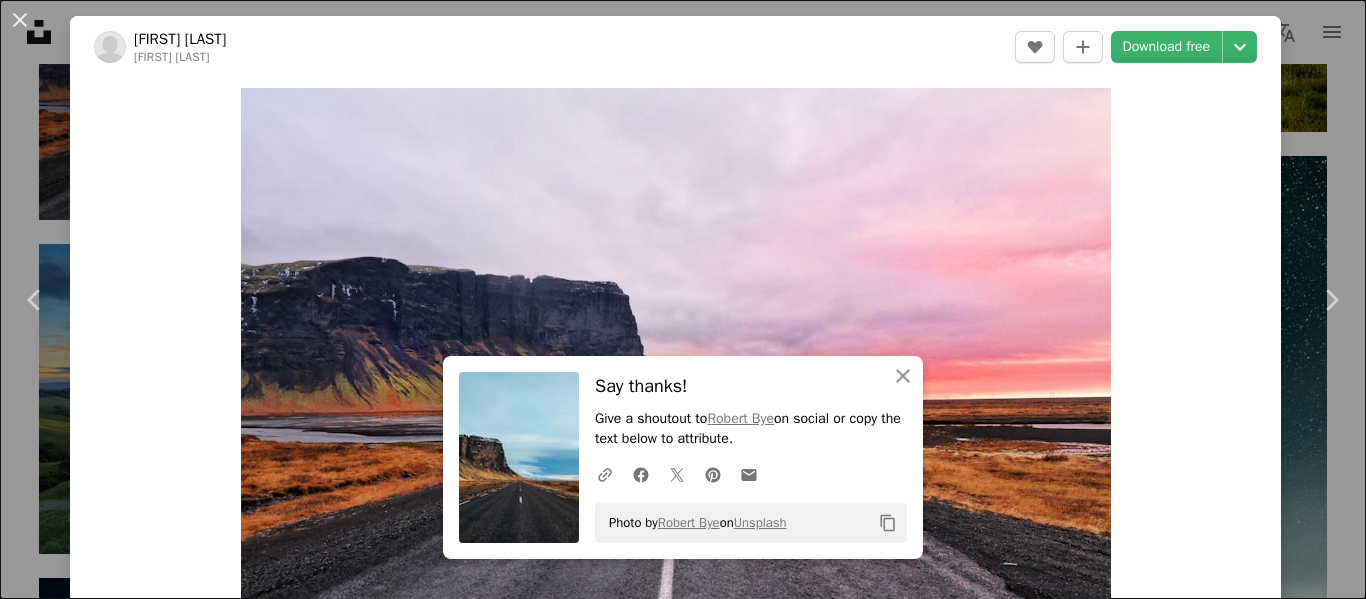 scroll, scrollTop: 13900, scrollLeft: 0, axis: vertical 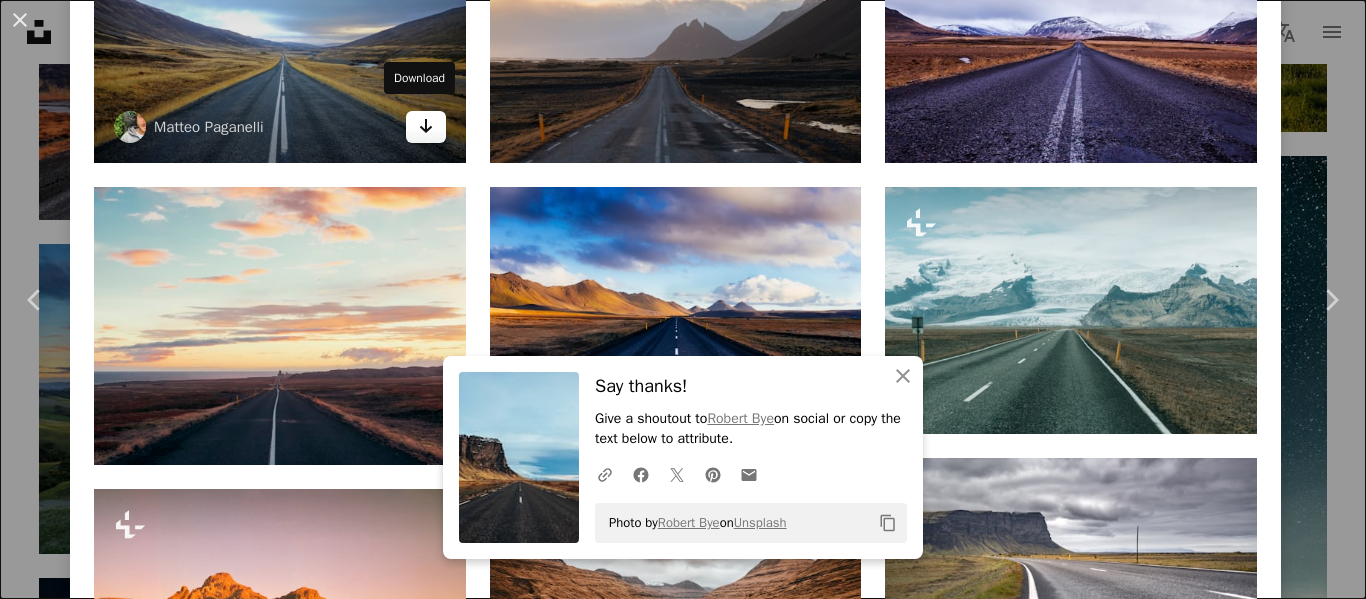 click on "Arrow pointing down" at bounding box center [426, 127] 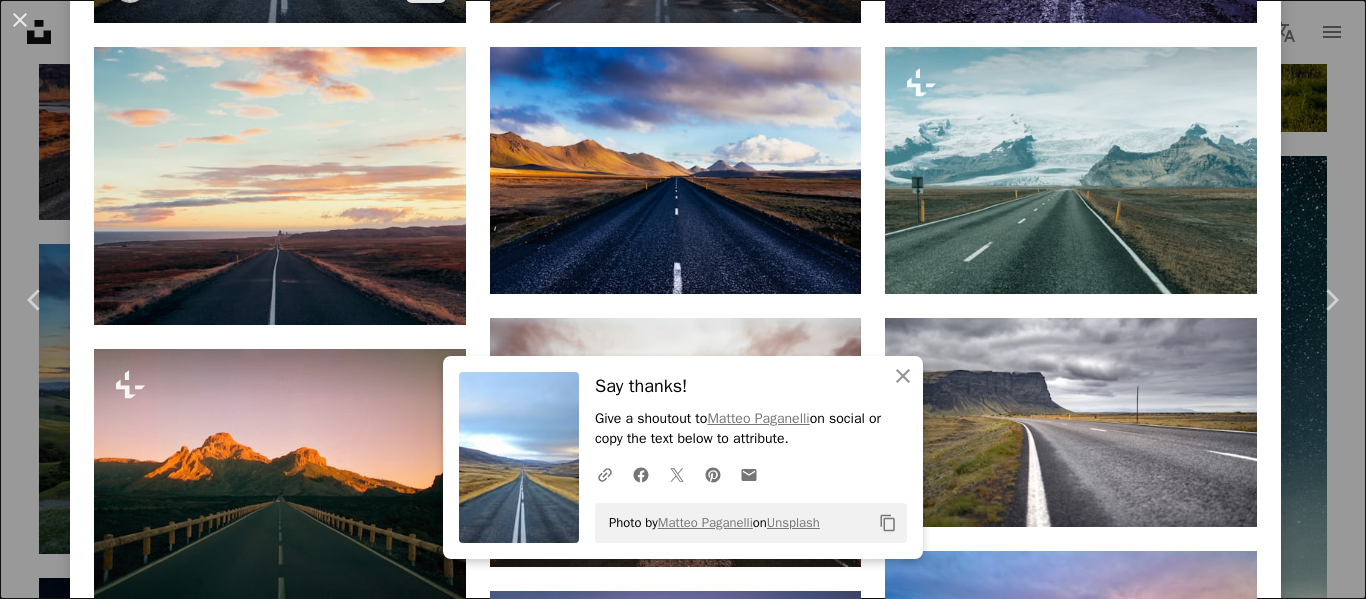 scroll, scrollTop: 2100, scrollLeft: 0, axis: vertical 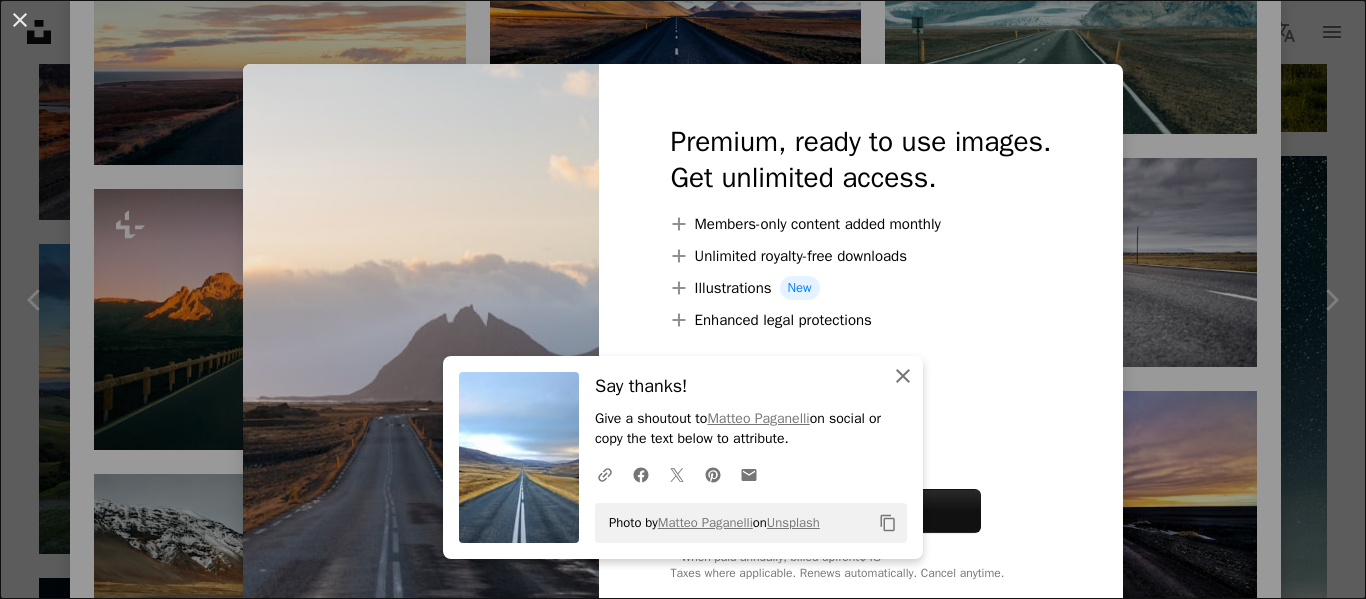 click on "An X shape" 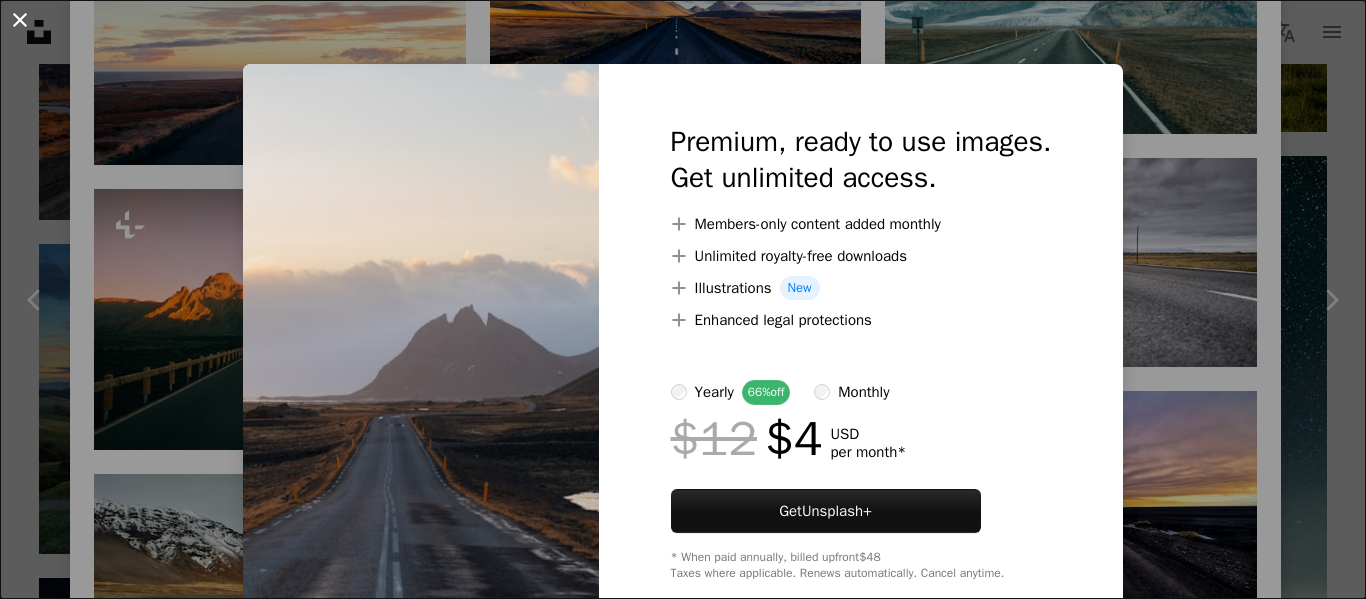 click on "An X shape" at bounding box center [20, 20] 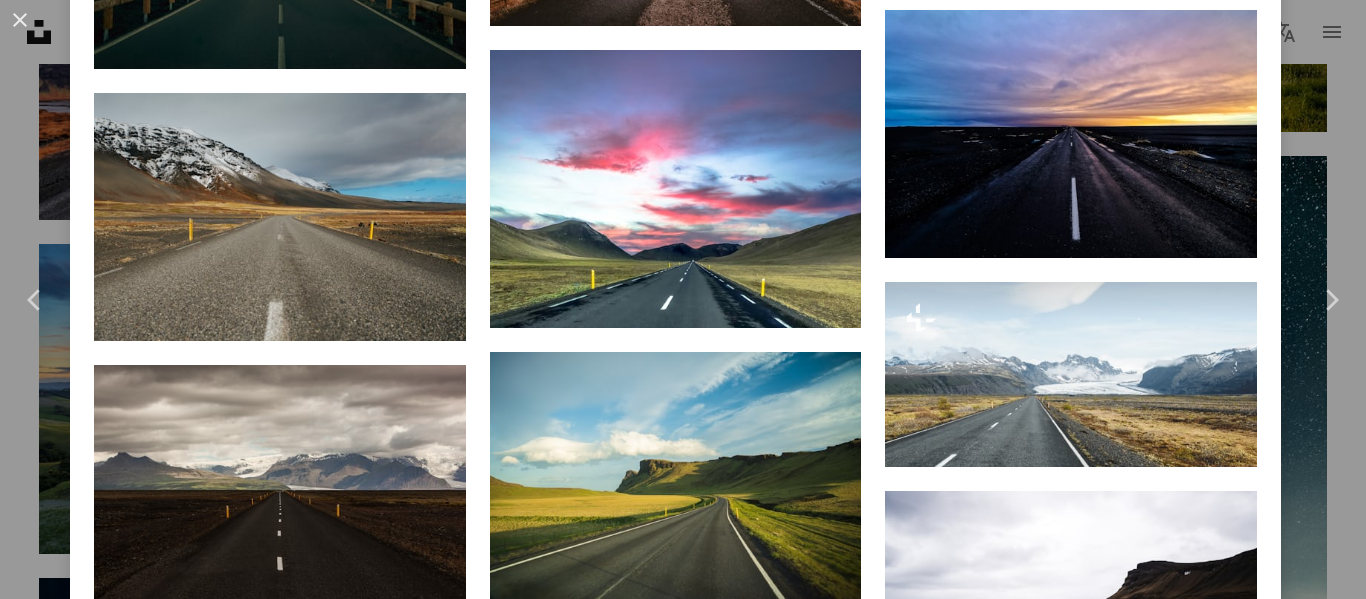 scroll, scrollTop: 2500, scrollLeft: 0, axis: vertical 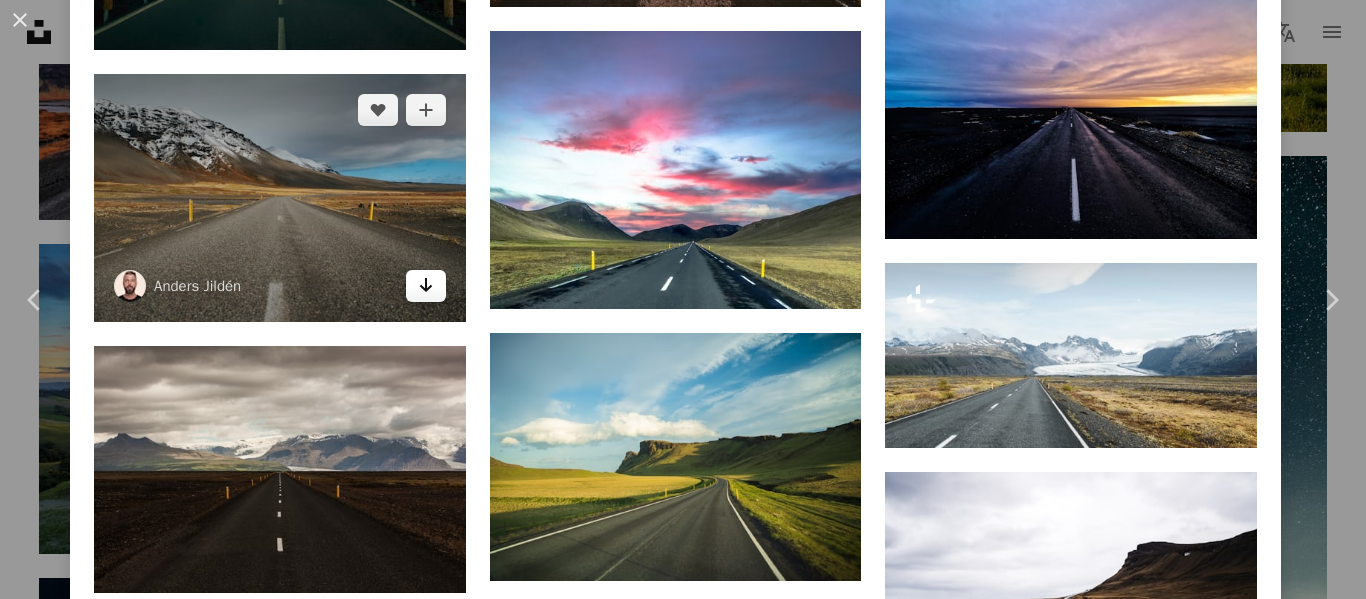 click 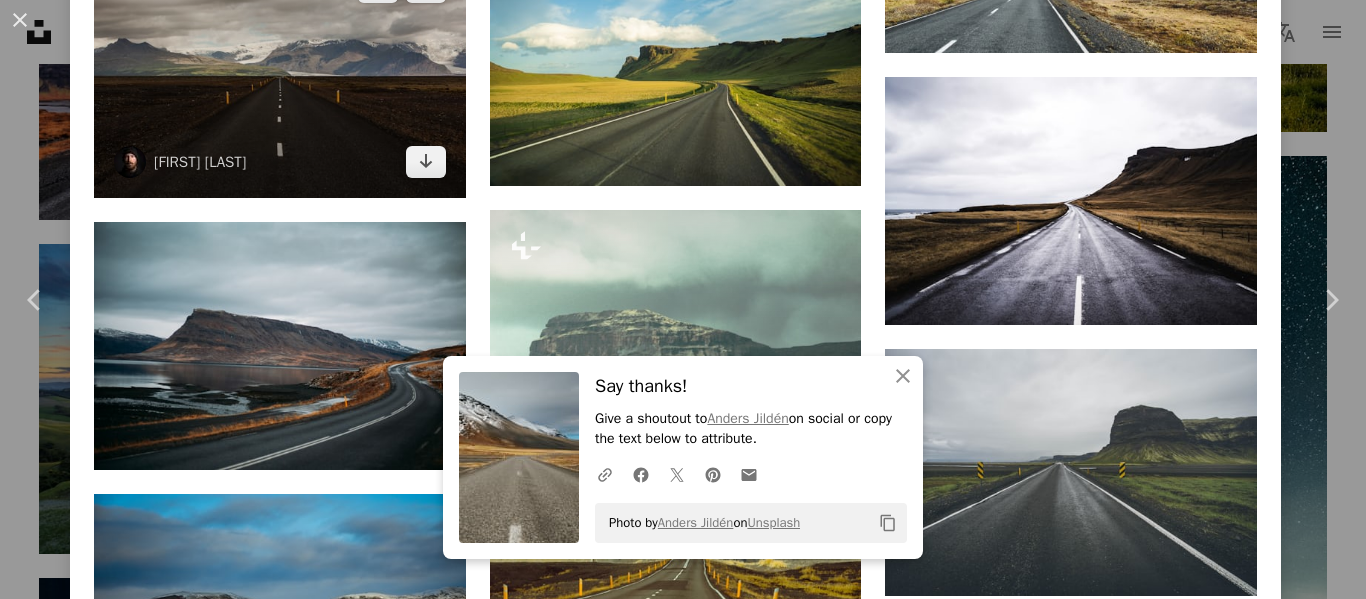scroll, scrollTop: 2900, scrollLeft: 0, axis: vertical 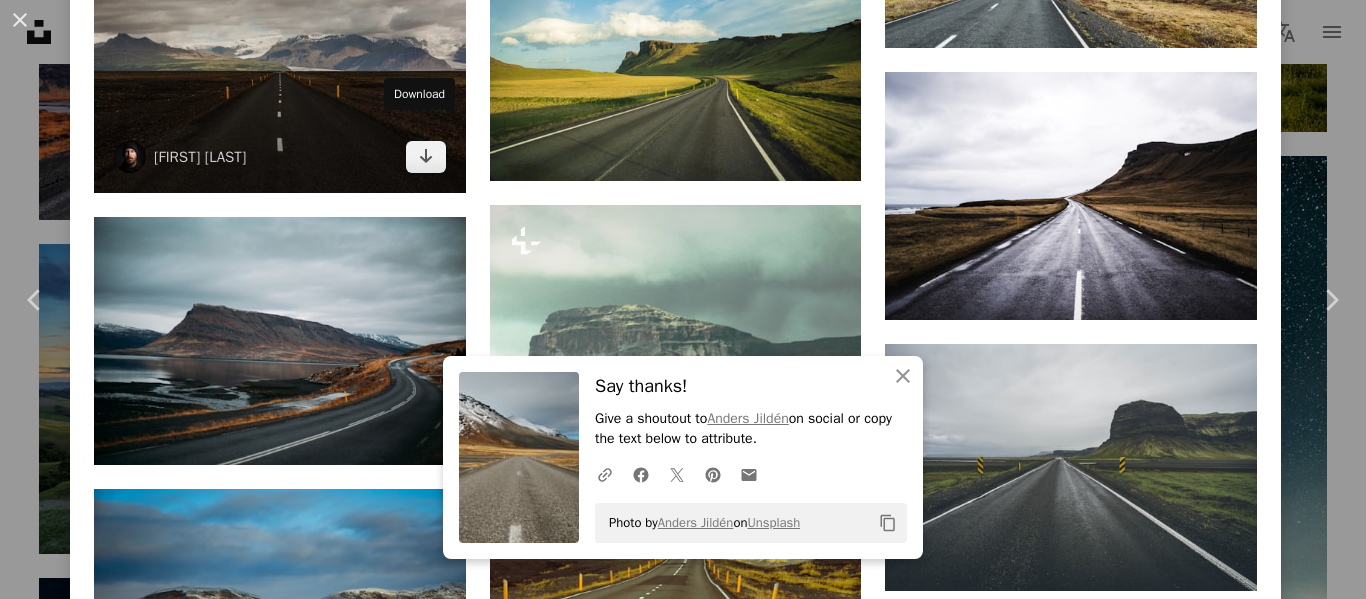 drag, startPoint x: 421, startPoint y: 132, endPoint x: 390, endPoint y: 154, distance: 38.013157 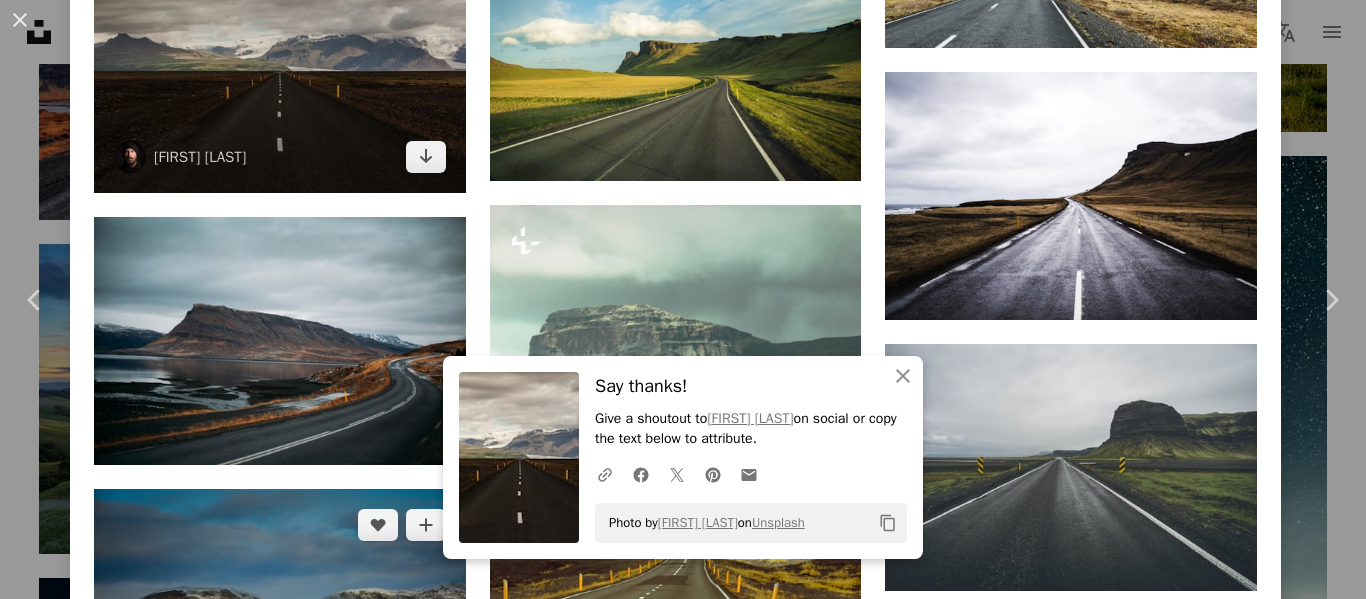 scroll, scrollTop: 3300, scrollLeft: 0, axis: vertical 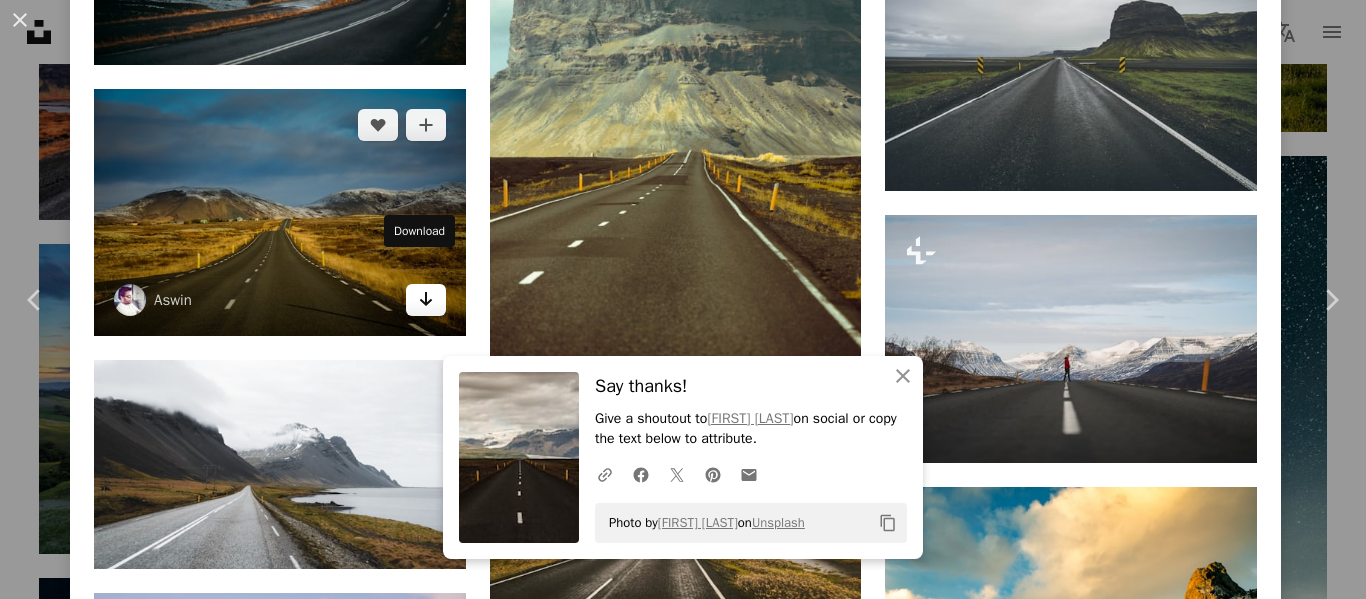click on "Arrow pointing down" at bounding box center [426, 300] 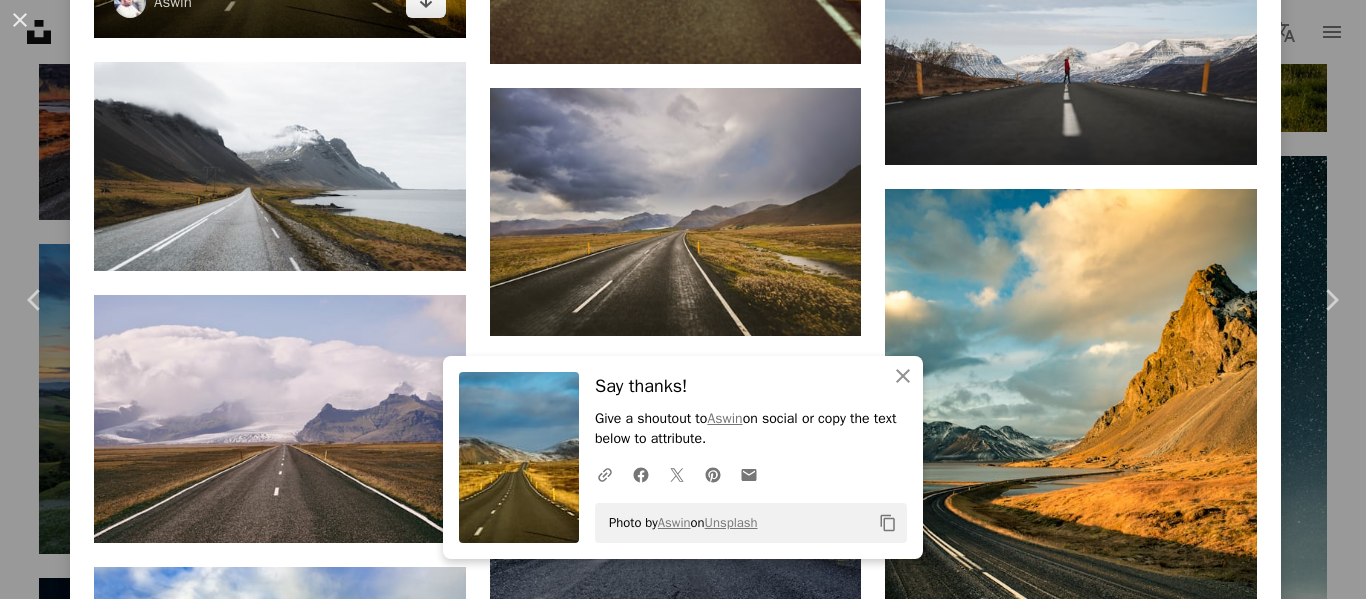 scroll, scrollTop: 3600, scrollLeft: 0, axis: vertical 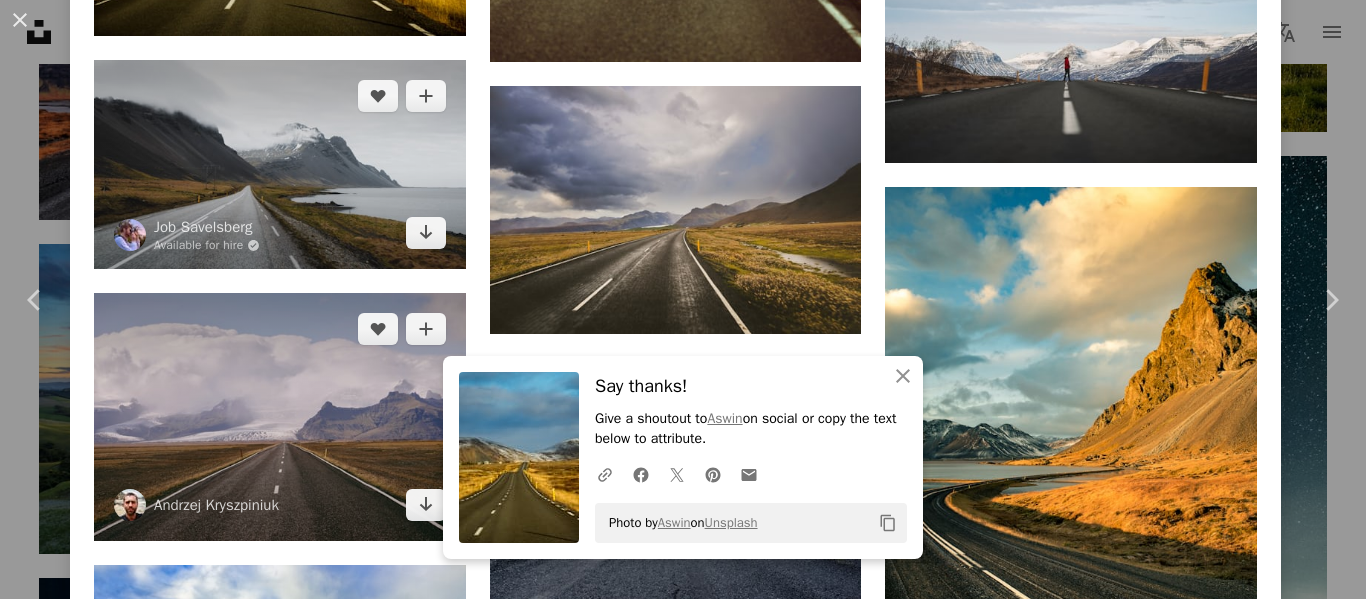 drag, startPoint x: 417, startPoint y: 195, endPoint x: 201, endPoint y: 260, distance: 225.56818 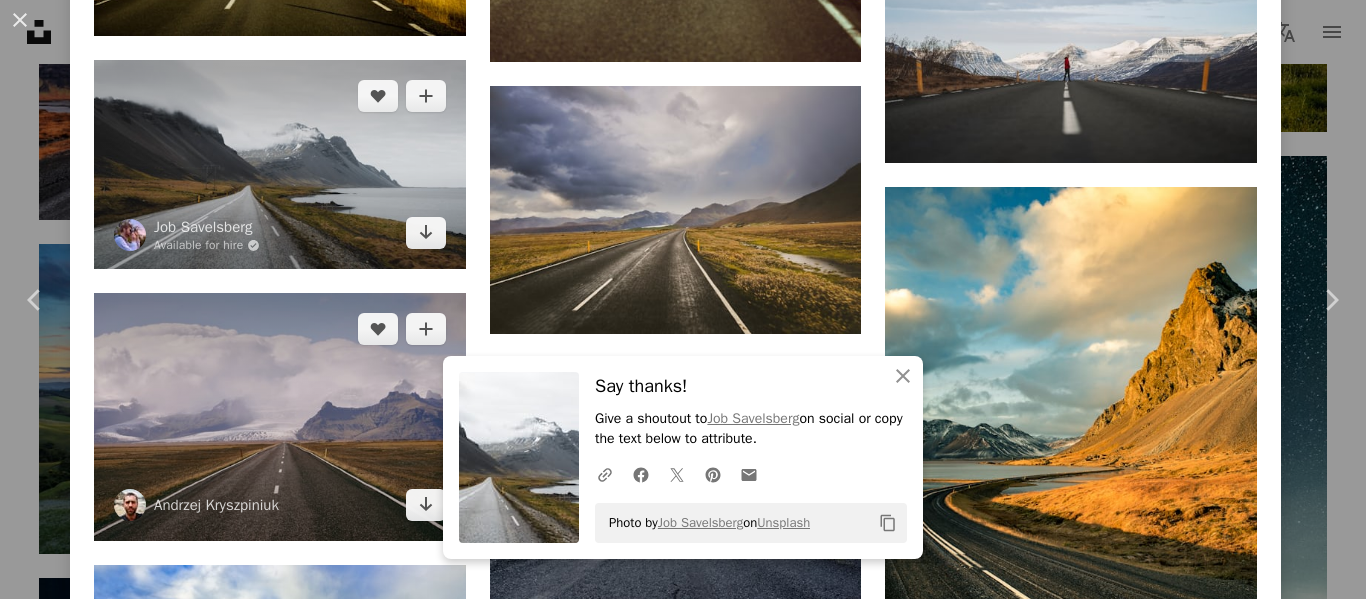 scroll, scrollTop: 3900, scrollLeft: 0, axis: vertical 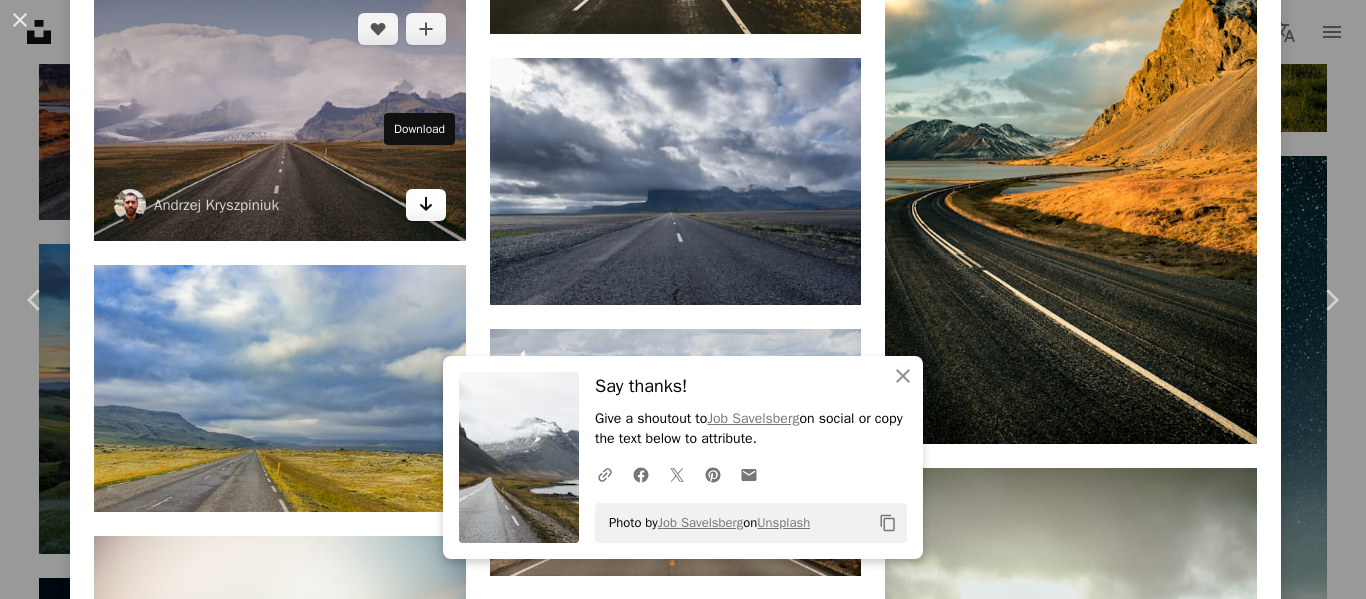 click on "Arrow pointing down" 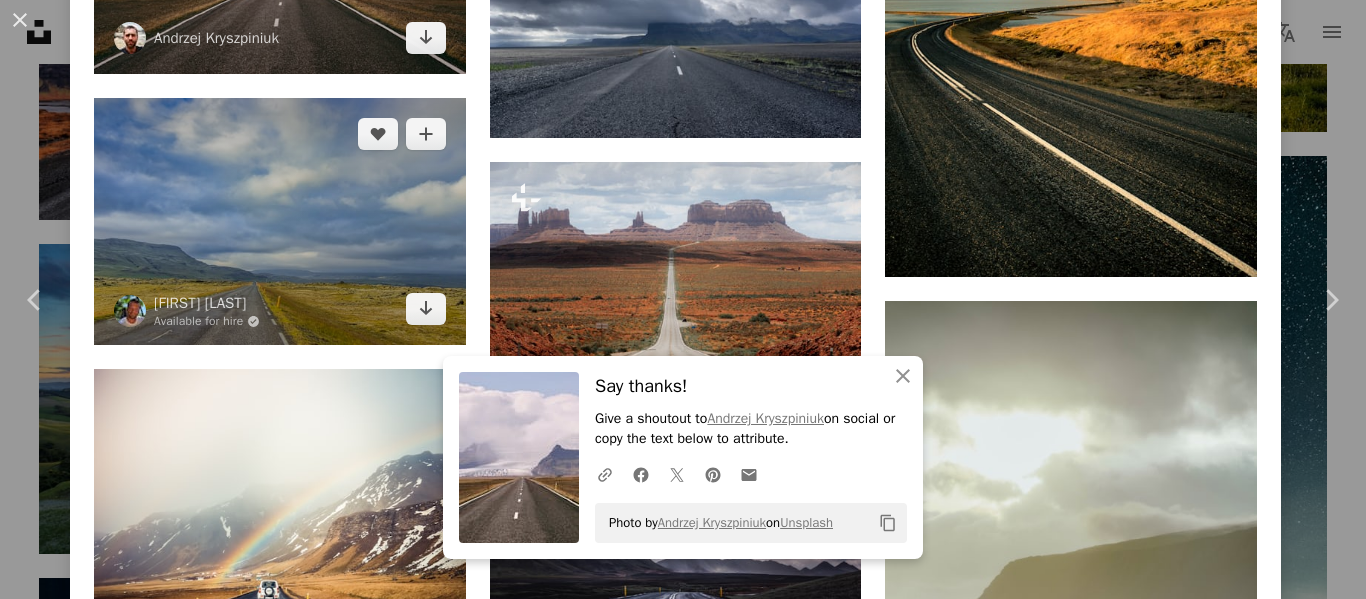 scroll, scrollTop: 4100, scrollLeft: 0, axis: vertical 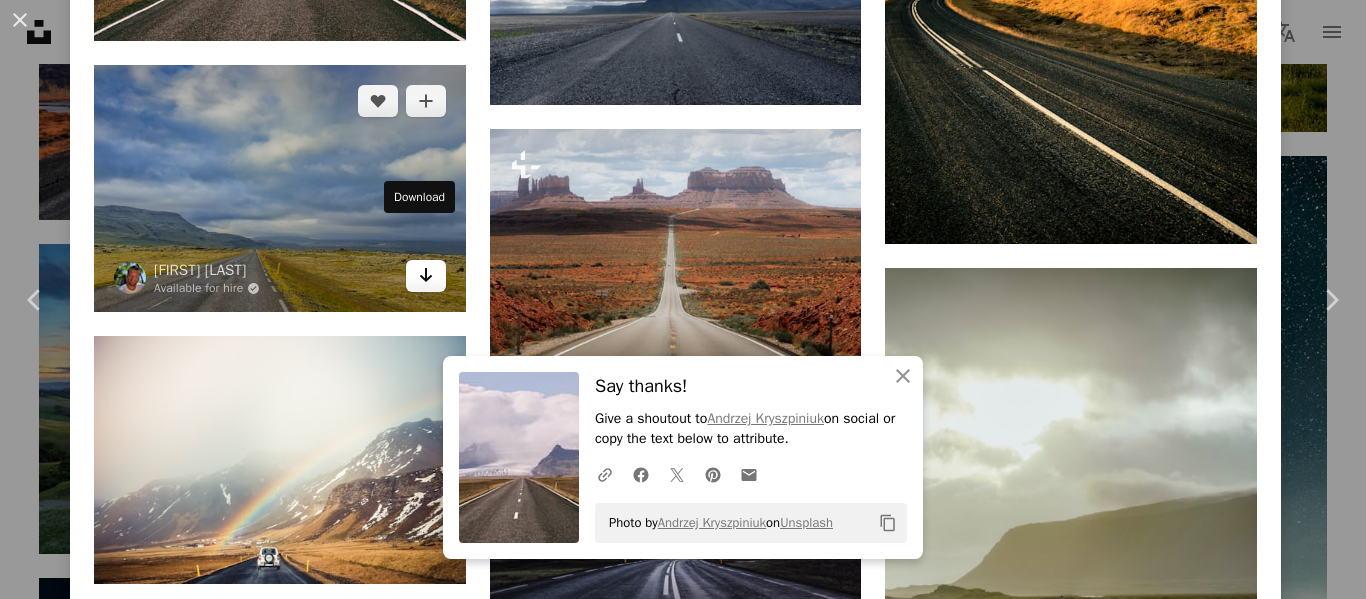 click 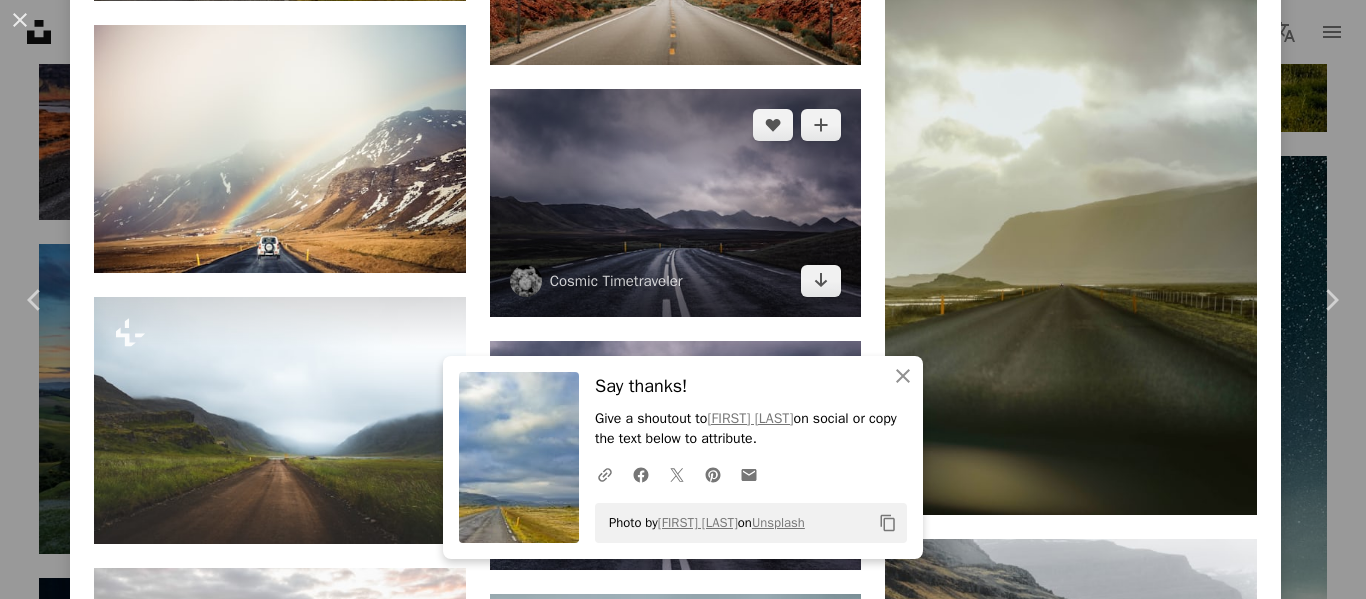 scroll, scrollTop: 4500, scrollLeft: 0, axis: vertical 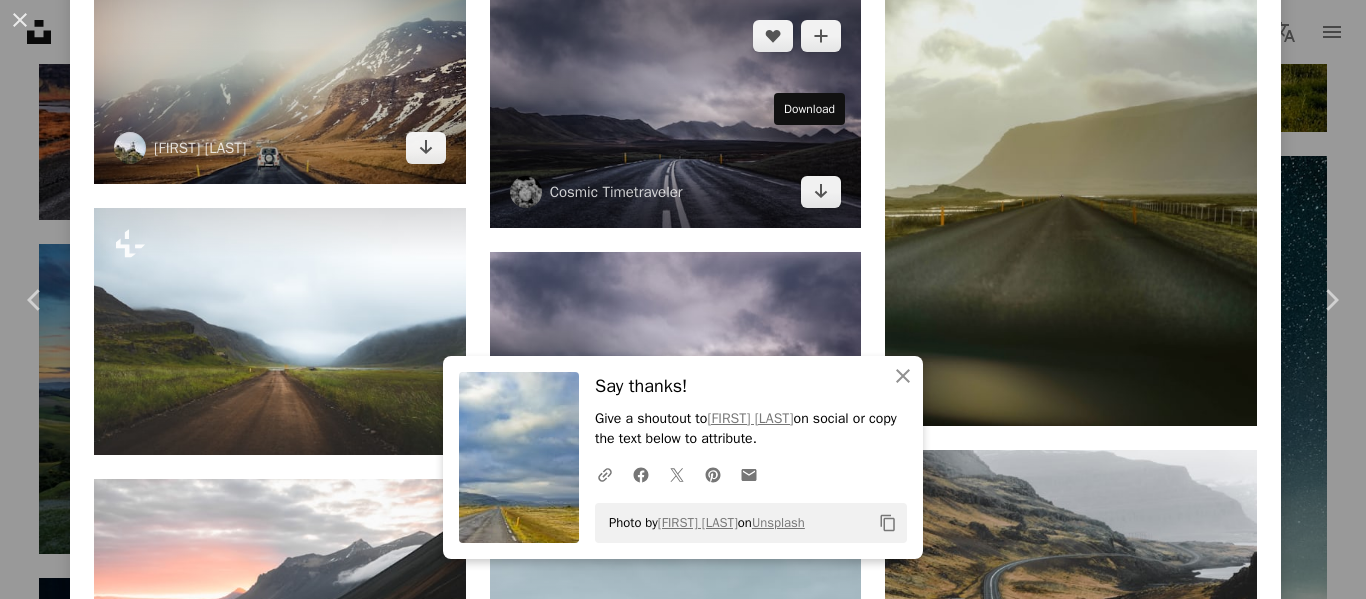 drag, startPoint x: 805, startPoint y: 150, endPoint x: 408, endPoint y: 94, distance: 400.93018 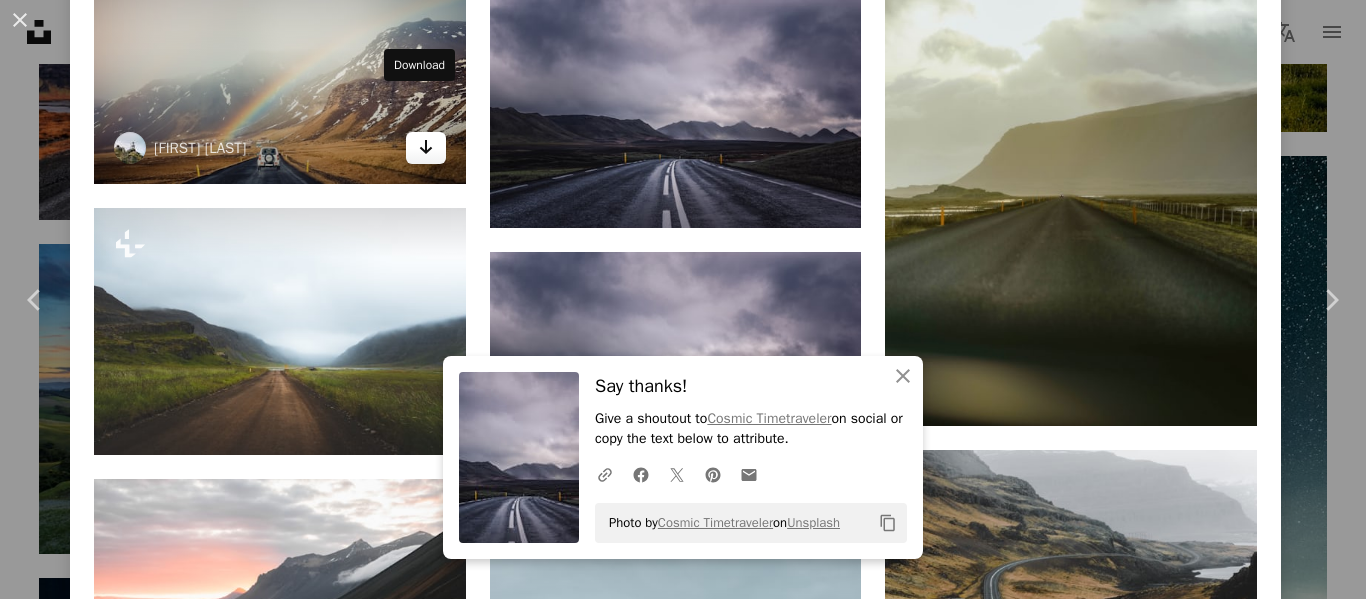 click on "Arrow pointing down" 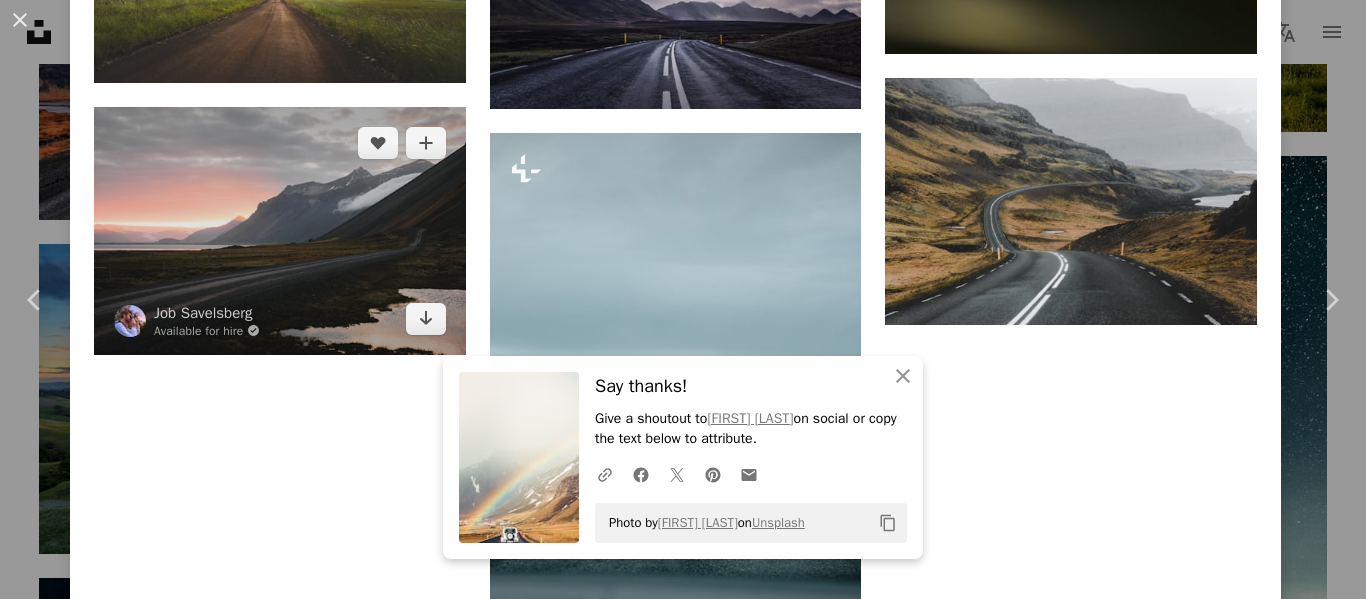 scroll, scrollTop: 4900, scrollLeft: 0, axis: vertical 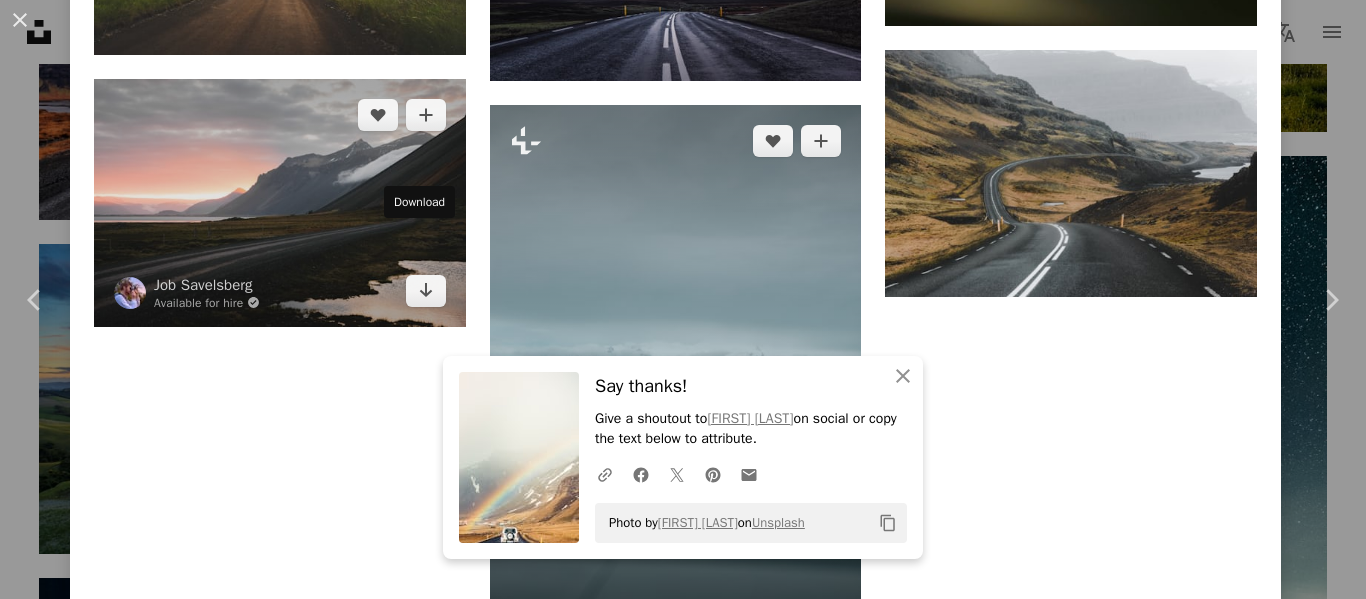 drag, startPoint x: 421, startPoint y: 239, endPoint x: 651, endPoint y: 215, distance: 231.24878 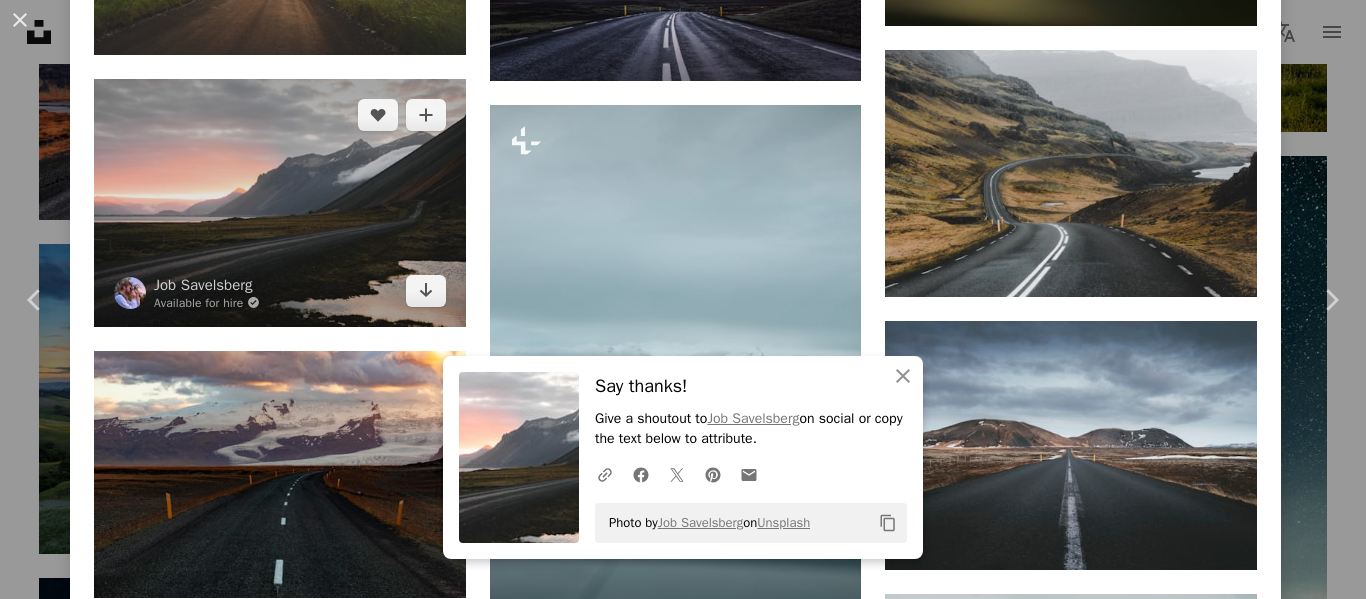 scroll, scrollTop: 5589, scrollLeft: 0, axis: vertical 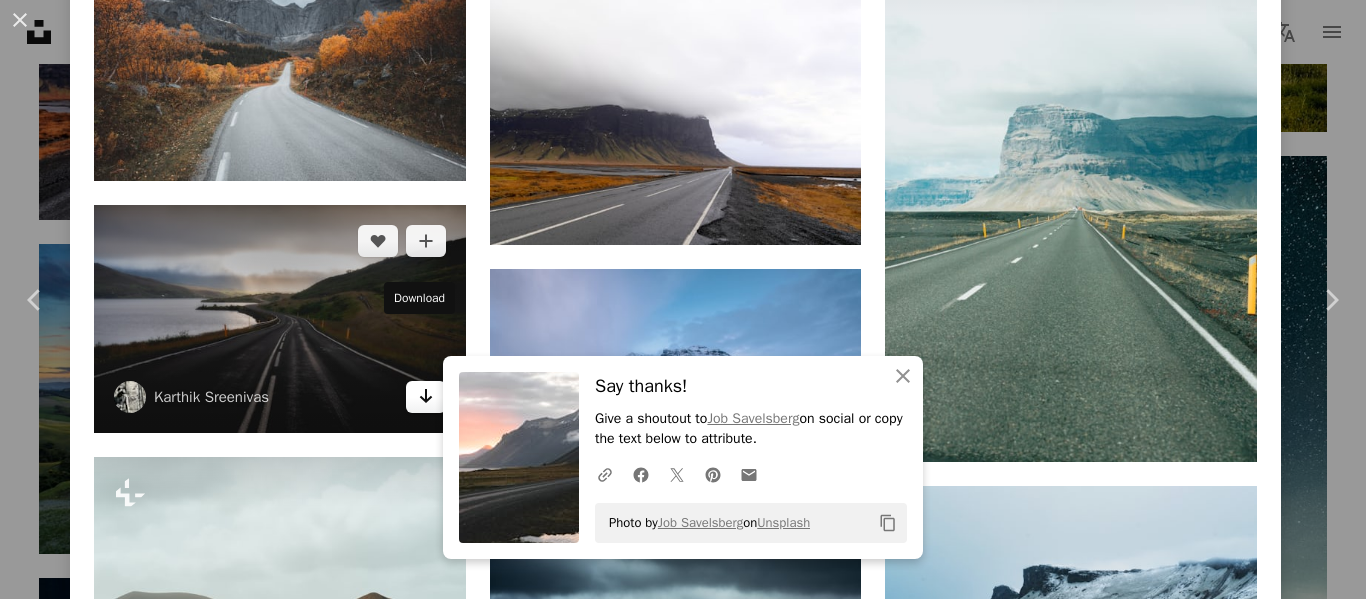 click on "Arrow pointing down" 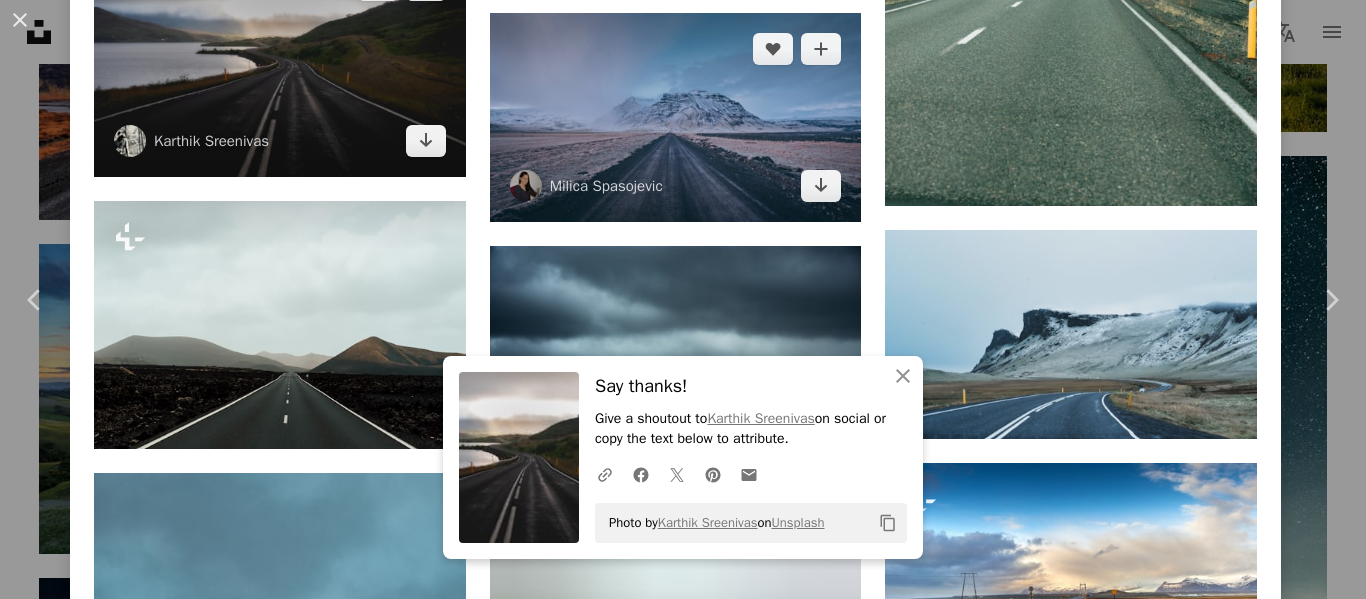 scroll, scrollTop: 5989, scrollLeft: 0, axis: vertical 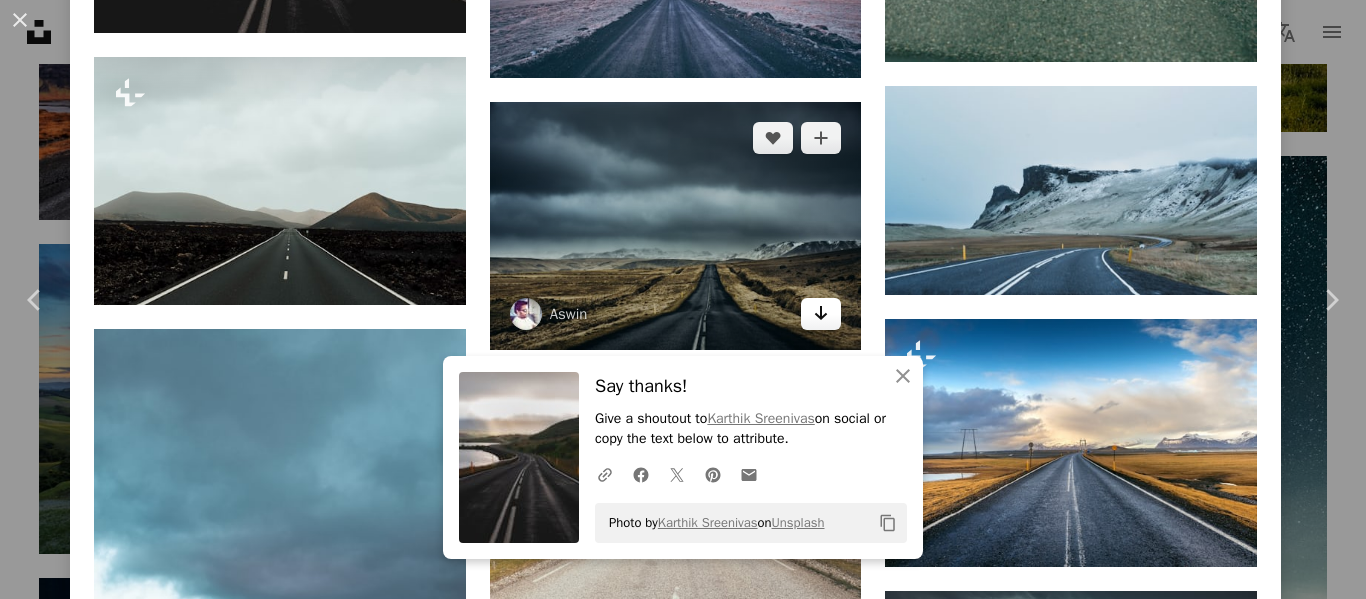 click 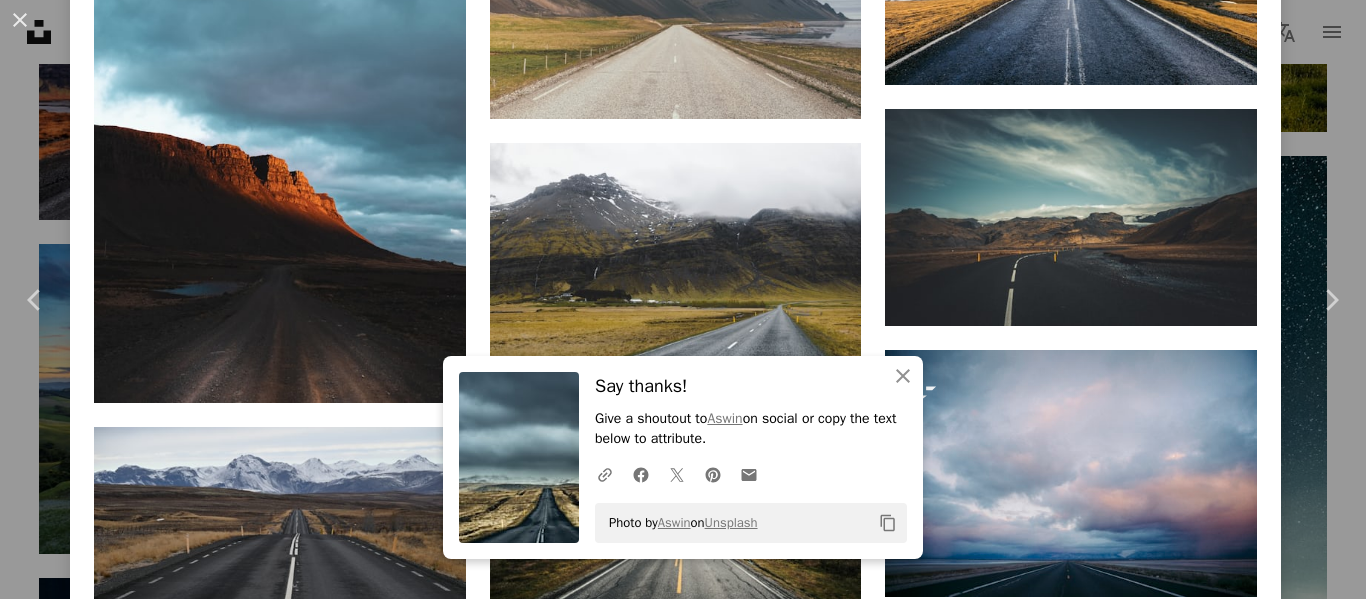 scroll, scrollTop: 6489, scrollLeft: 0, axis: vertical 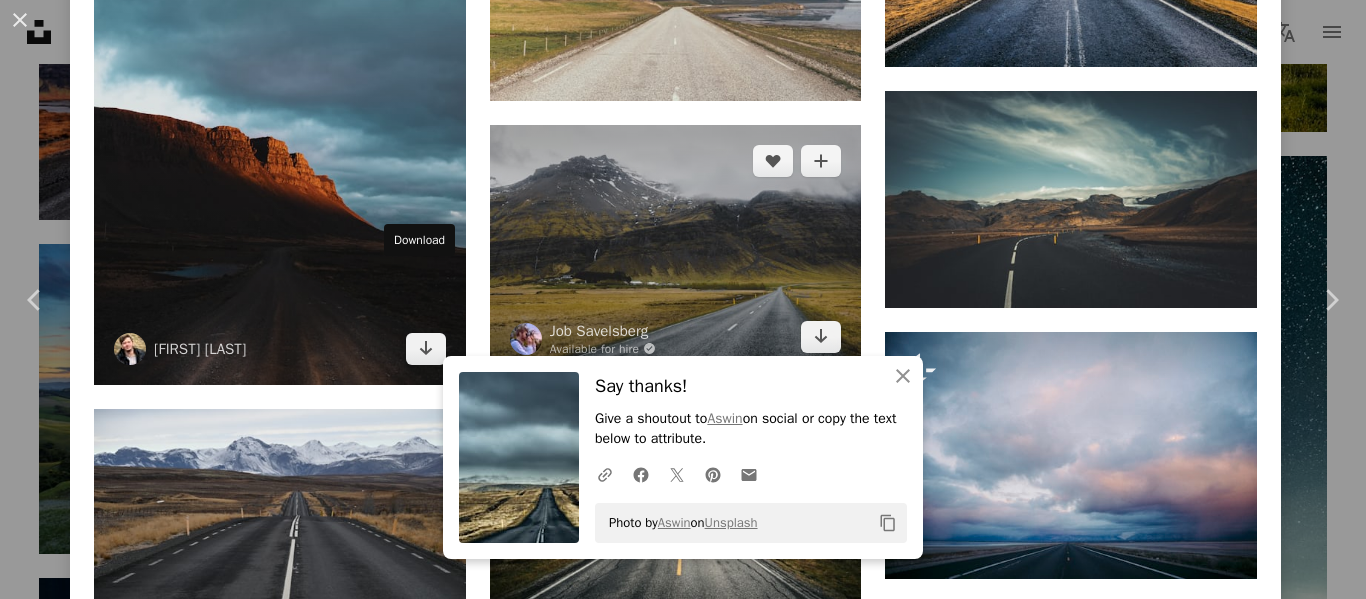 drag, startPoint x: 421, startPoint y: 275, endPoint x: 639, endPoint y: 181, distance: 237.40262 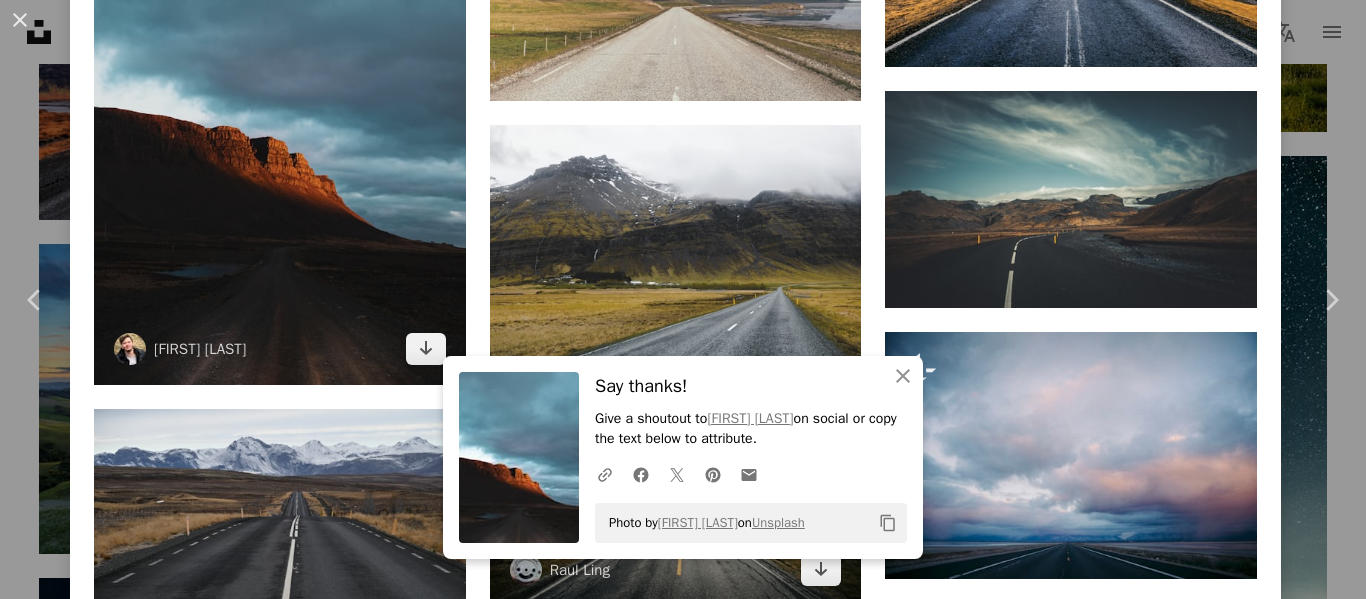scroll, scrollTop: 6871, scrollLeft: 0, axis: vertical 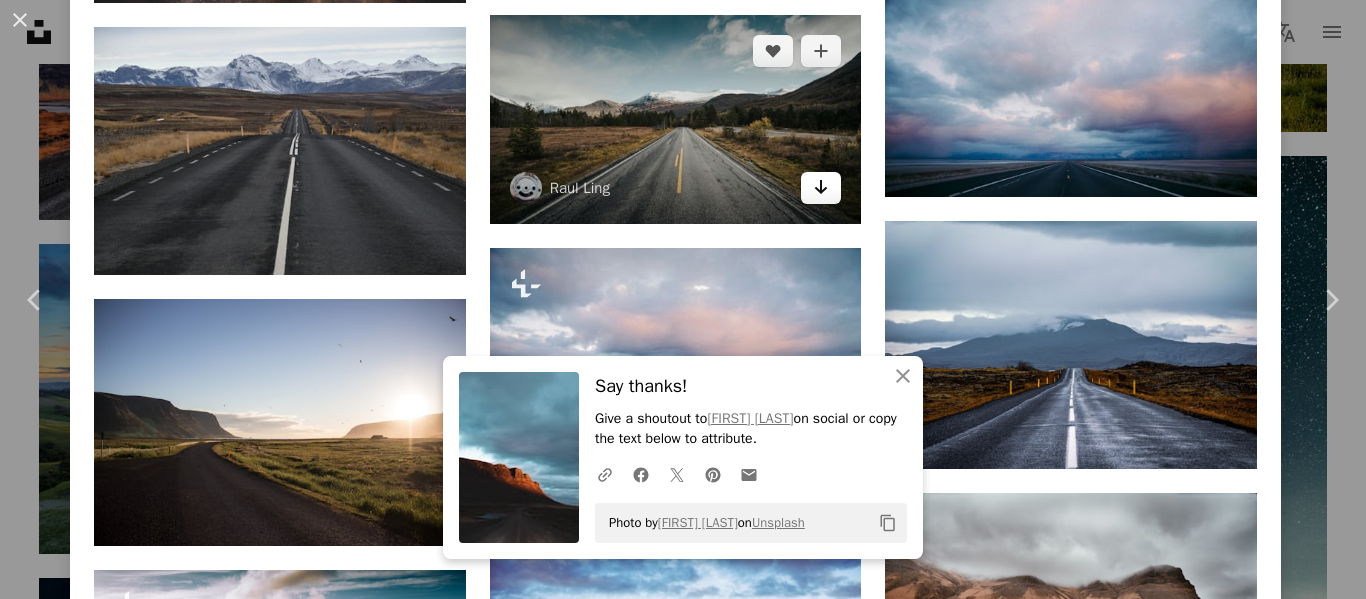 click 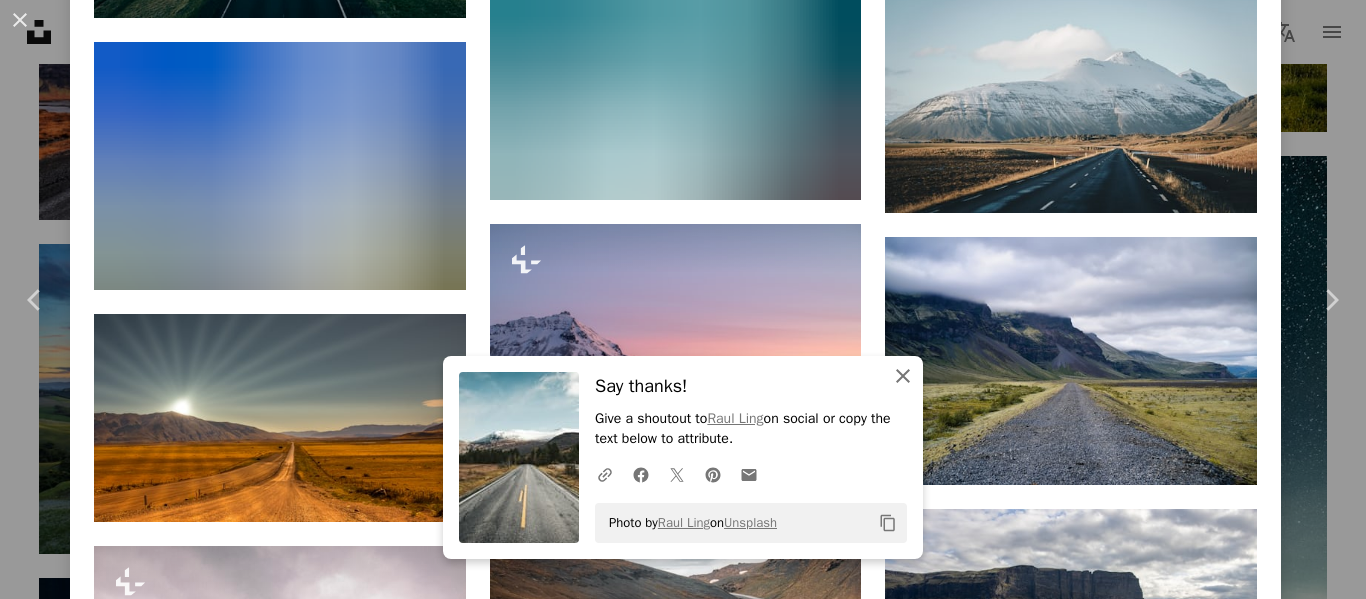 scroll, scrollTop: 7771, scrollLeft: 0, axis: vertical 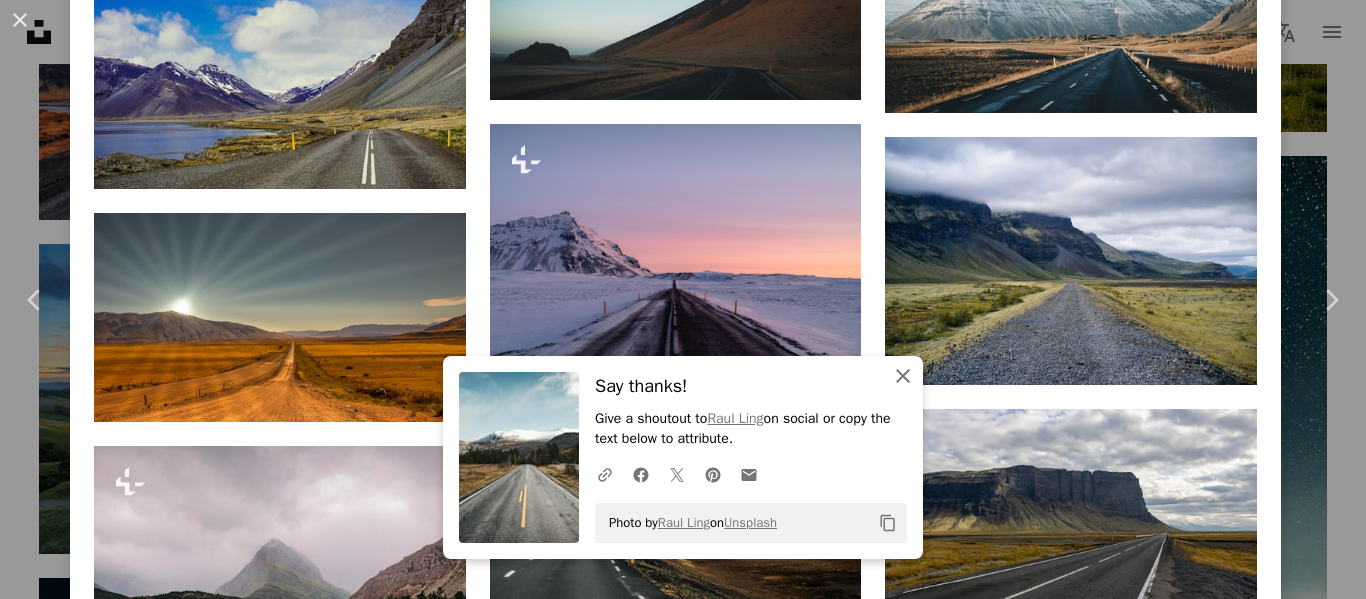 click 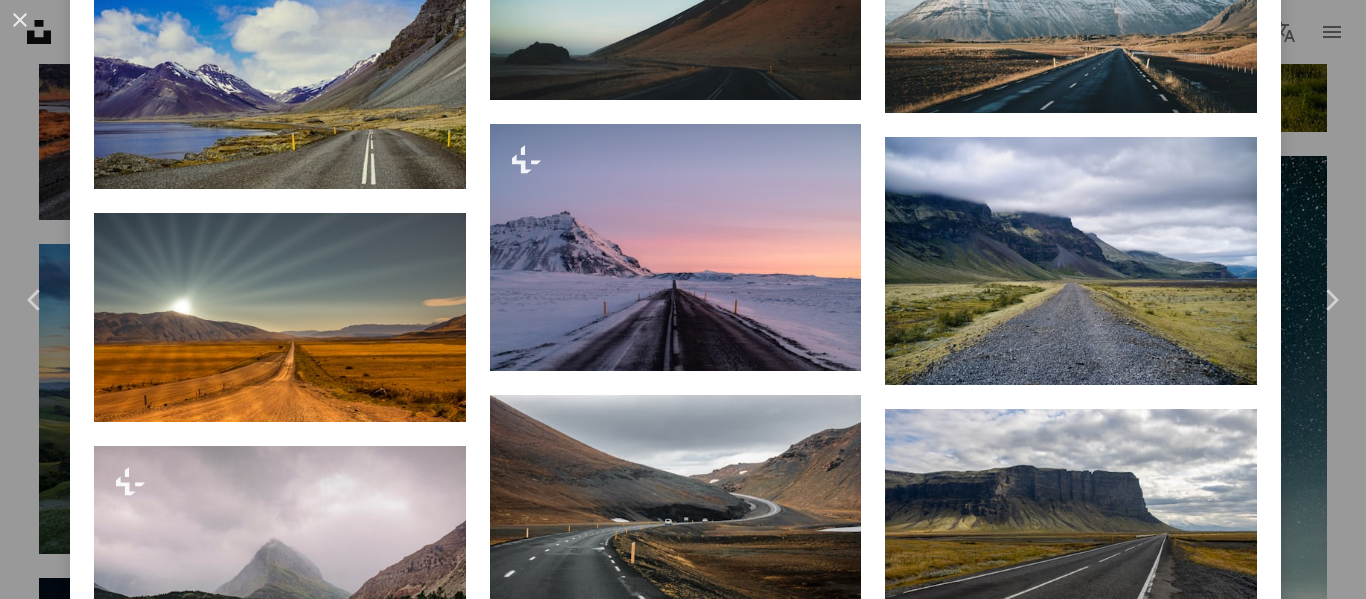 scroll, scrollTop: 7371, scrollLeft: 0, axis: vertical 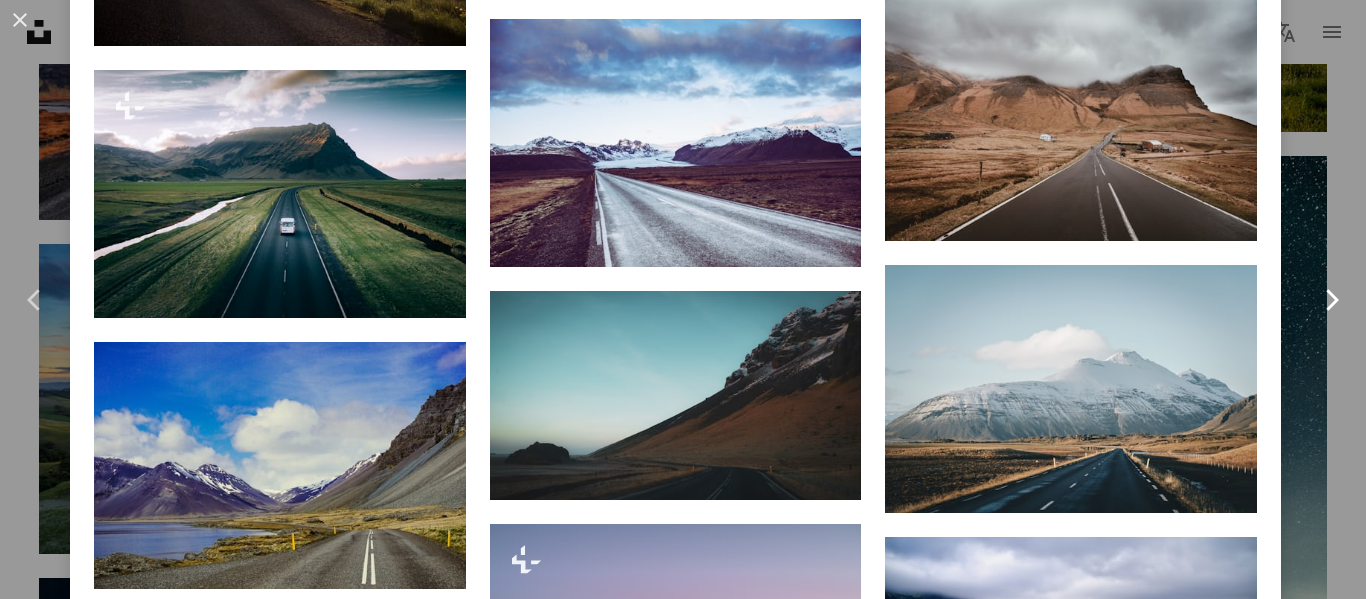 click on "Chevron right" 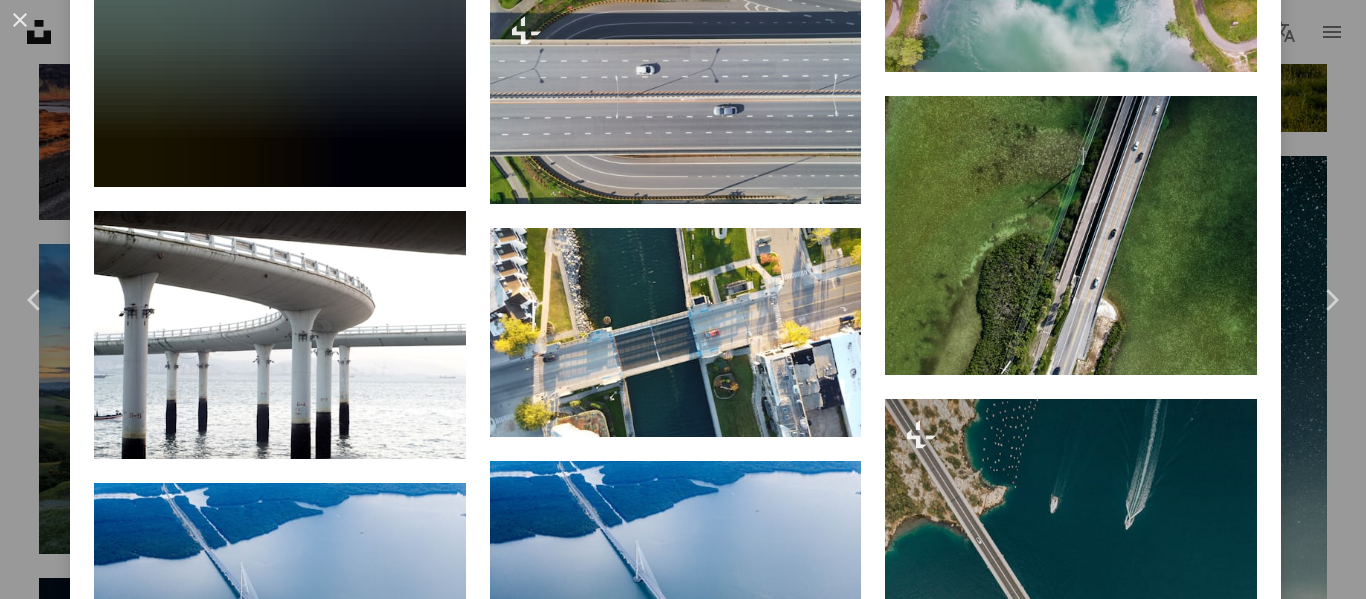scroll, scrollTop: 3669, scrollLeft: 0, axis: vertical 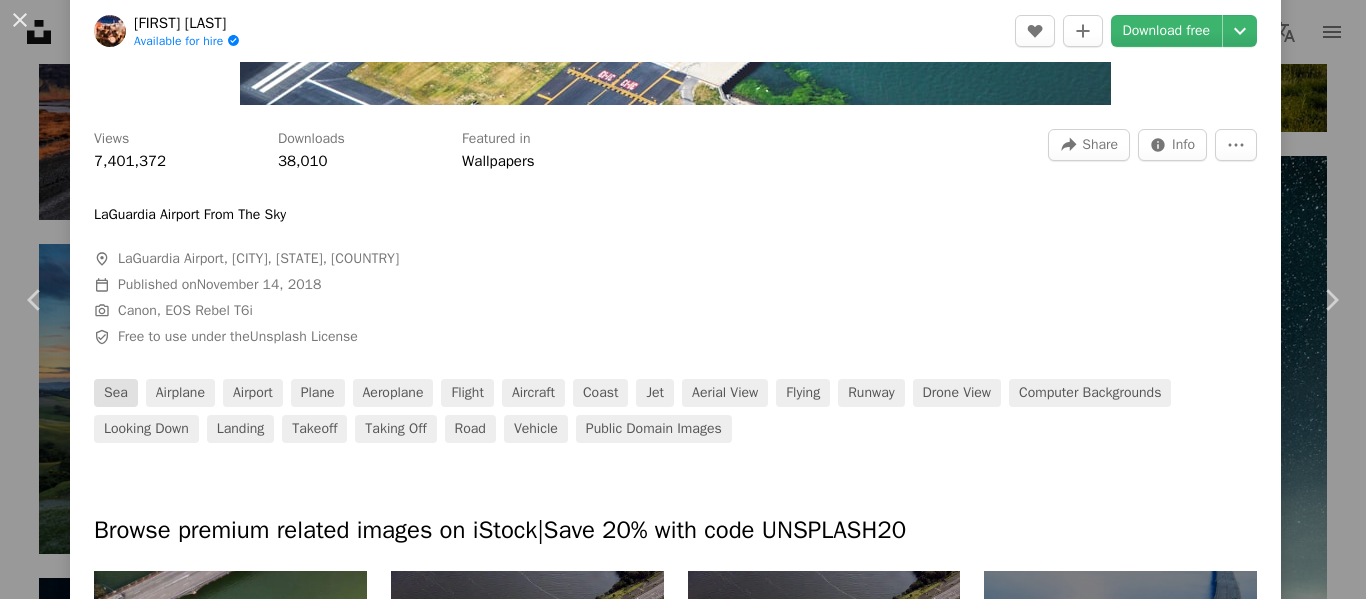 click on "sea" at bounding box center (116, 393) 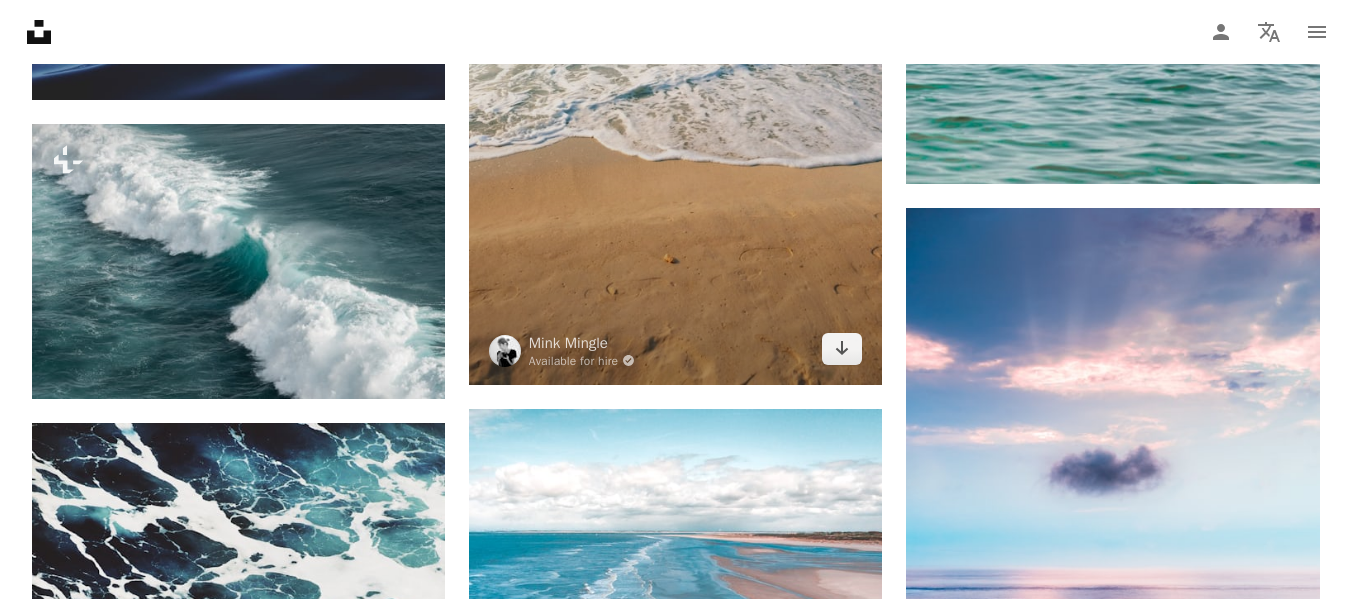 scroll, scrollTop: 2200, scrollLeft: 0, axis: vertical 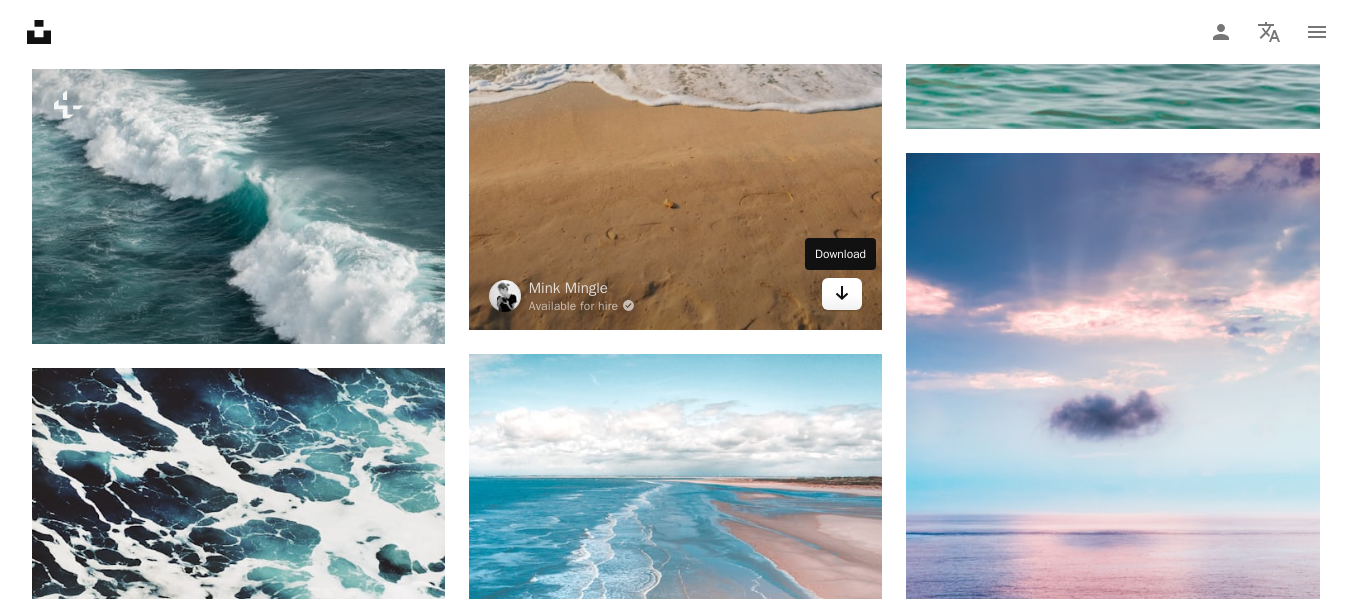 click on "Arrow pointing down" 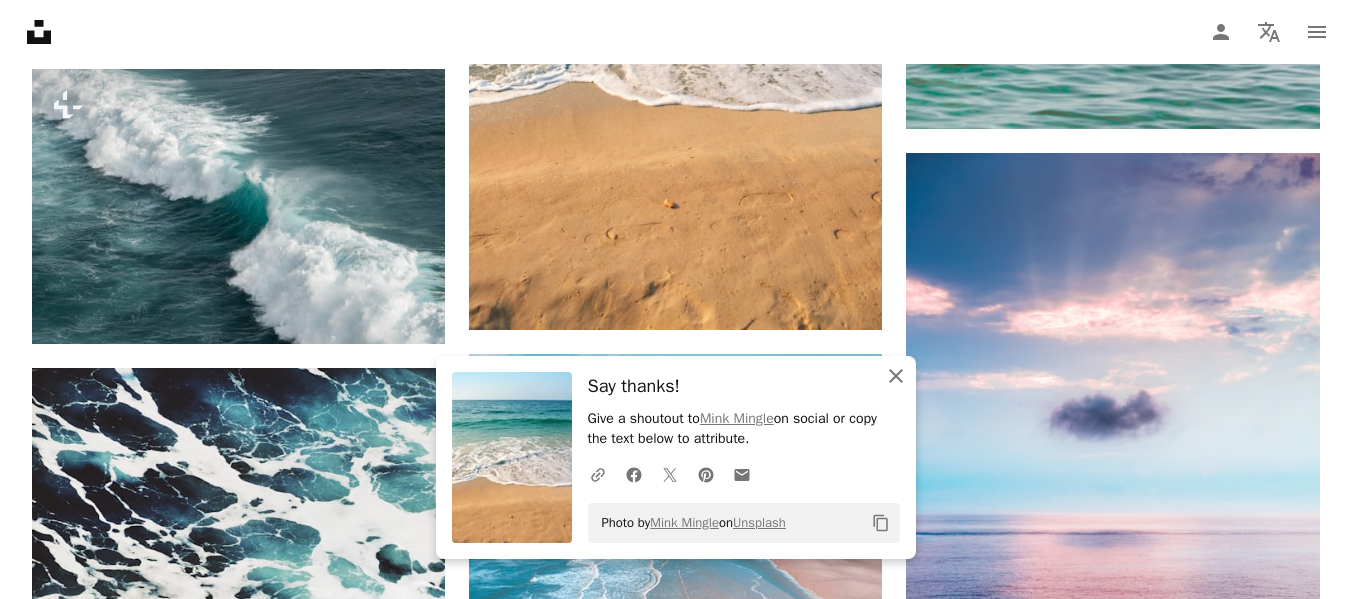 click 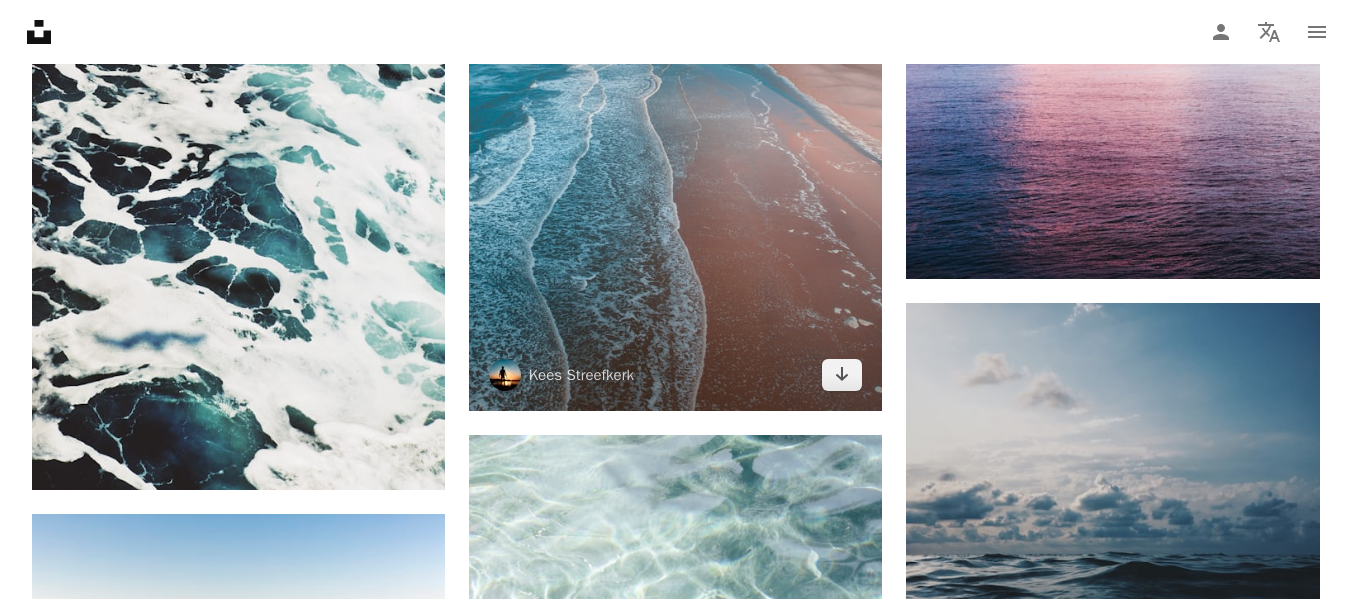 scroll, scrollTop: 2700, scrollLeft: 0, axis: vertical 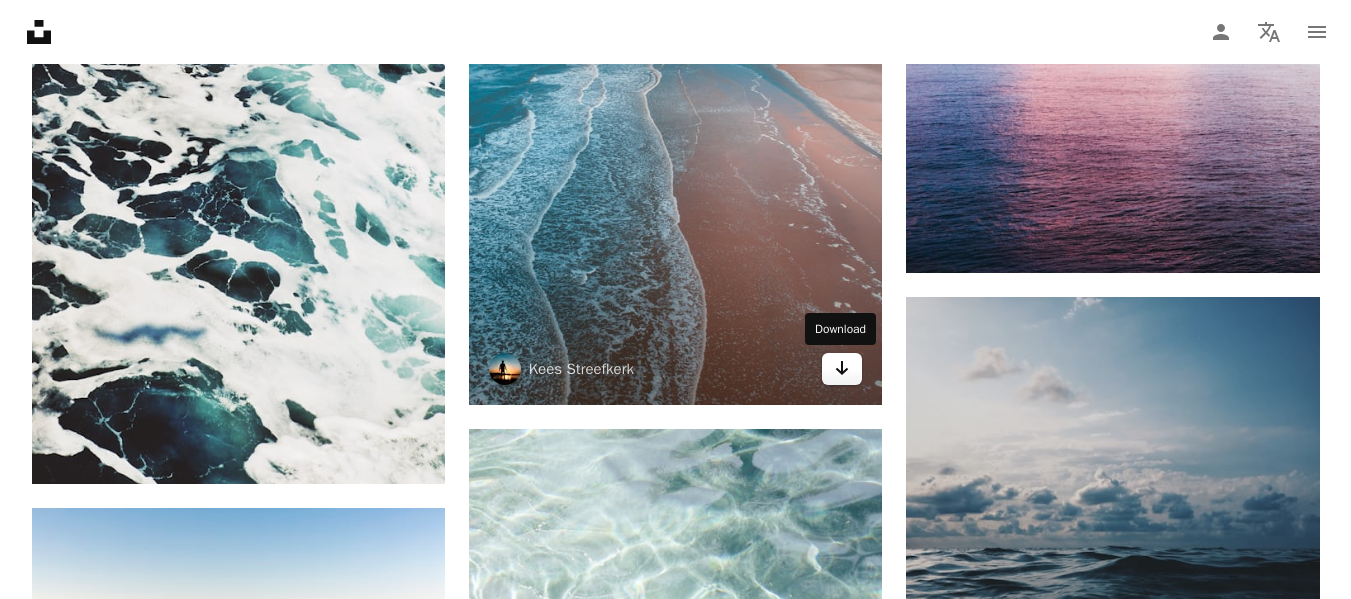 click on "Arrow pointing down" 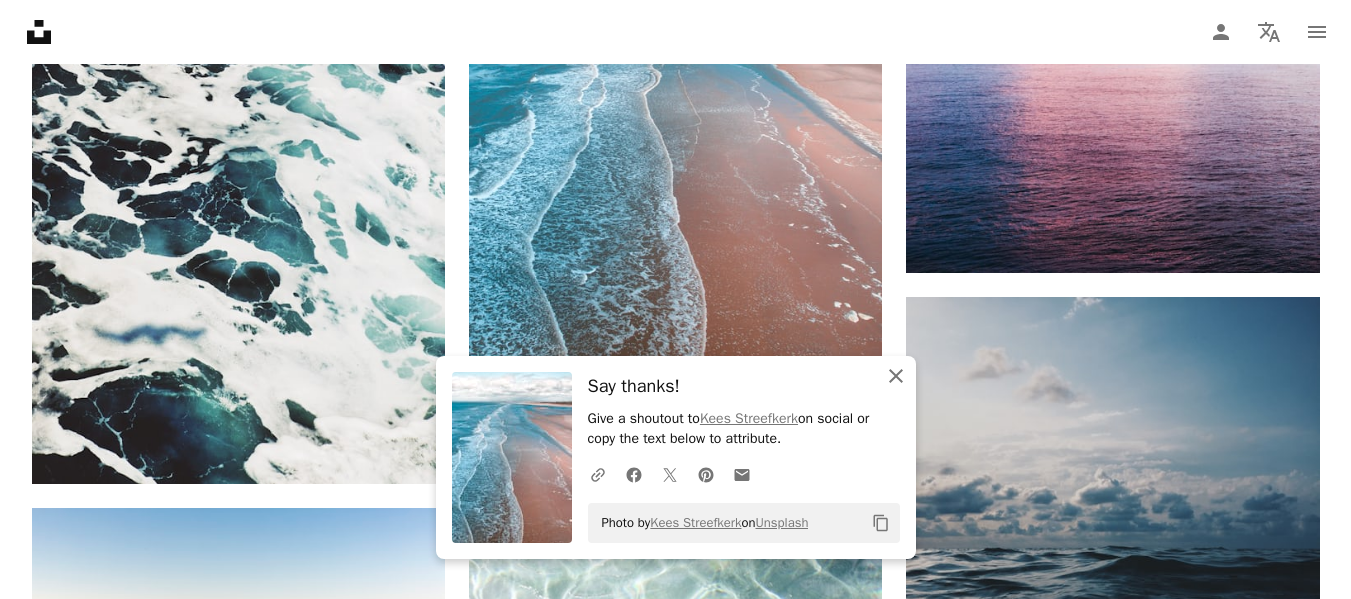 click 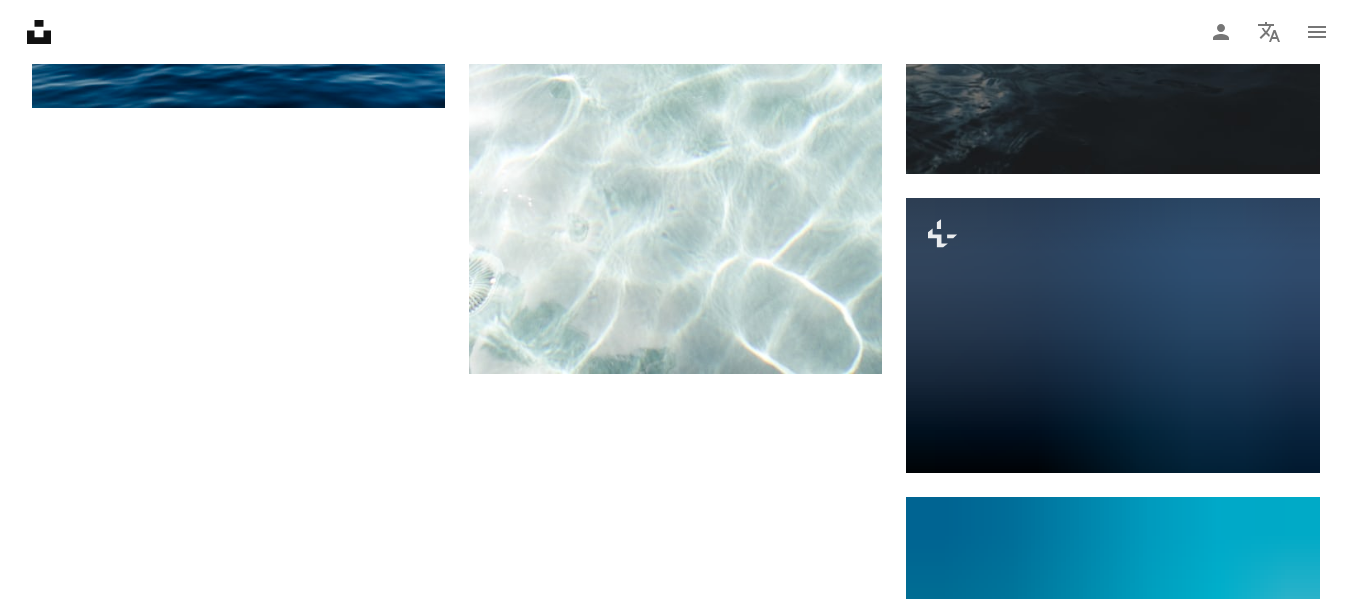 scroll, scrollTop: 3400, scrollLeft: 0, axis: vertical 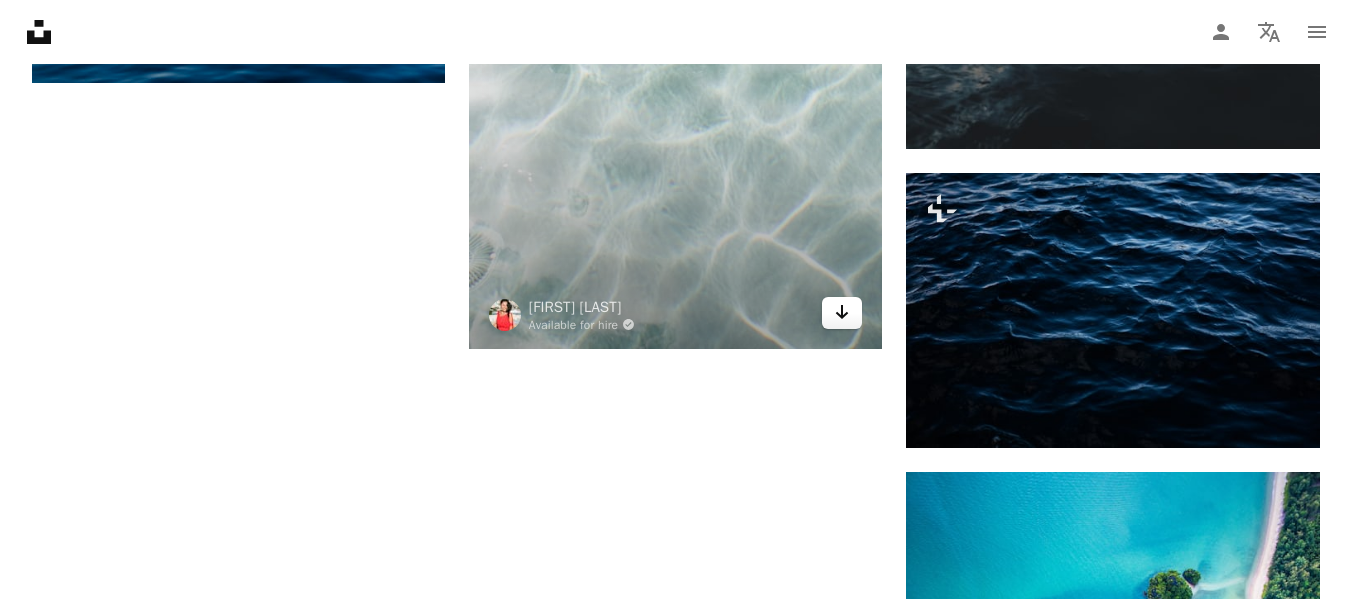 click 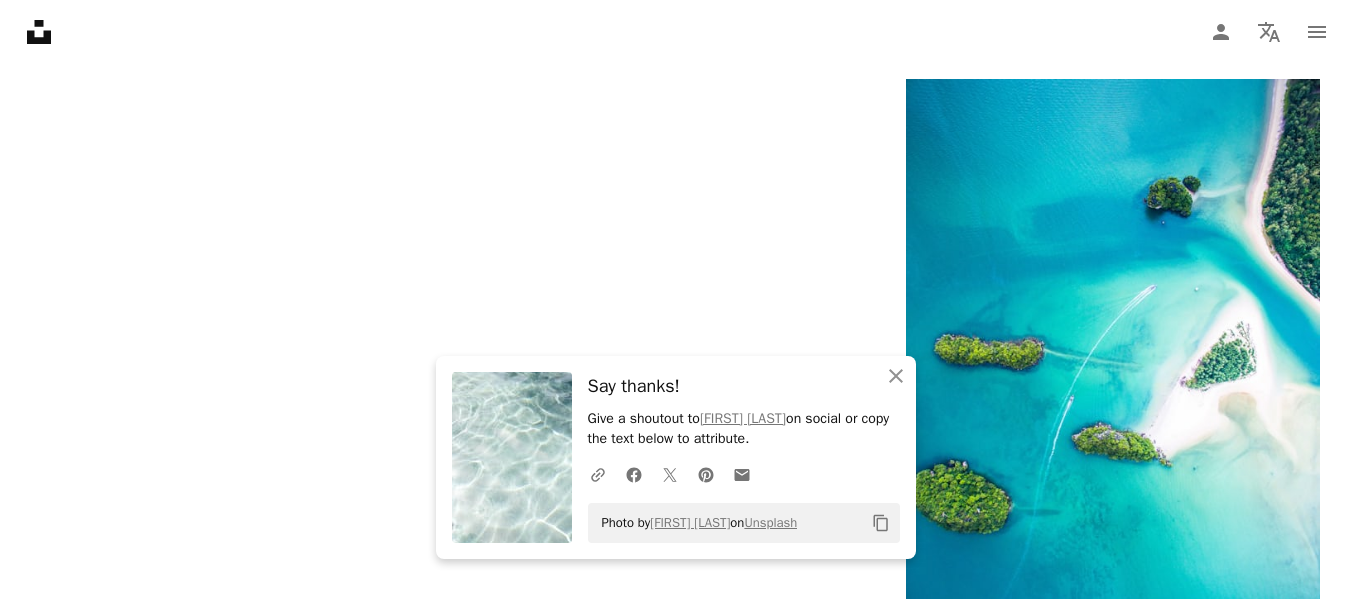 scroll, scrollTop: 3900, scrollLeft: 0, axis: vertical 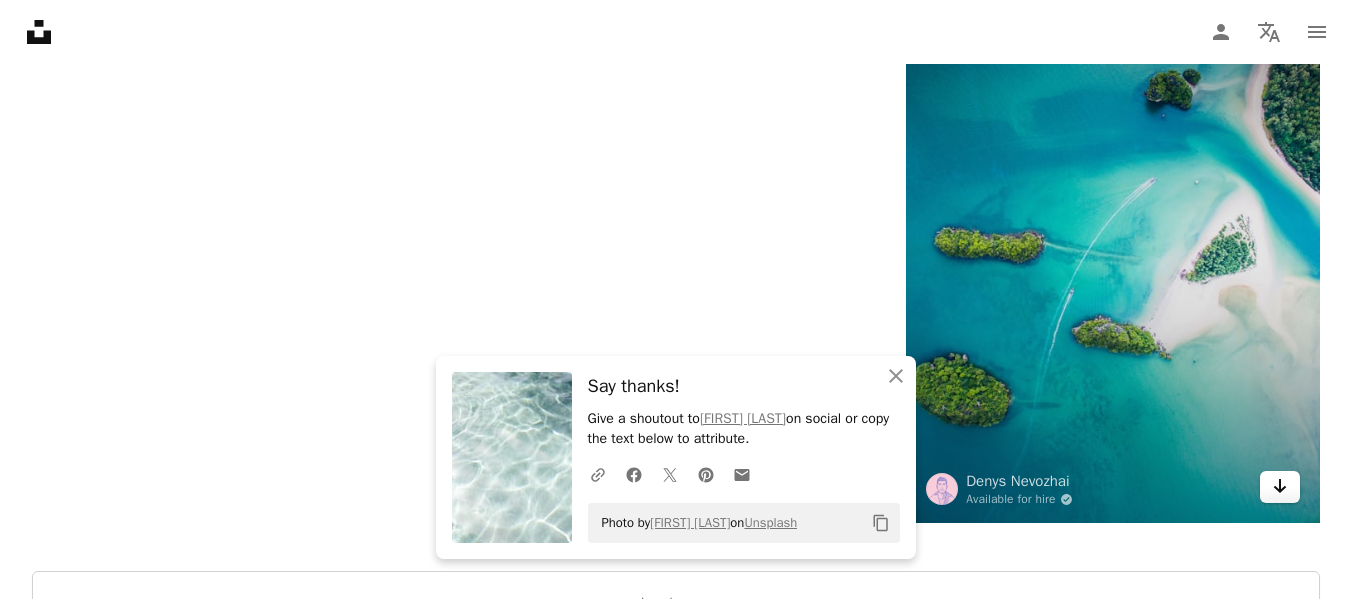 click on "Arrow pointing down" 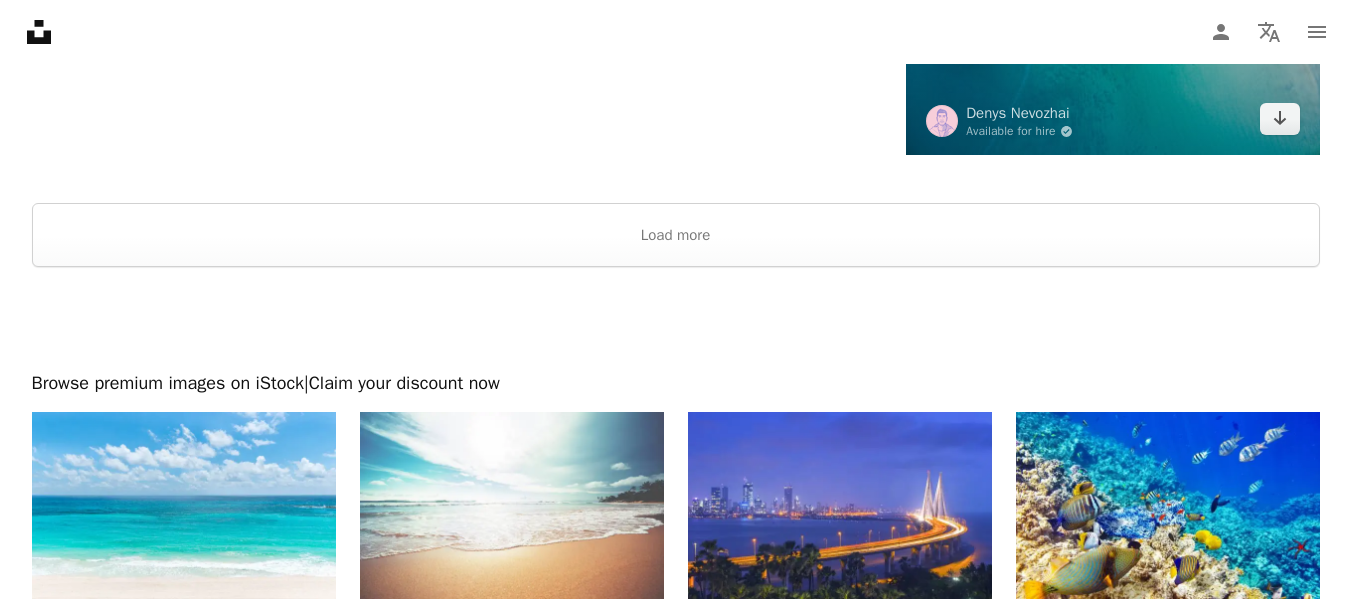 scroll, scrollTop: 4300, scrollLeft: 0, axis: vertical 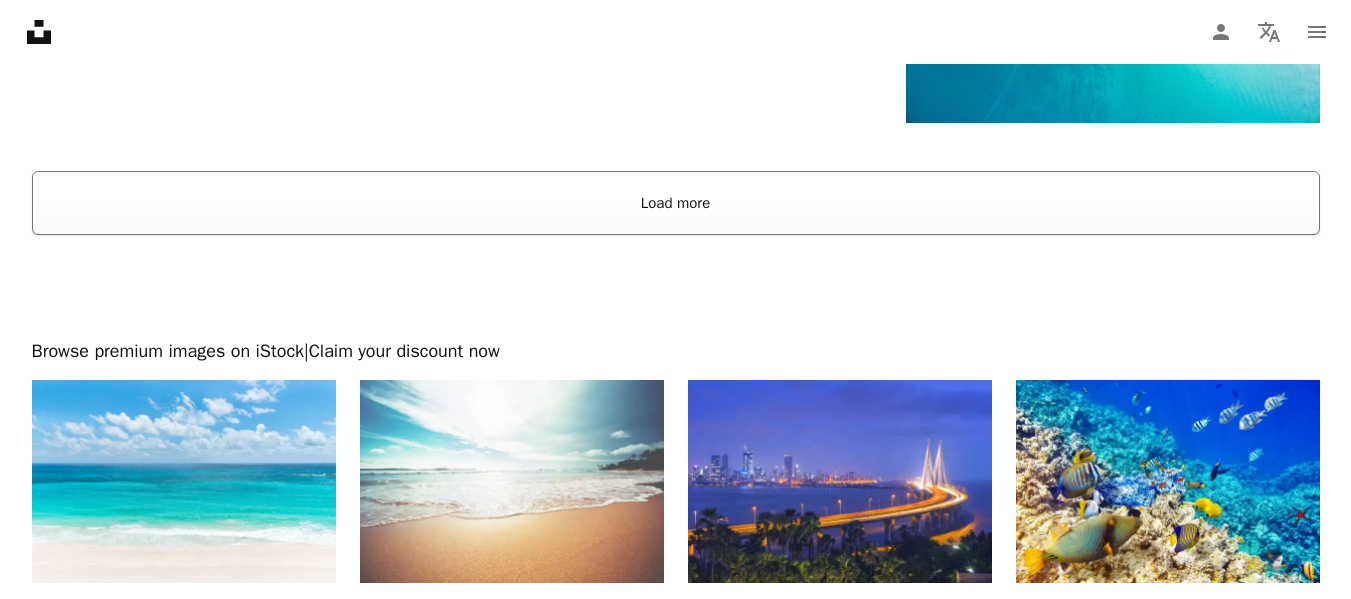 click on "Load more" at bounding box center (676, 203) 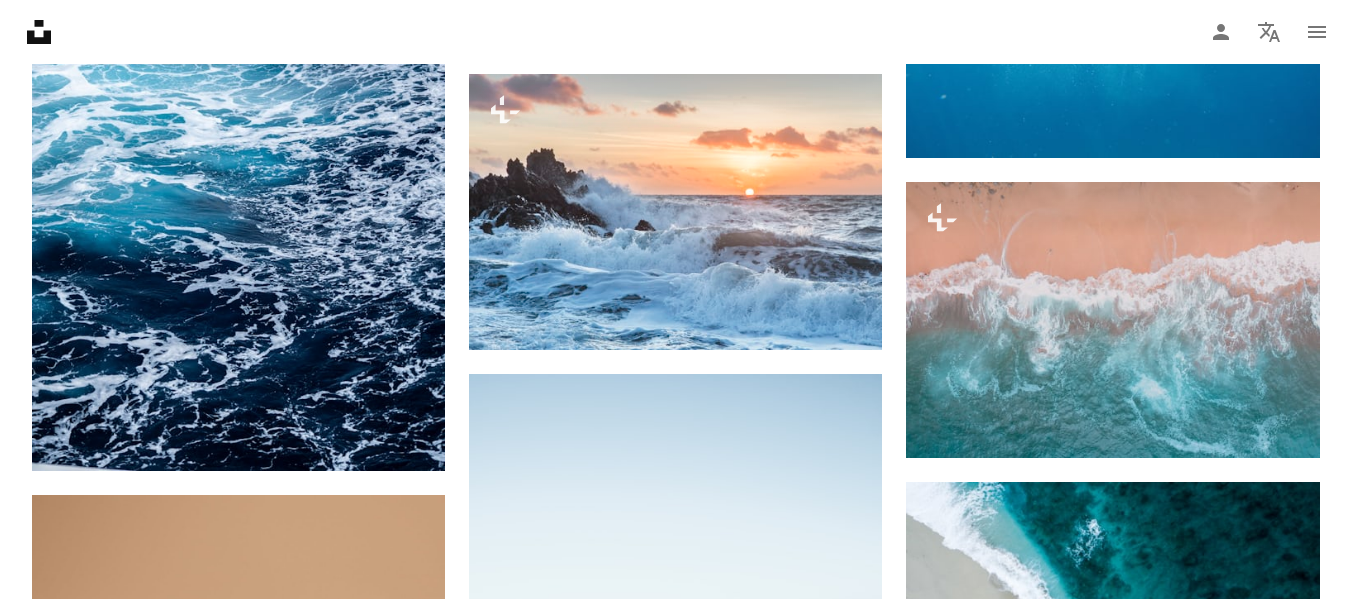 scroll, scrollTop: 4600, scrollLeft: 0, axis: vertical 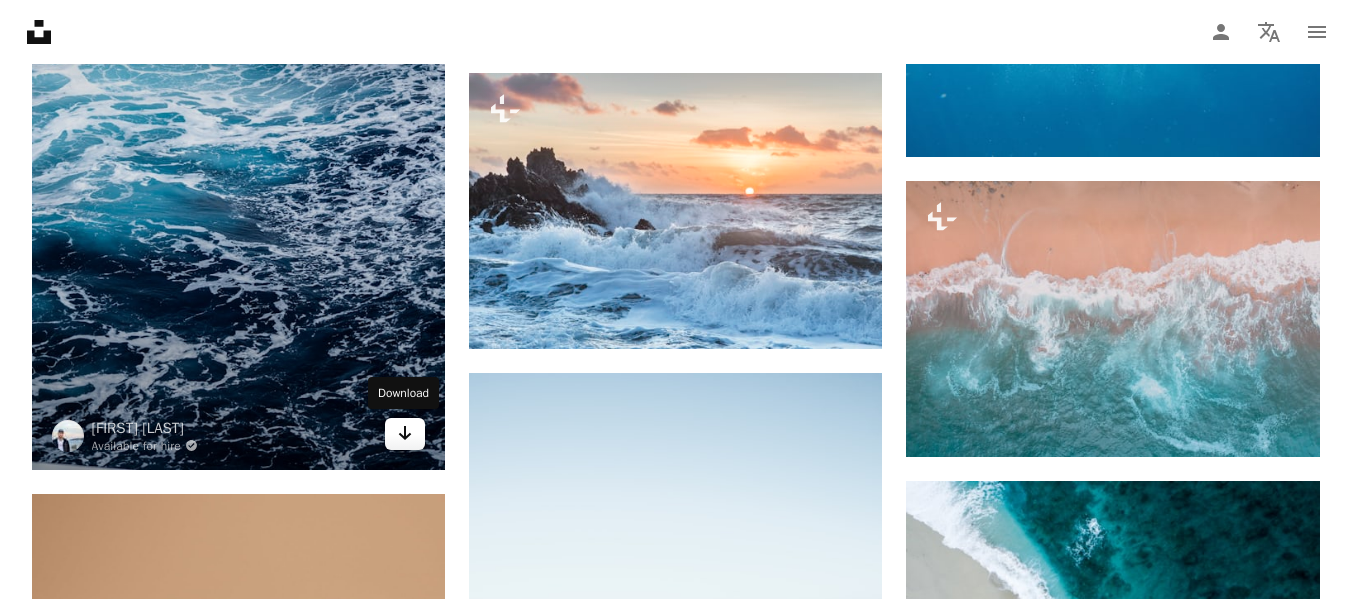 click on "Arrow pointing down" at bounding box center (405, 434) 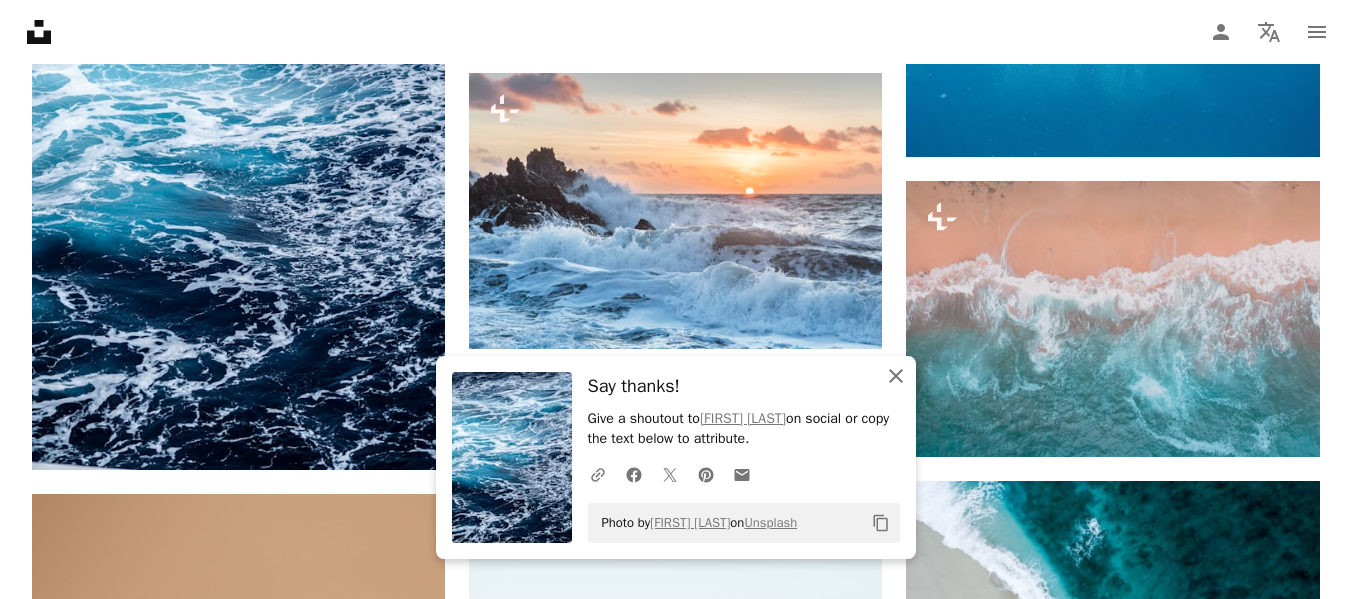 click on "An X shape" 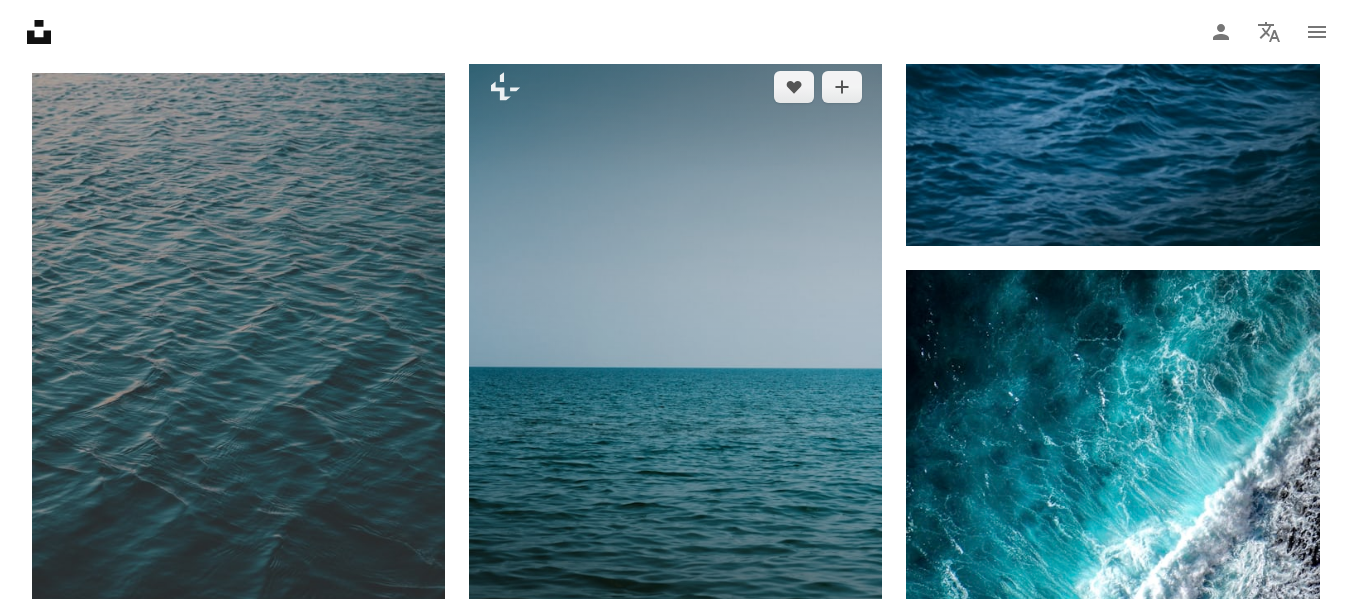 scroll, scrollTop: 6500, scrollLeft: 0, axis: vertical 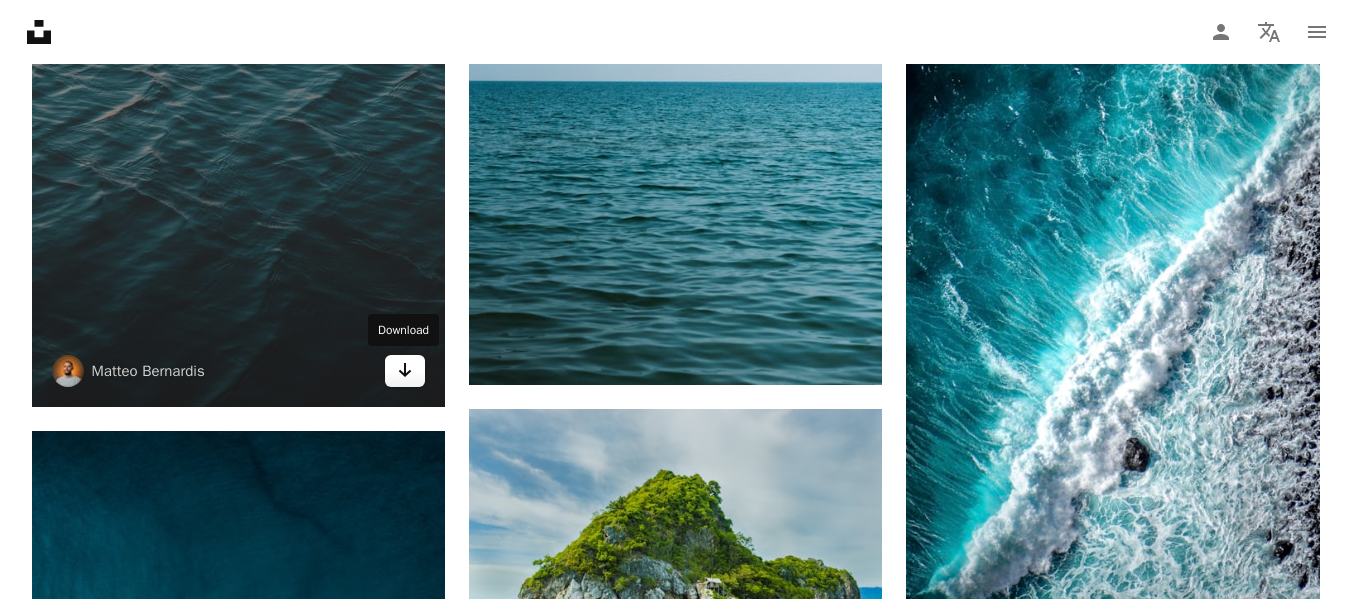 click on "Arrow pointing down" 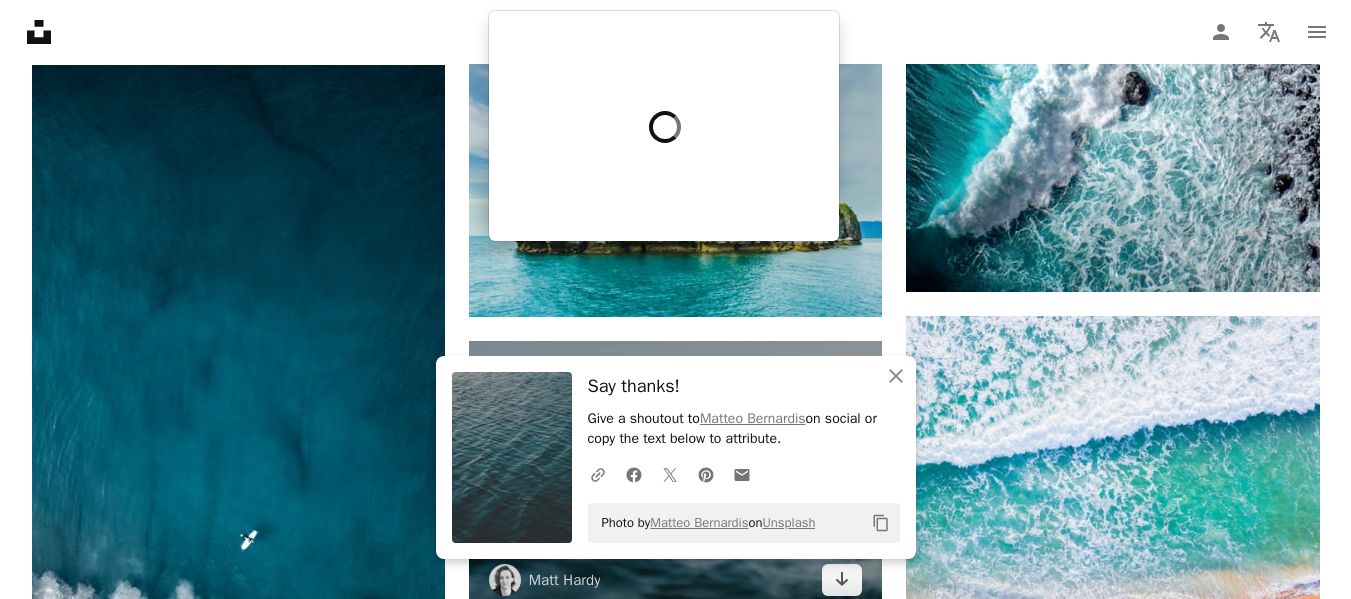 scroll, scrollTop: 6900, scrollLeft: 0, axis: vertical 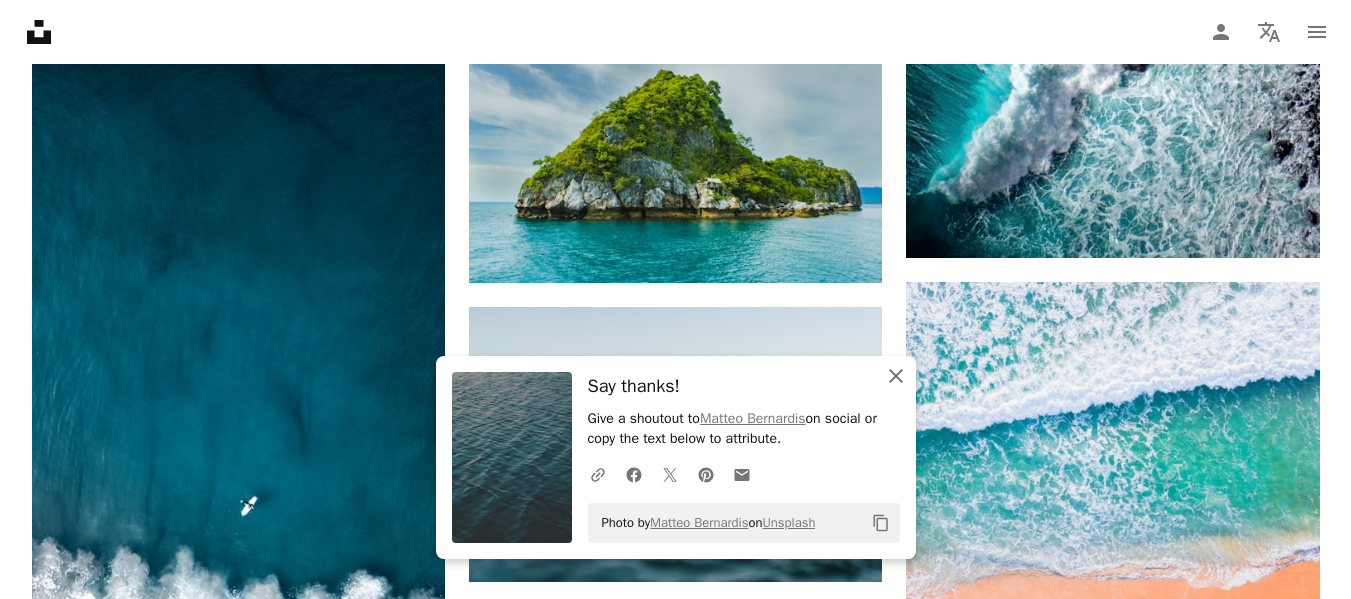 click on "An X shape" 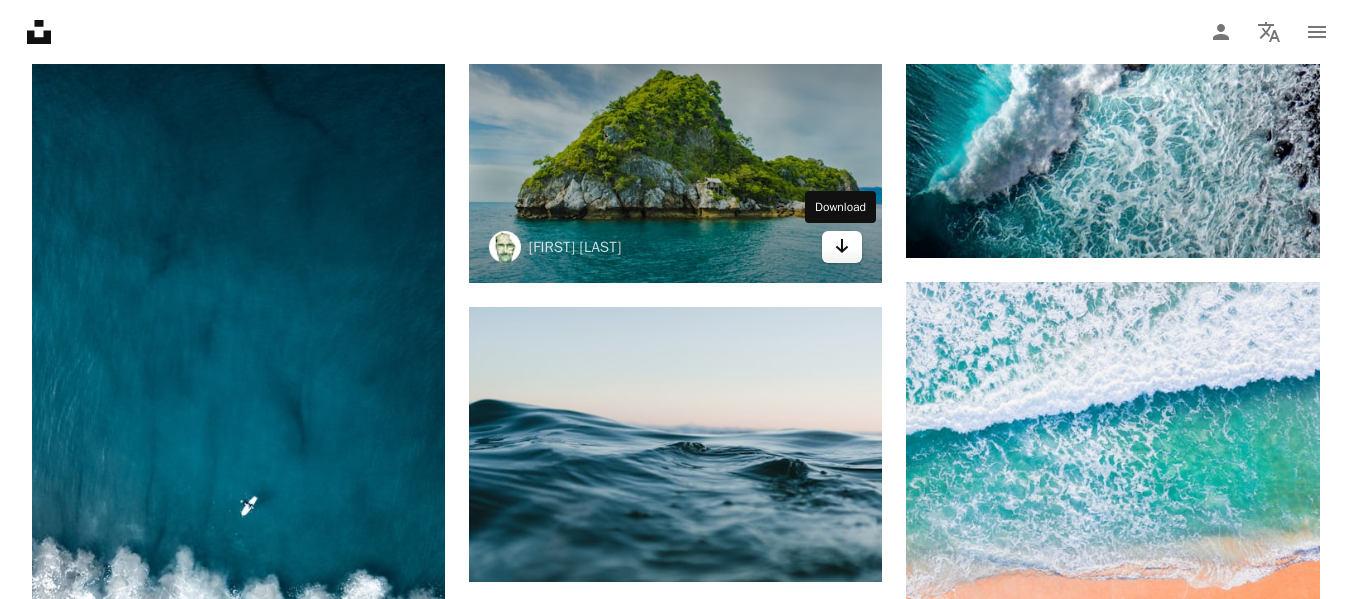 click 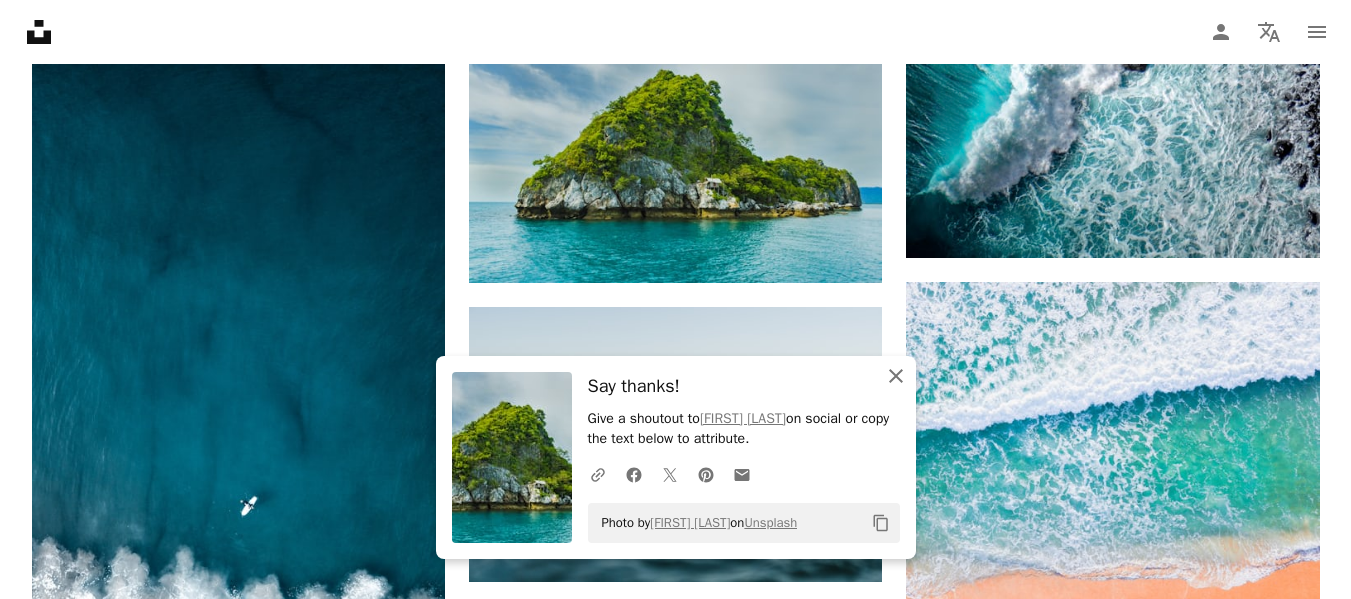 click 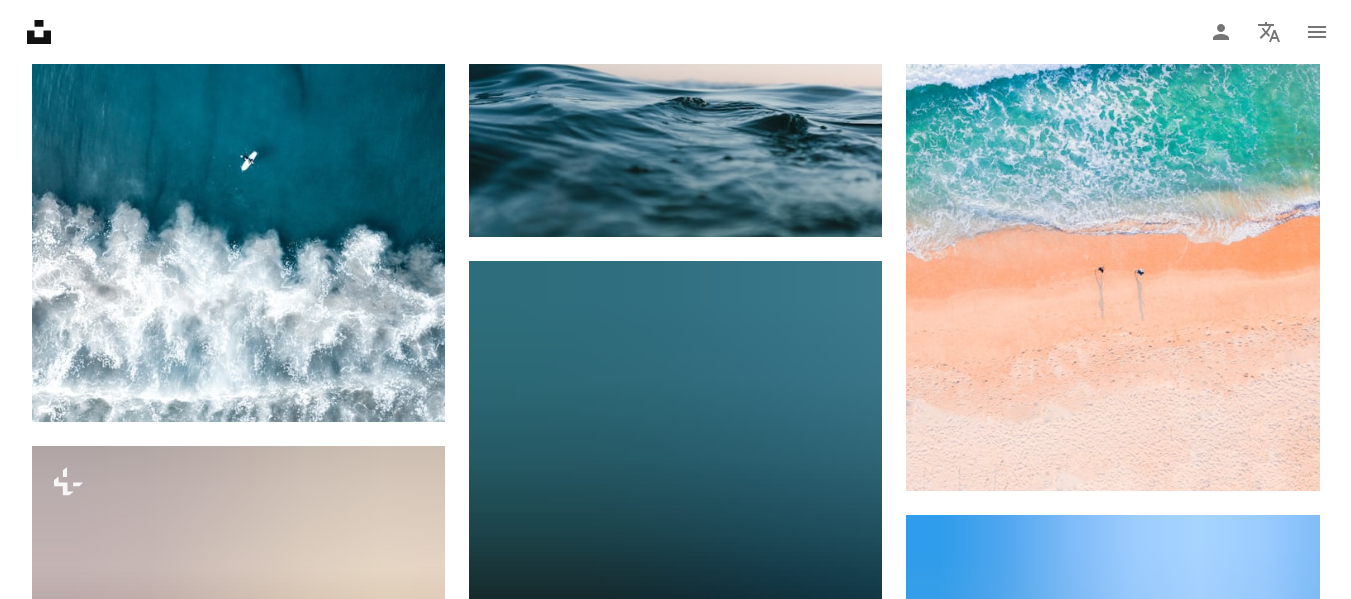 scroll, scrollTop: 7300, scrollLeft: 0, axis: vertical 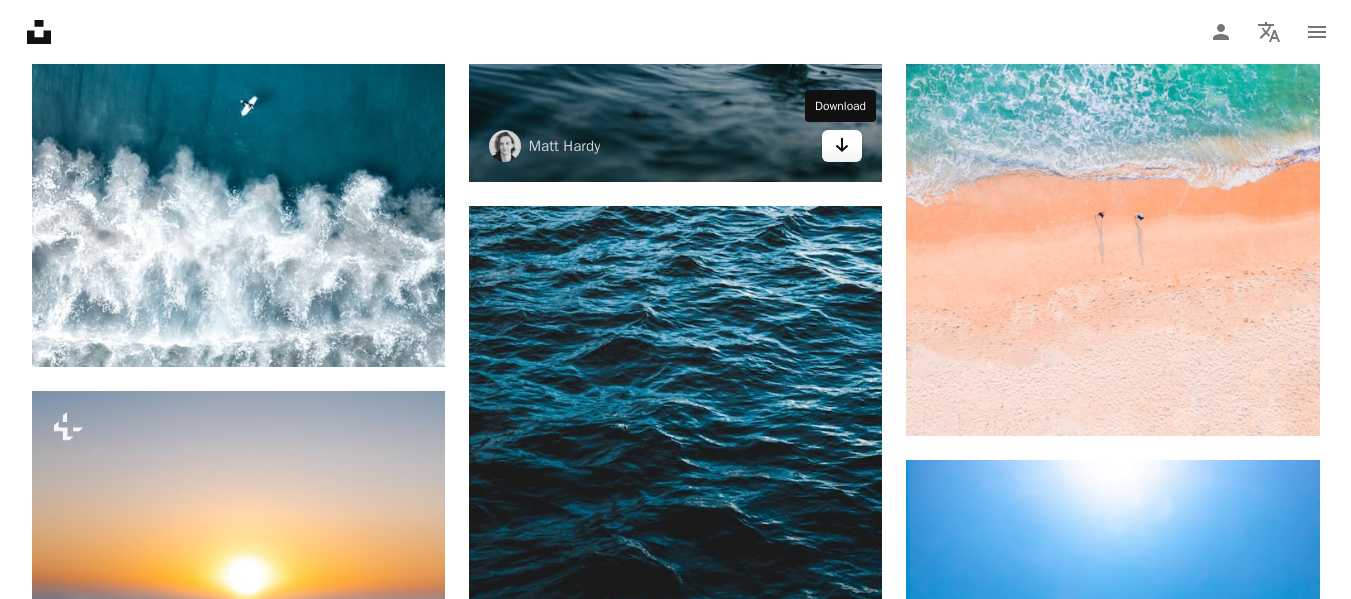 click on "Arrow pointing down" at bounding box center [842, 146] 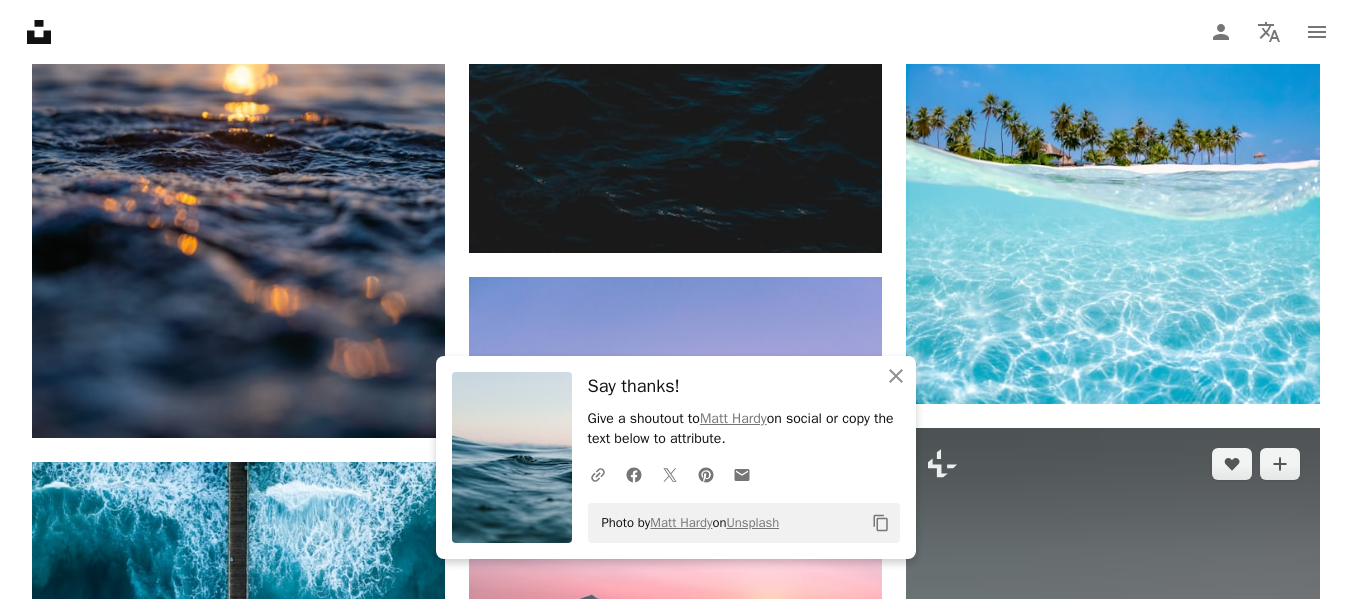 scroll, scrollTop: 7900, scrollLeft: 0, axis: vertical 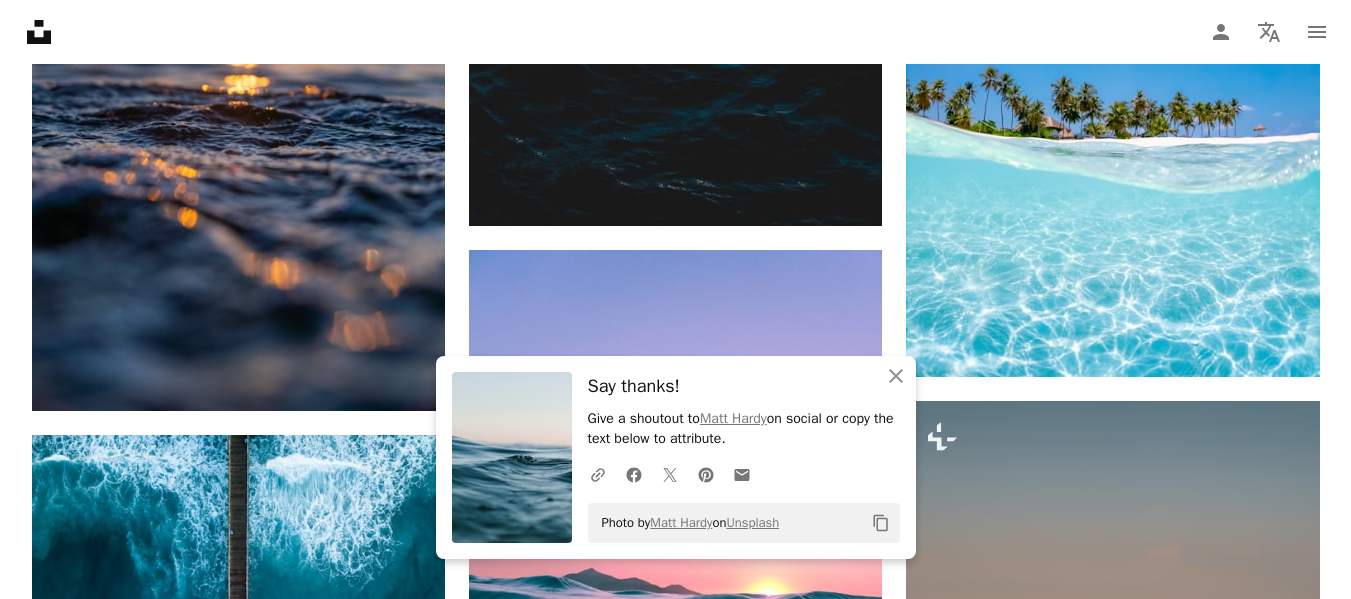click on "Plus sign for Unsplash+ A heart A plus sign [FIRST] [LAST] For  Unsplash+ A lock Download A heart A plus sign [FIRST] [LAST] Available for hire A checkmark inside of a circle Arrow pointing down A heart A plus sign [FIRST] [LAST] Available for hire A checkmark inside of a circle Arrow pointing down A heart A plus sign [FIRST] [LAST] Arrow pointing down Plus sign for Unsplash+ A heart A plus sign [FIRST] [LAST] For  Unsplash+ A lock Download A heart A plus sign [FIRST] [LAST] Arrow pointing down A heart A plus sign [FIRST] [LAST] Available for hire A checkmark inside of a circle Arrow pointing down Plus sign for Unsplash+ A heart A plus sign [FIRST] [LAST] For  Unsplash+ A lock Download A heart A plus sign [FIRST] [LAST] Arrow pointing down A heart A plus sign [FIRST] [LAST] Available for hire A checkmark inside of a circle Arrow pointing down –– ––– –––  –– ––– –  ––– –––  ––––  –   – –– –––  – – ––– –– –– –––– –– A heart" at bounding box center (676, -1954) 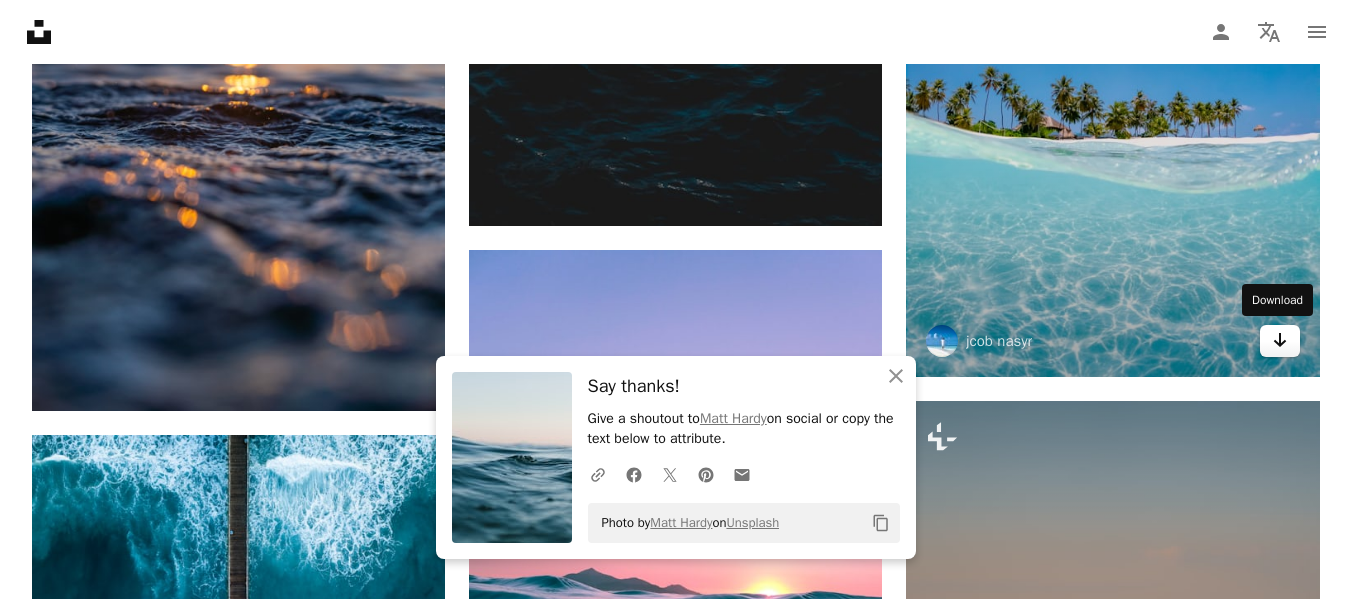click on "Arrow pointing down" 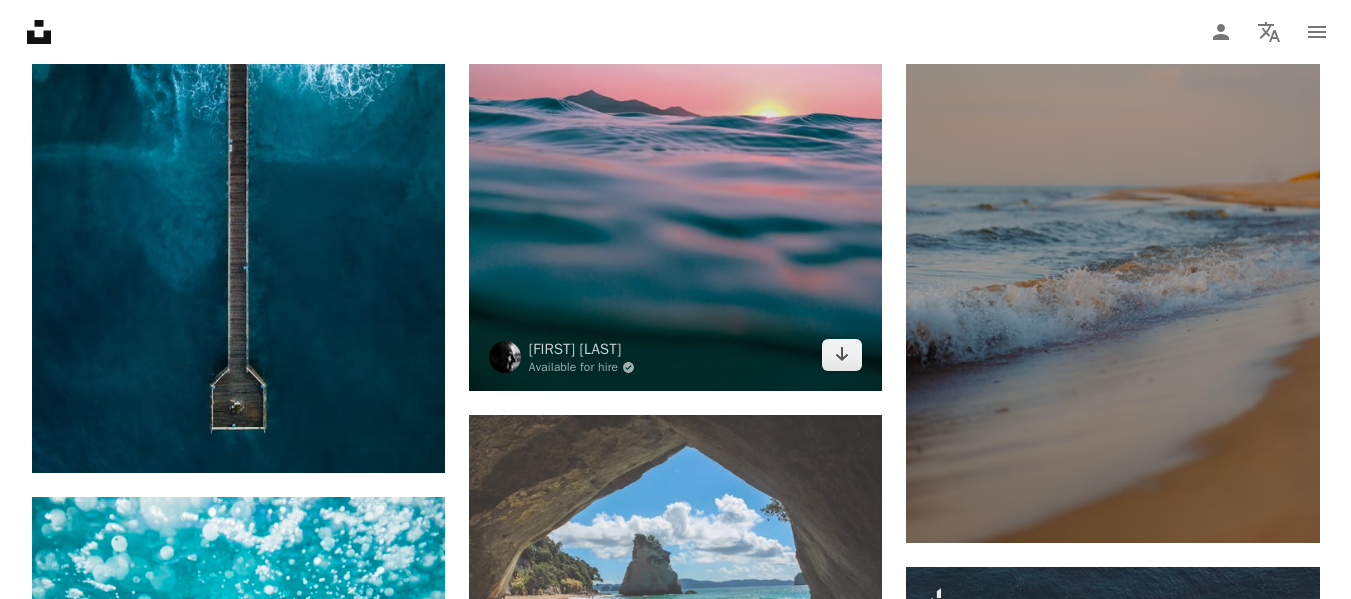 scroll, scrollTop: 8500, scrollLeft: 0, axis: vertical 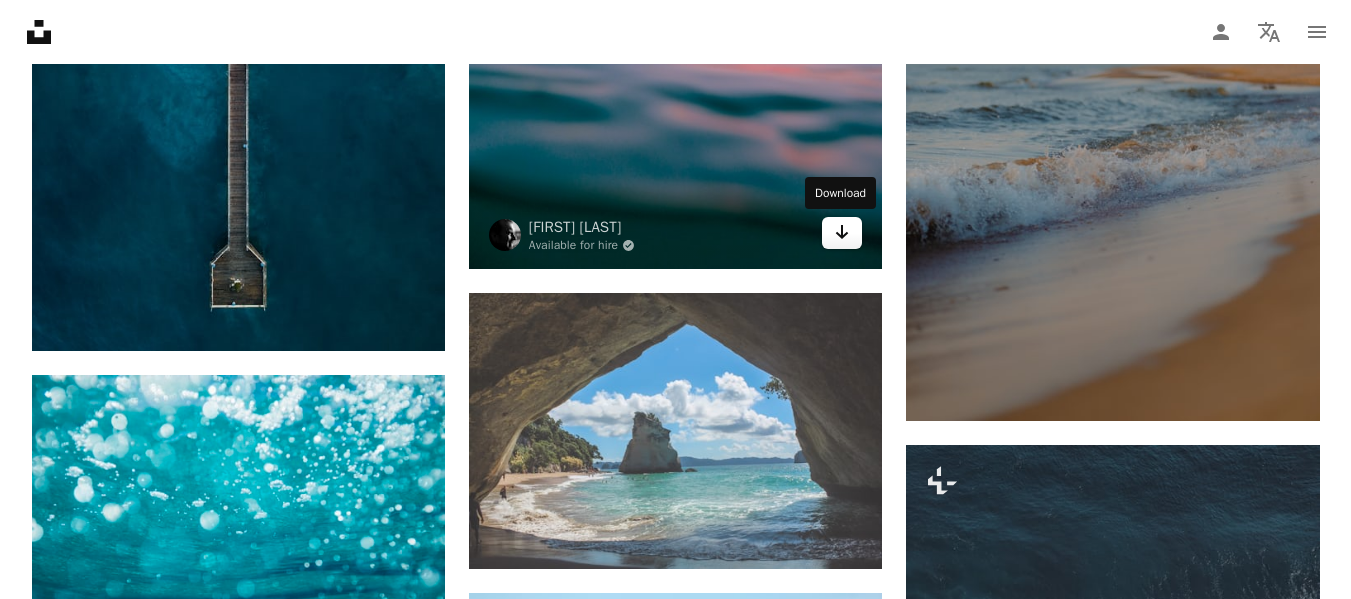 click on "Arrow pointing down" 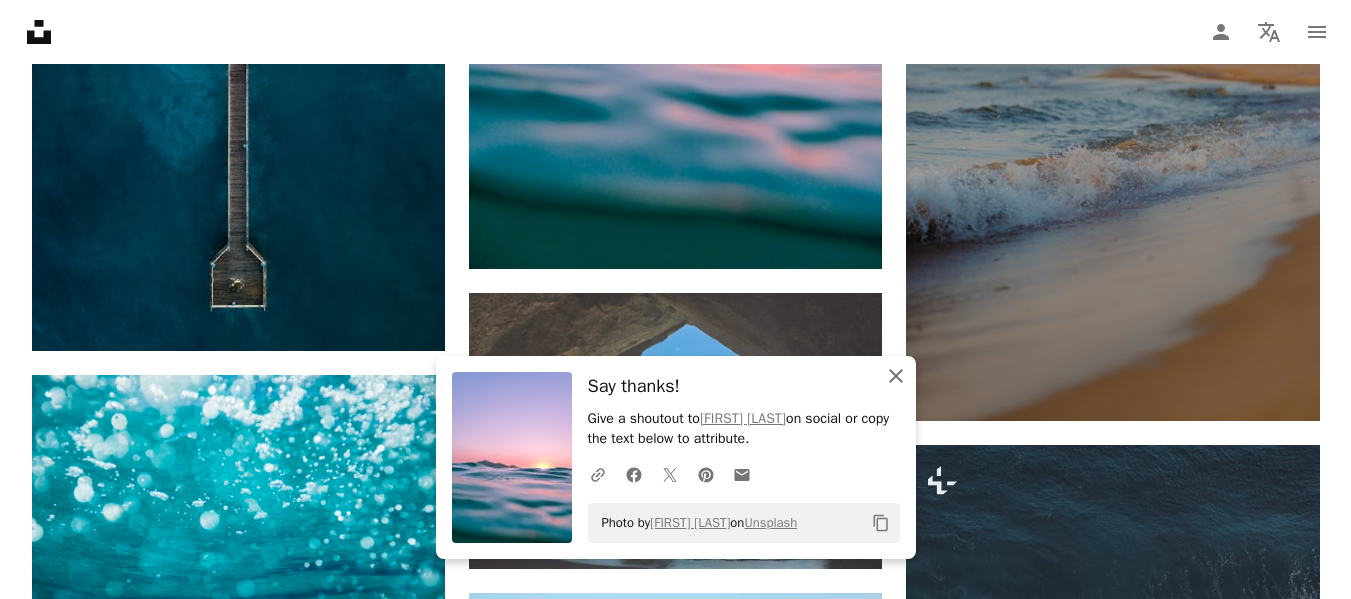 click on "An X shape" 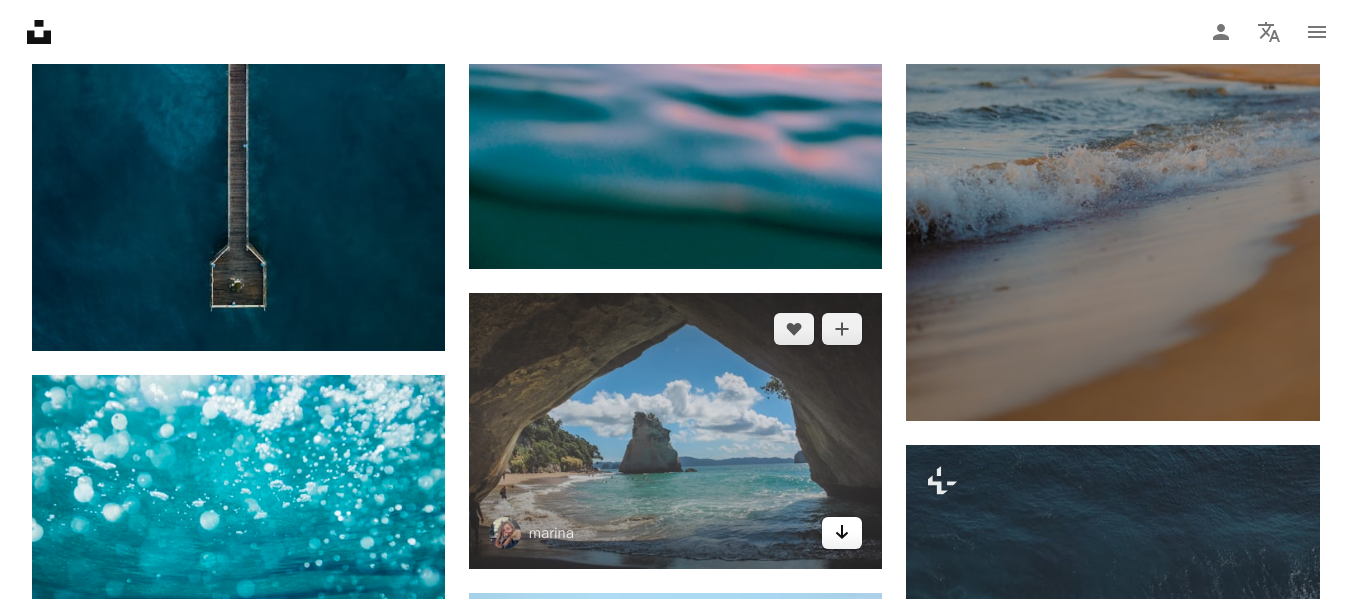 click on "Arrow pointing down" at bounding box center [842, 533] 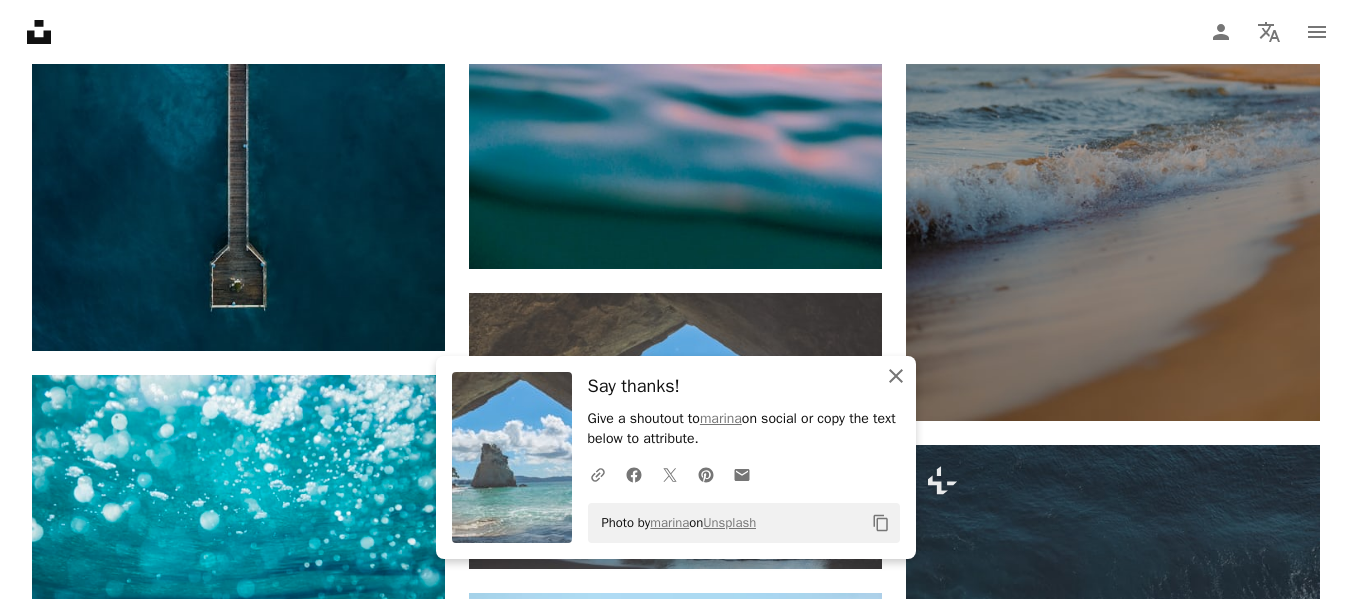 click on "An X shape" 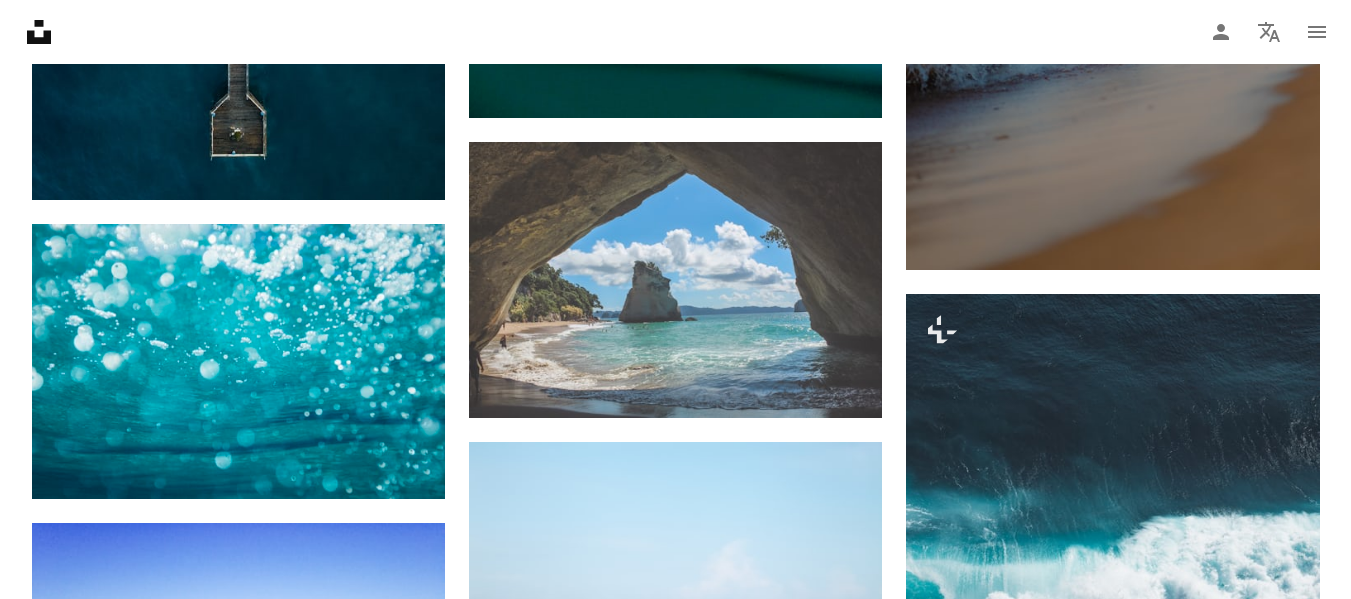 scroll, scrollTop: 9000, scrollLeft: 0, axis: vertical 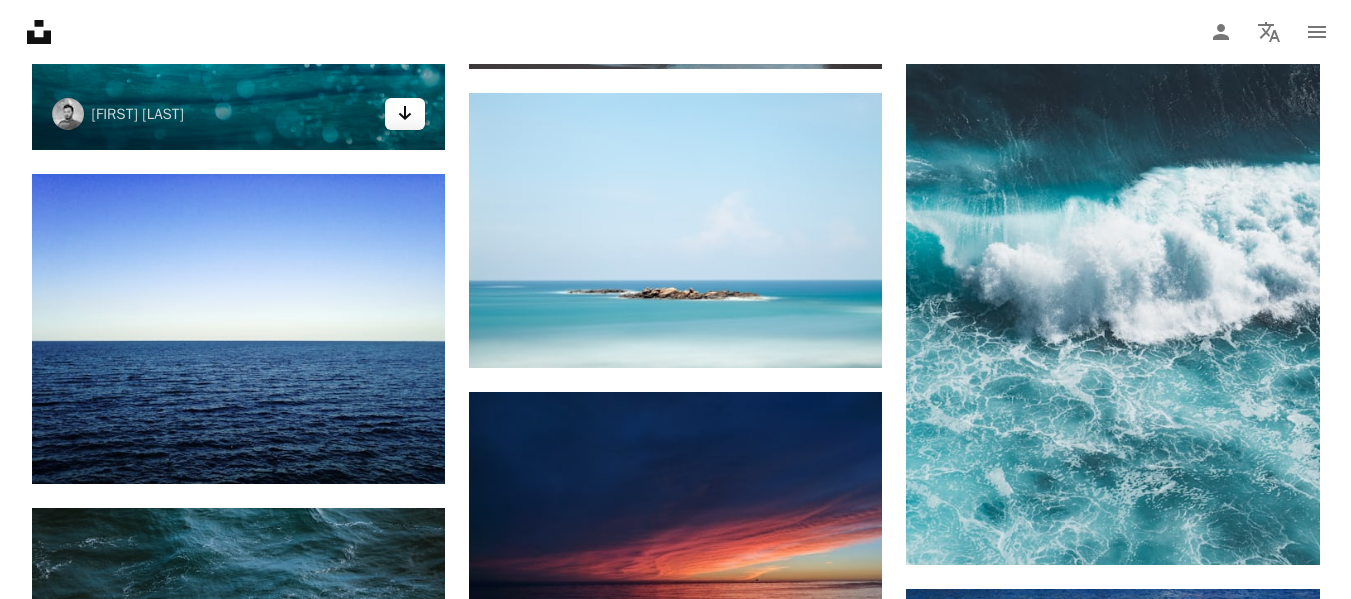 click on "Arrow pointing down" 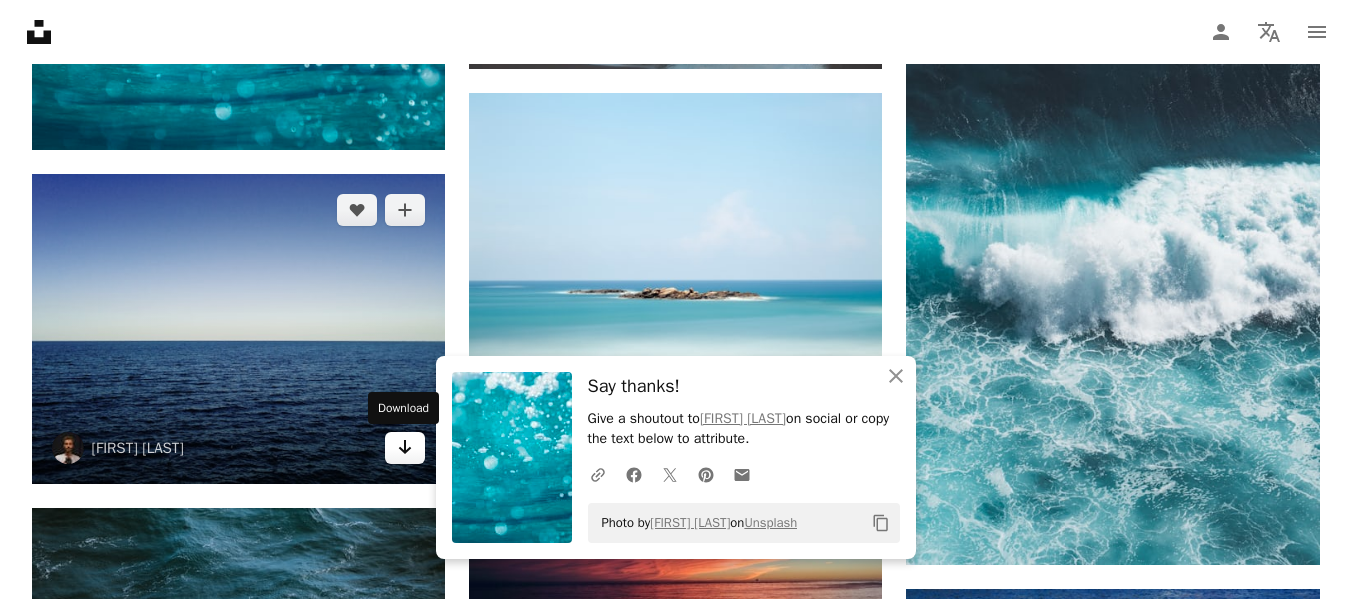 click on "Arrow pointing down" 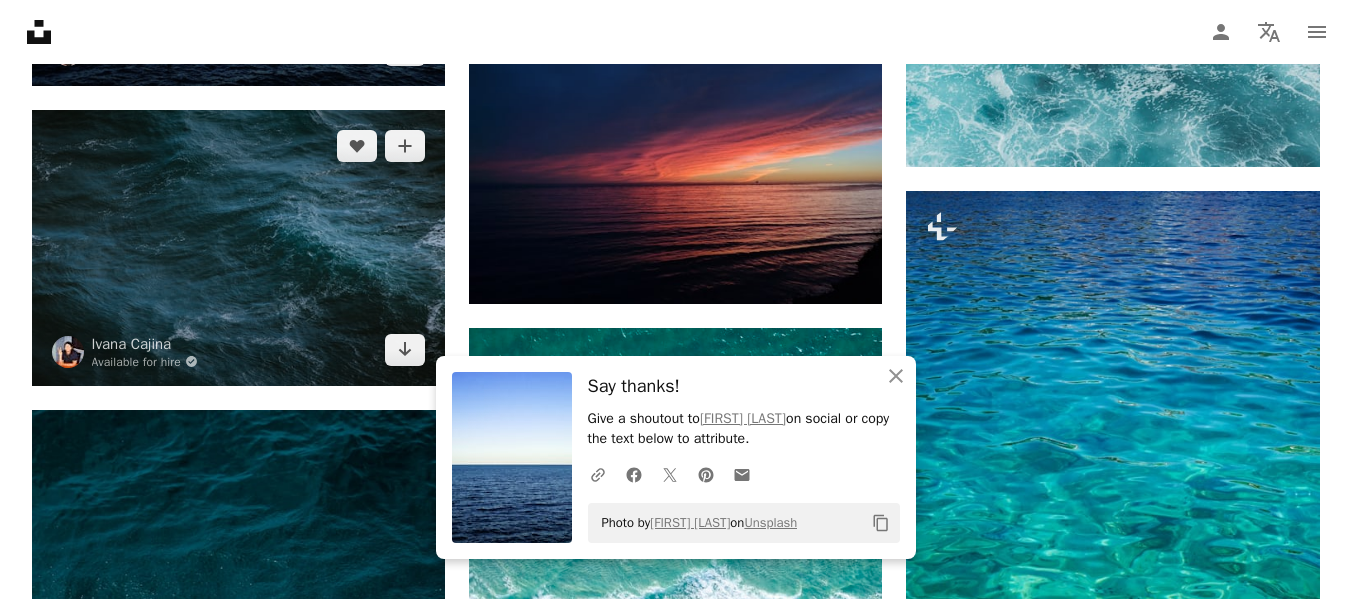 scroll, scrollTop: 9400, scrollLeft: 0, axis: vertical 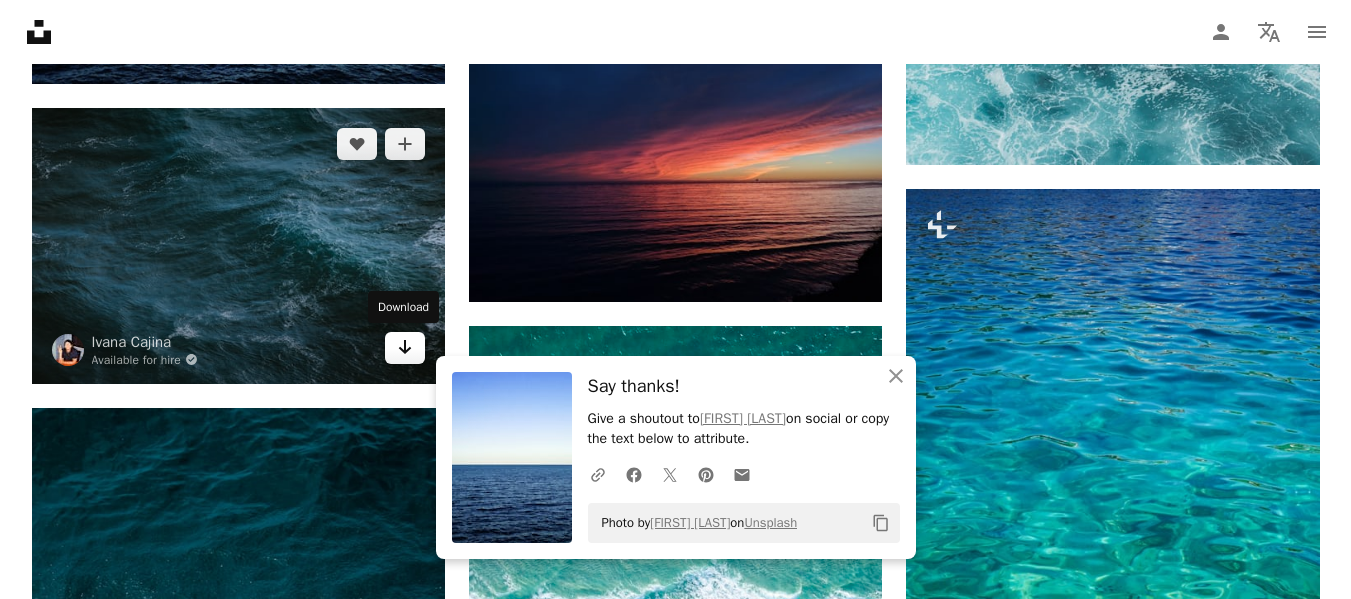 click on "Arrow pointing down" at bounding box center (405, 348) 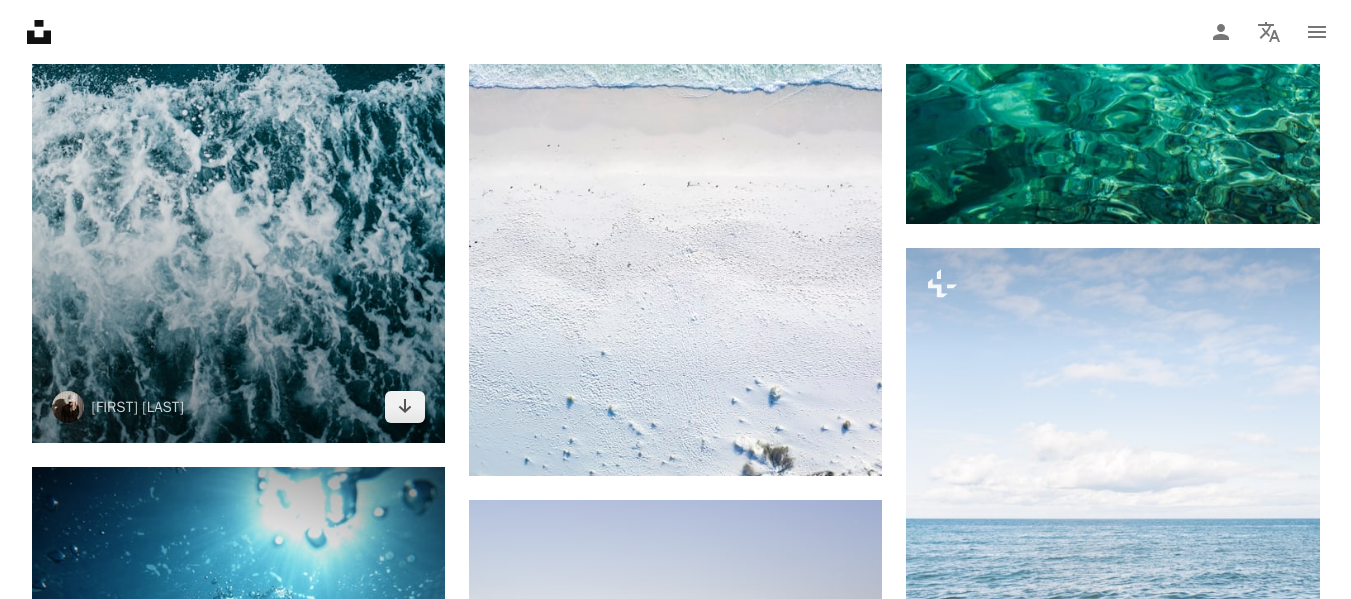 scroll, scrollTop: 10100, scrollLeft: 0, axis: vertical 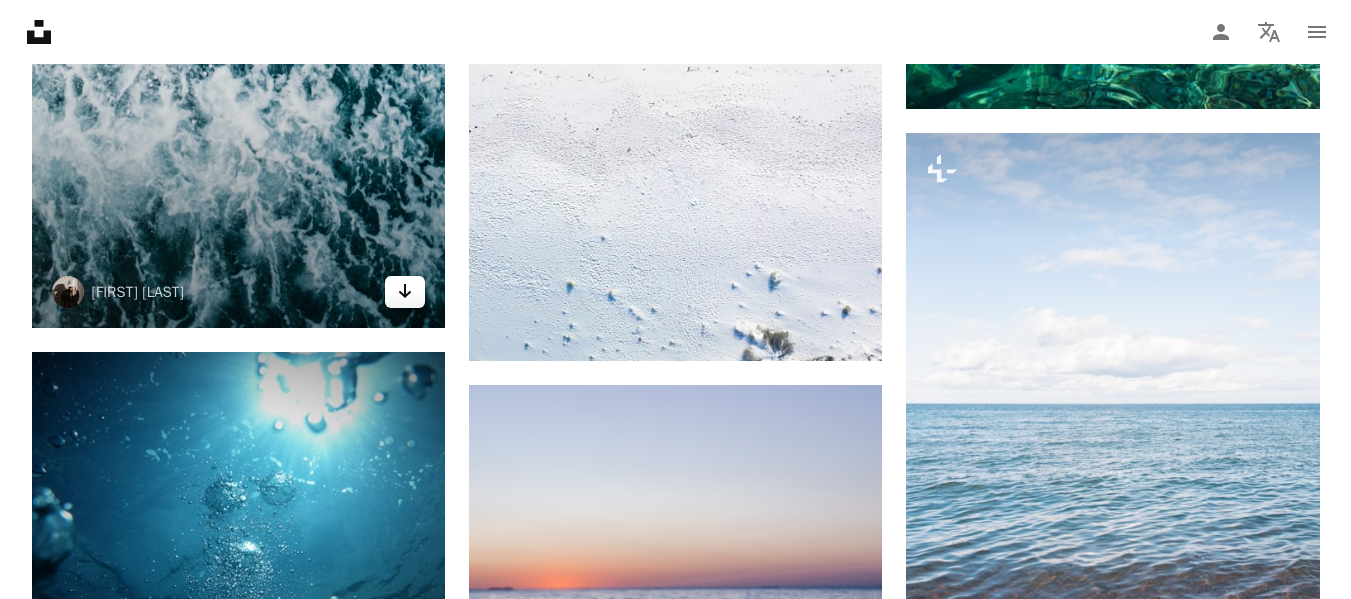 click on "Arrow pointing down" 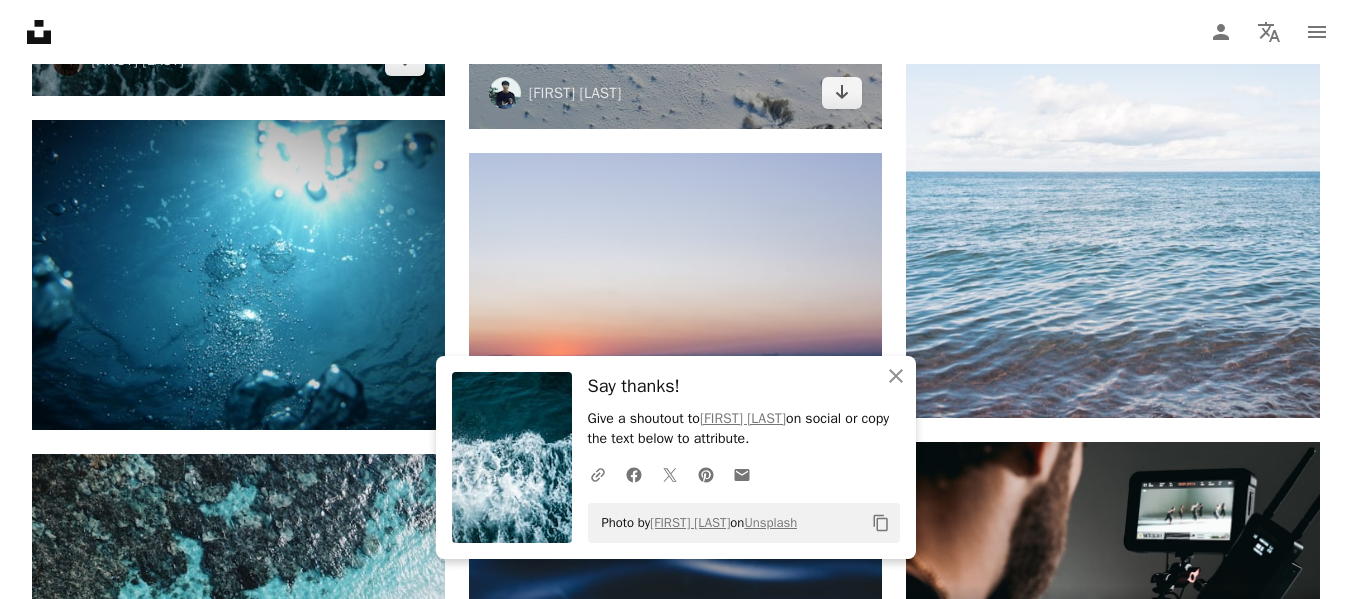 scroll, scrollTop: 10500, scrollLeft: 0, axis: vertical 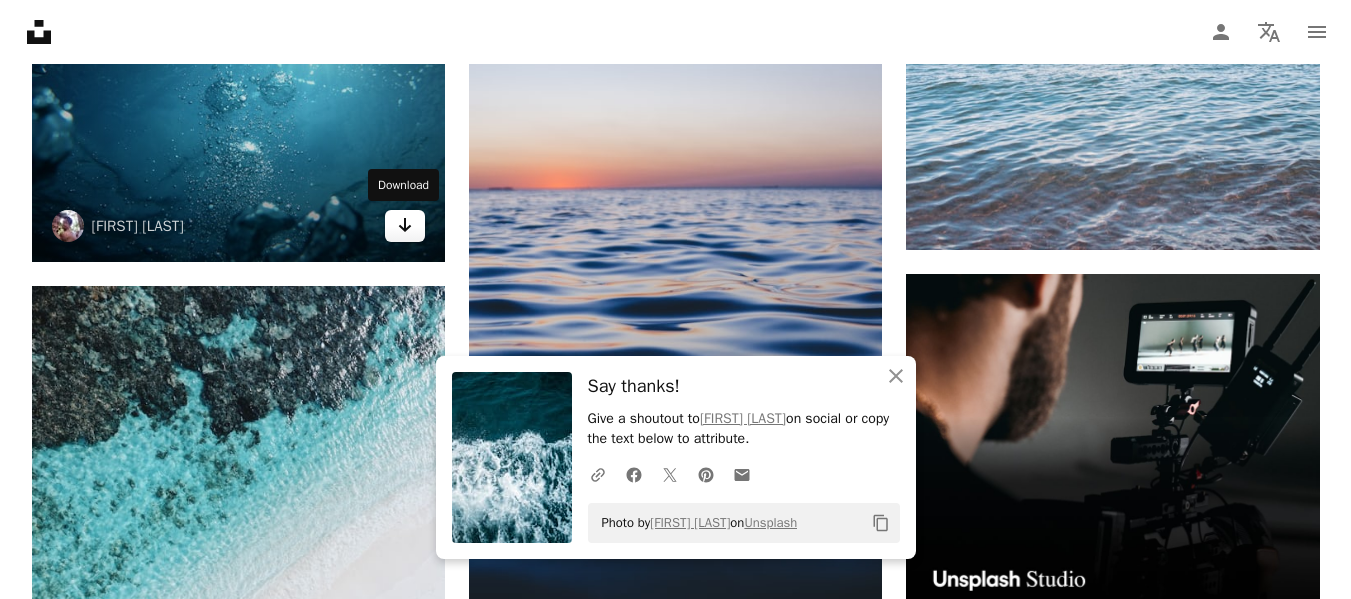 click 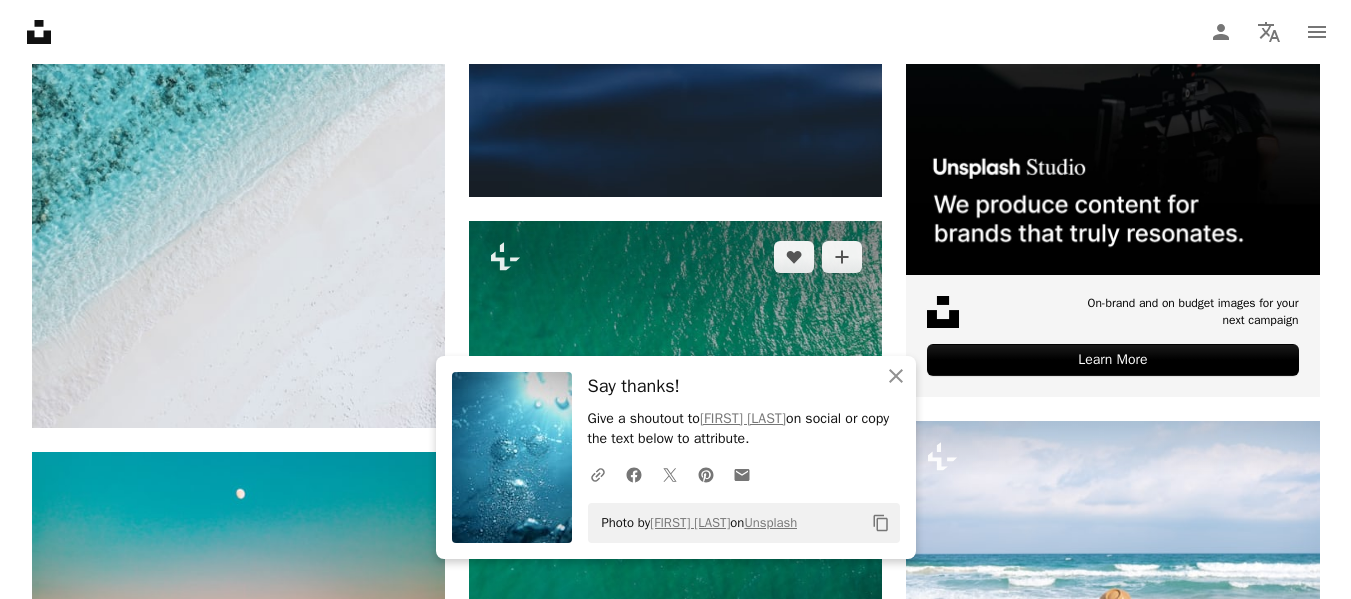 scroll, scrollTop: 11000, scrollLeft: 0, axis: vertical 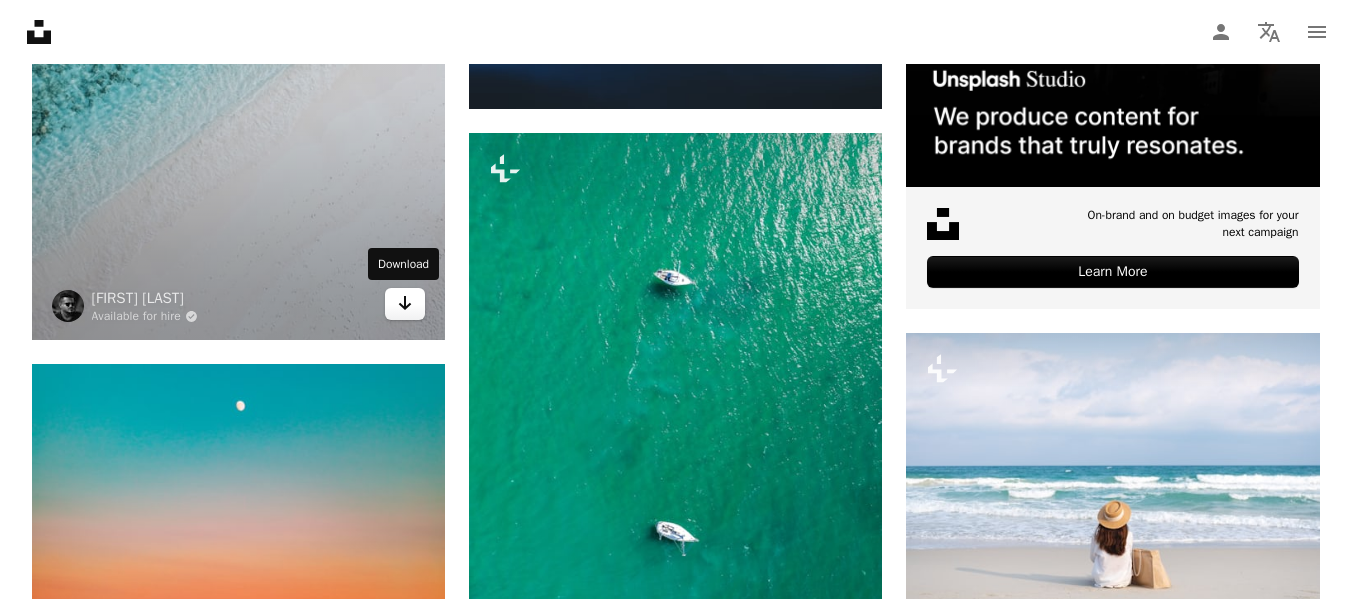 click on "Arrow pointing down" 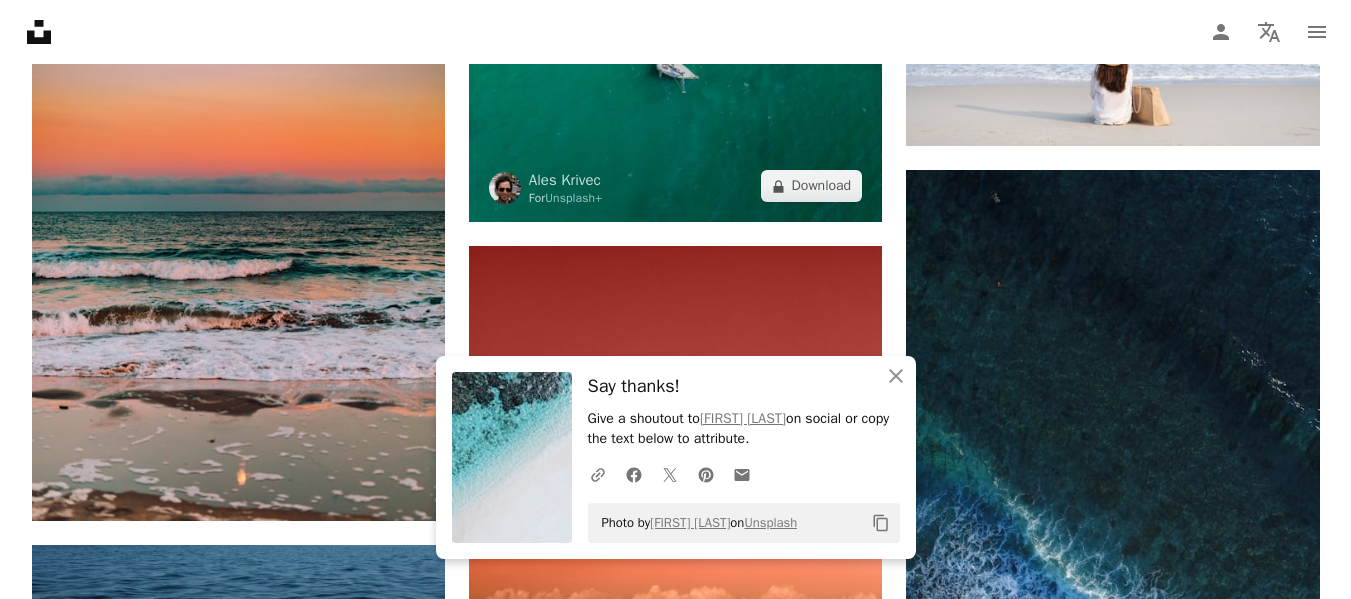 scroll, scrollTop: 11500, scrollLeft: 0, axis: vertical 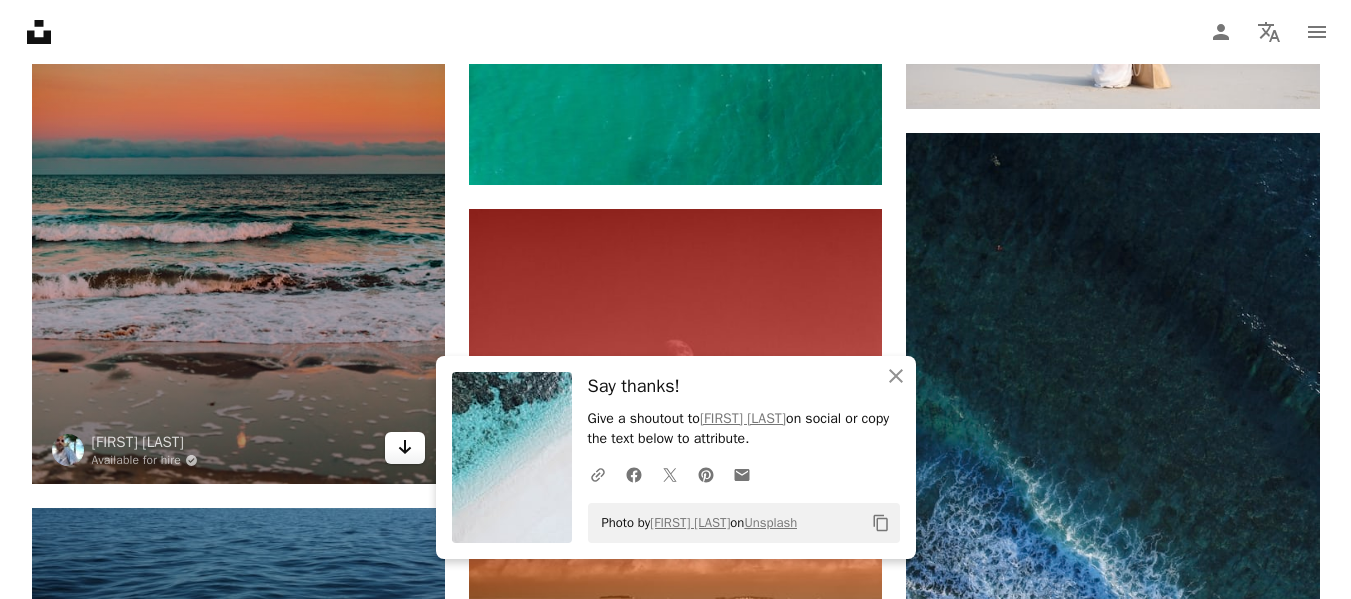 click on "Arrow pointing down" 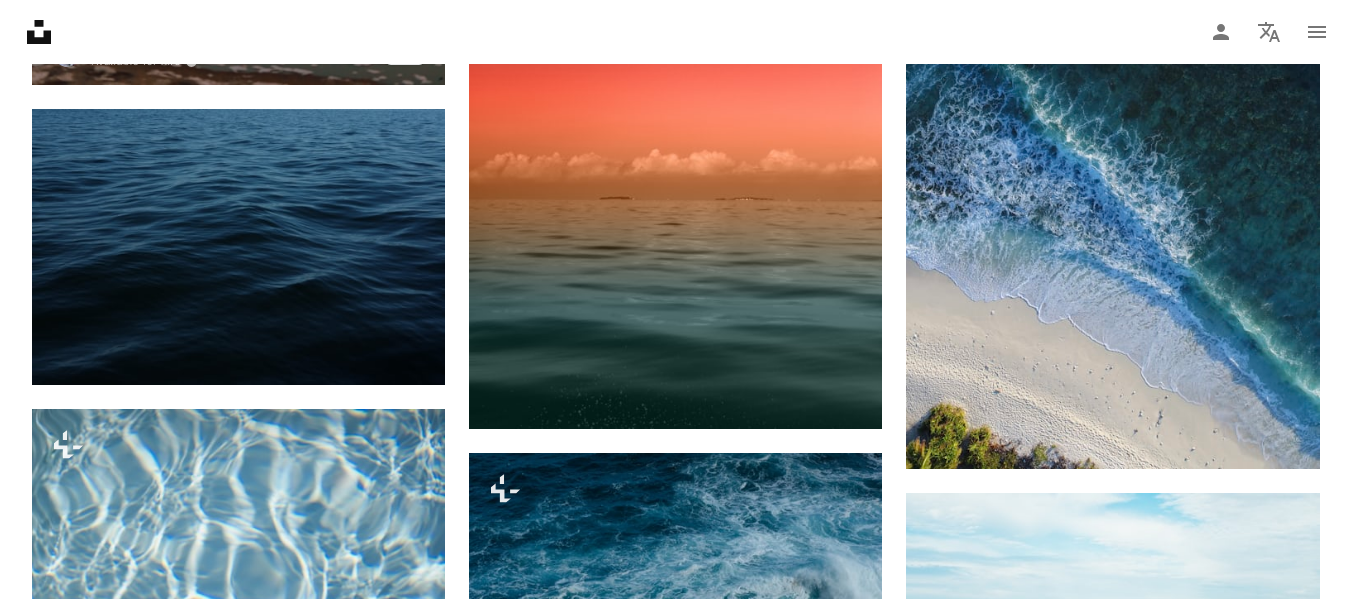 scroll, scrollTop: 11900, scrollLeft: 0, axis: vertical 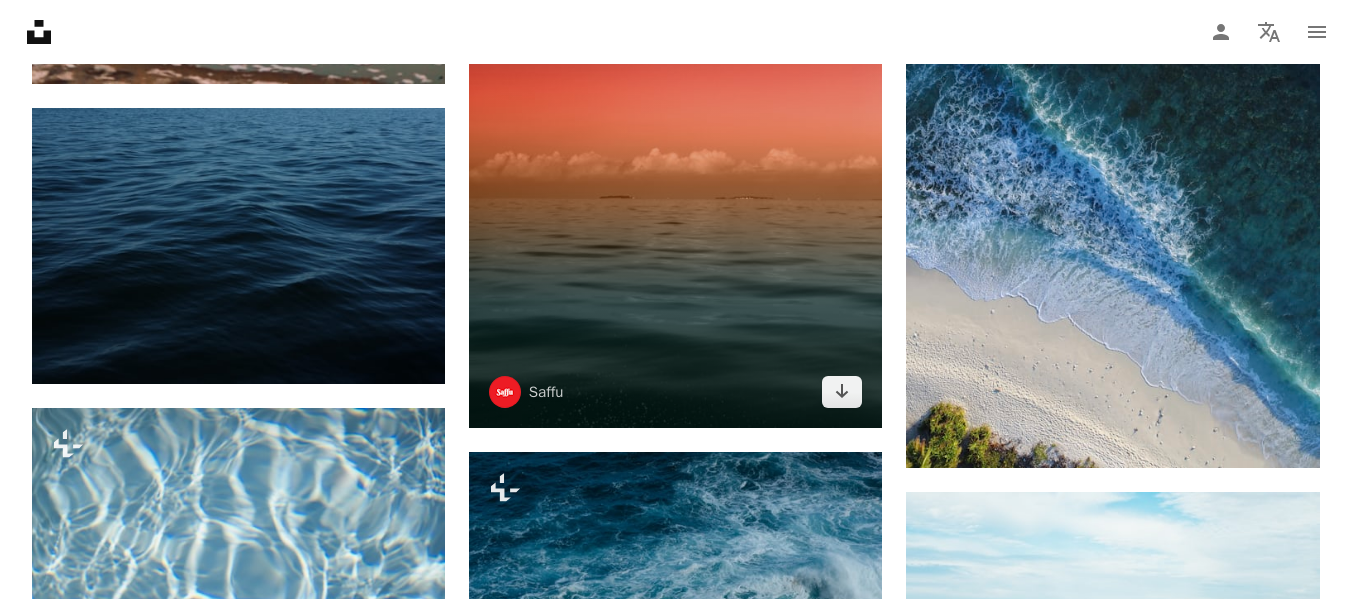 drag, startPoint x: 829, startPoint y: 391, endPoint x: 769, endPoint y: 365, distance: 65.39113 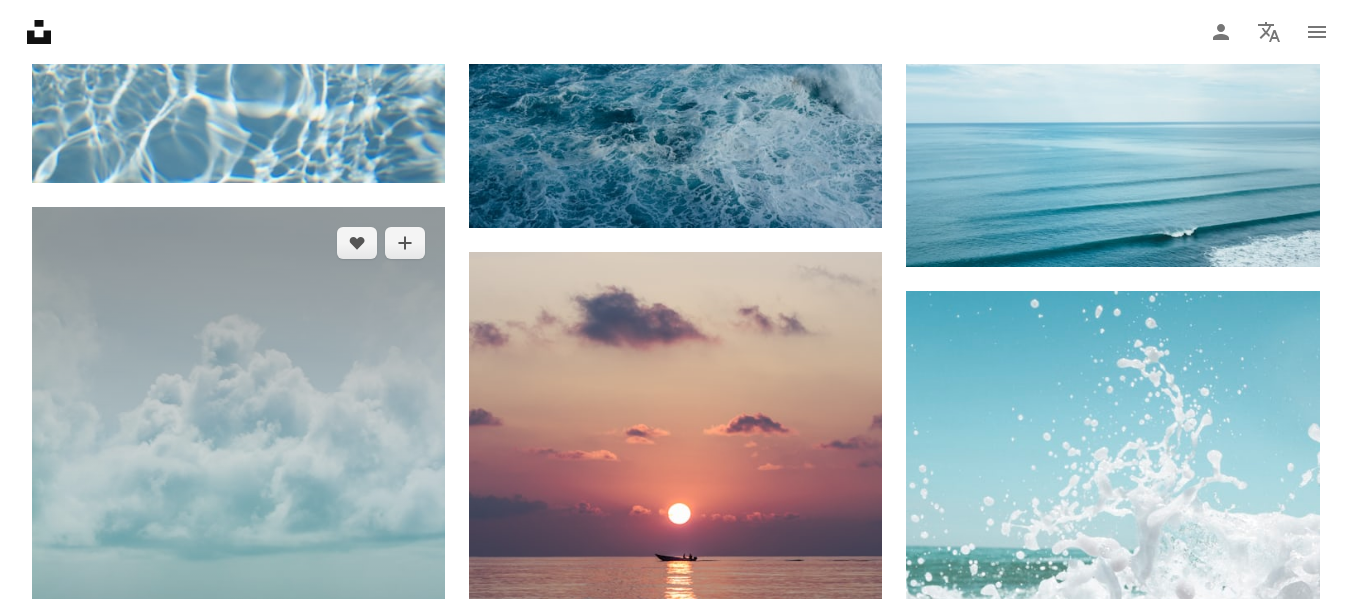 scroll, scrollTop: 12900, scrollLeft: 0, axis: vertical 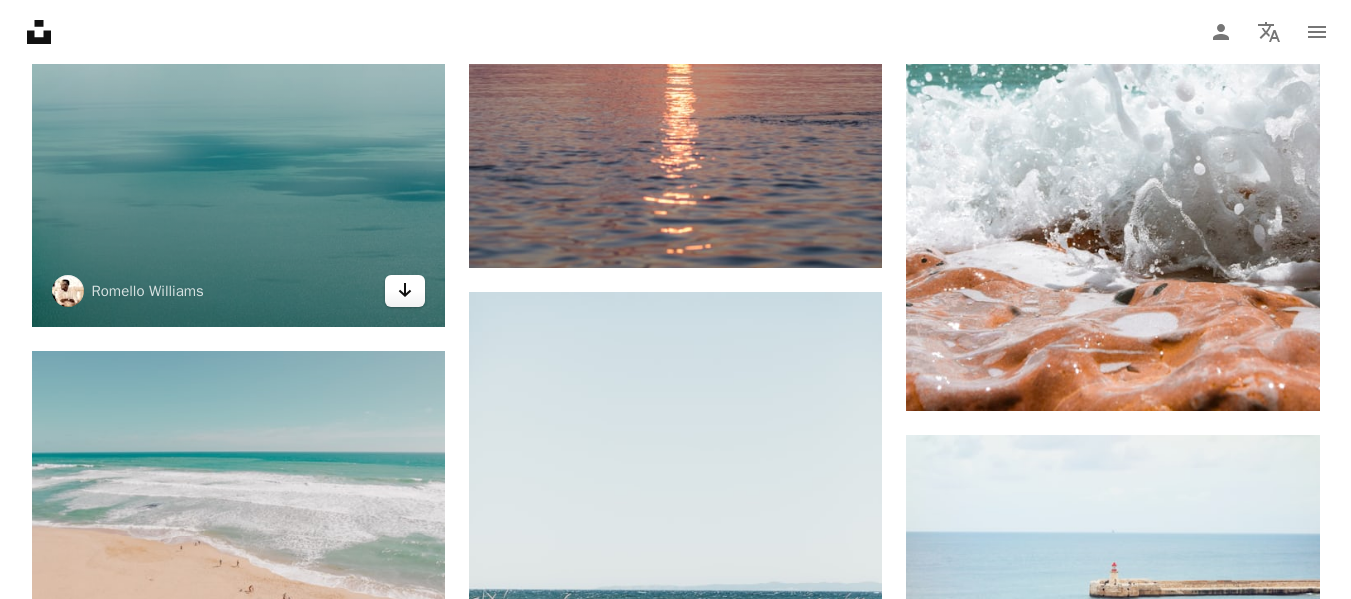 click on "Arrow pointing down" 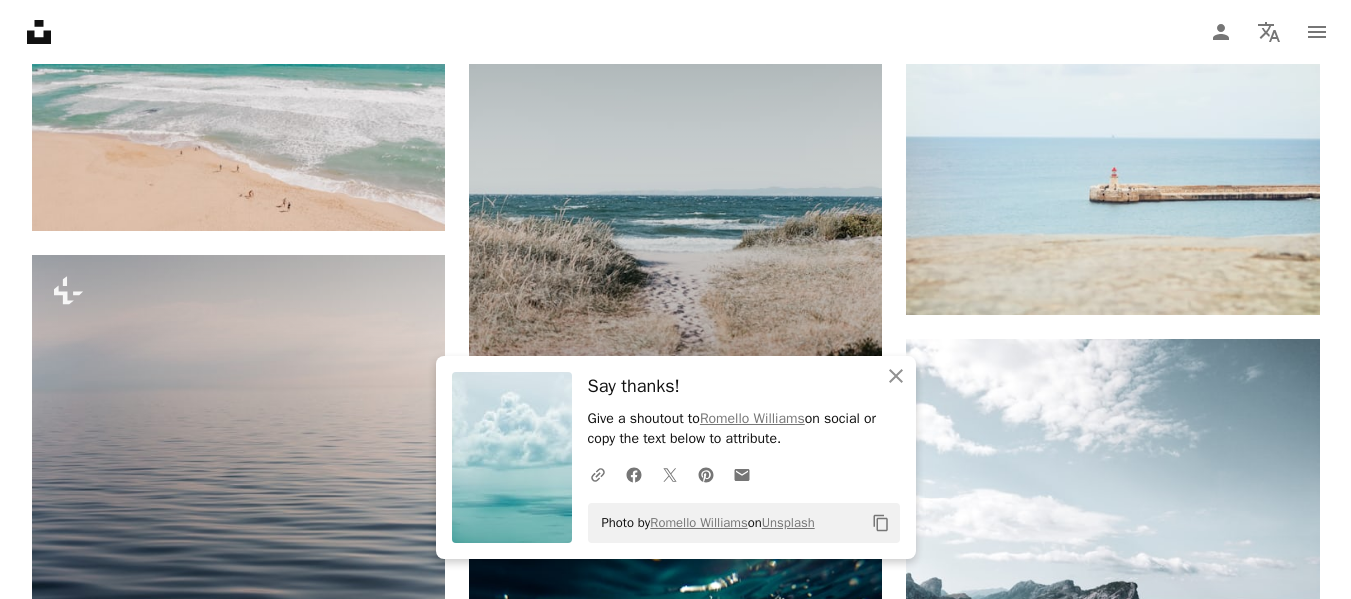scroll, scrollTop: 13300, scrollLeft: 0, axis: vertical 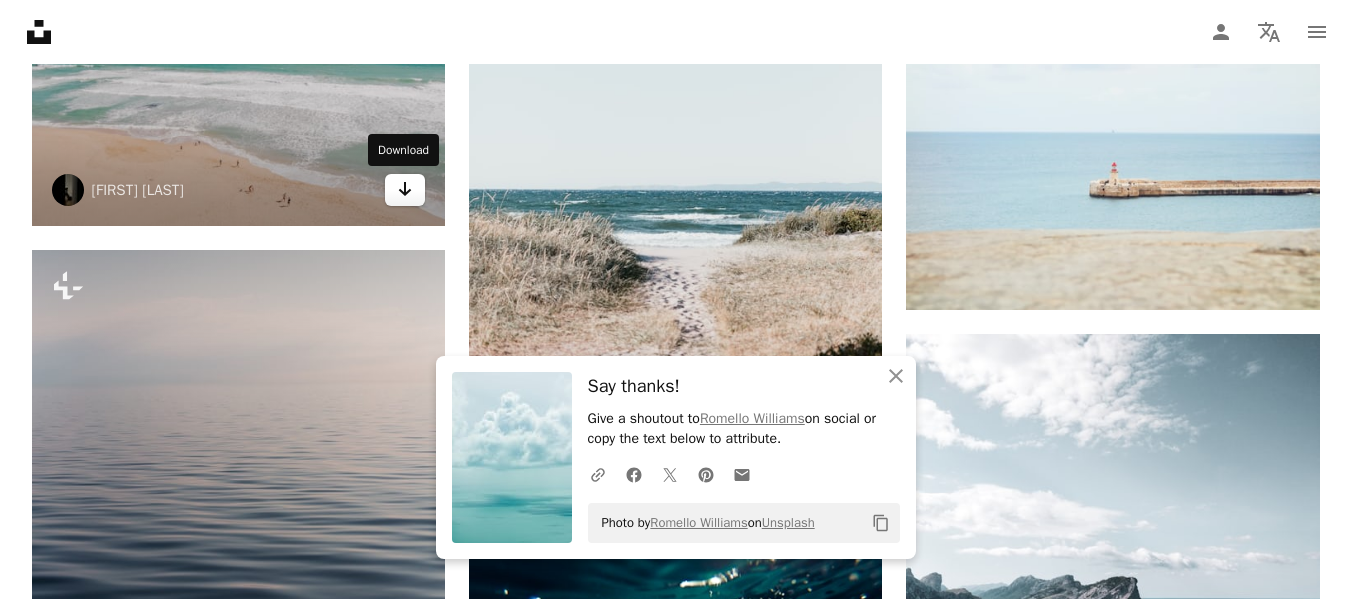 click 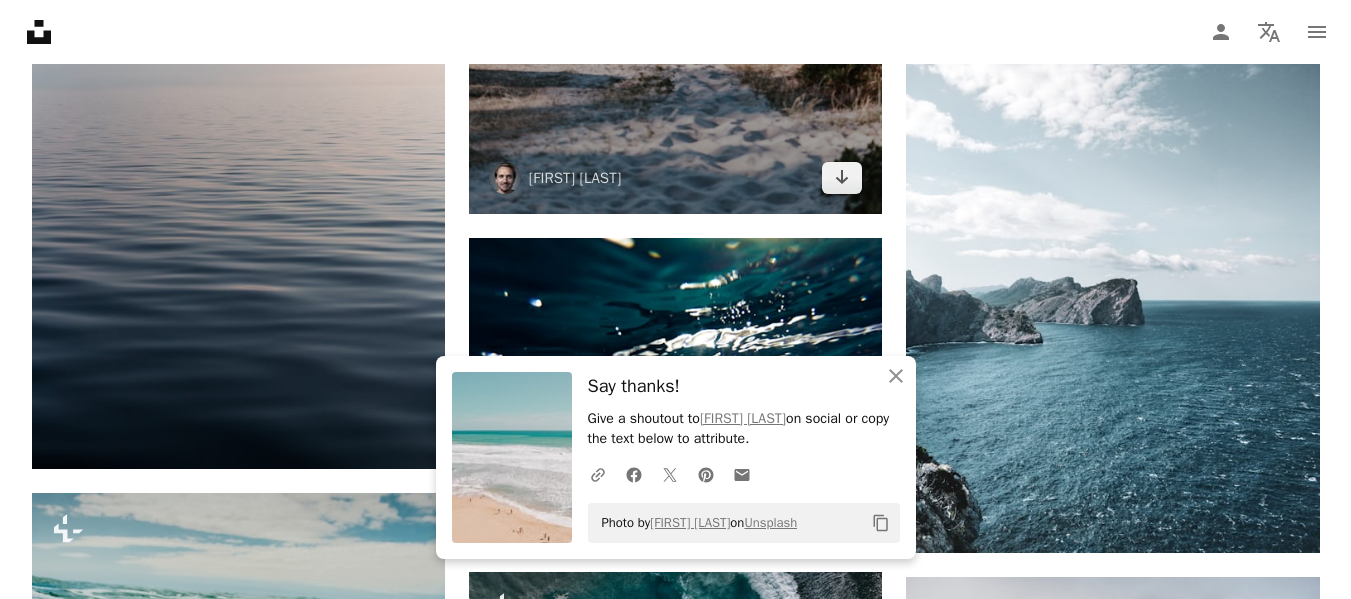 scroll, scrollTop: 13600, scrollLeft: 0, axis: vertical 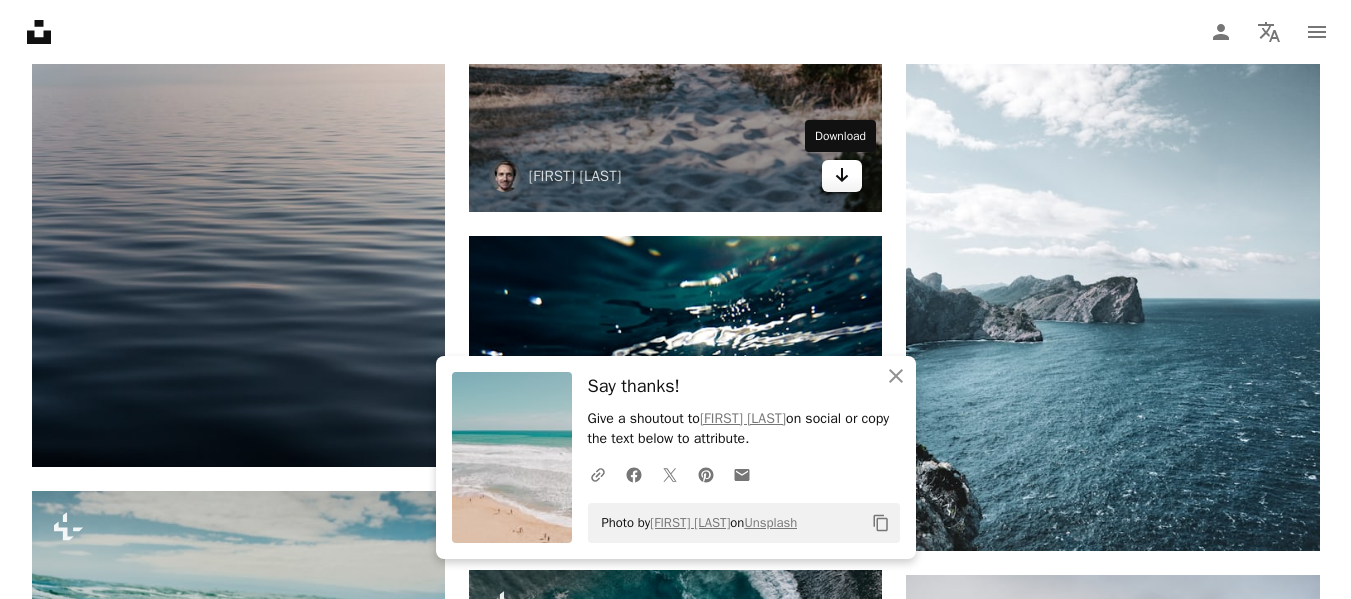 click on "Arrow pointing down" 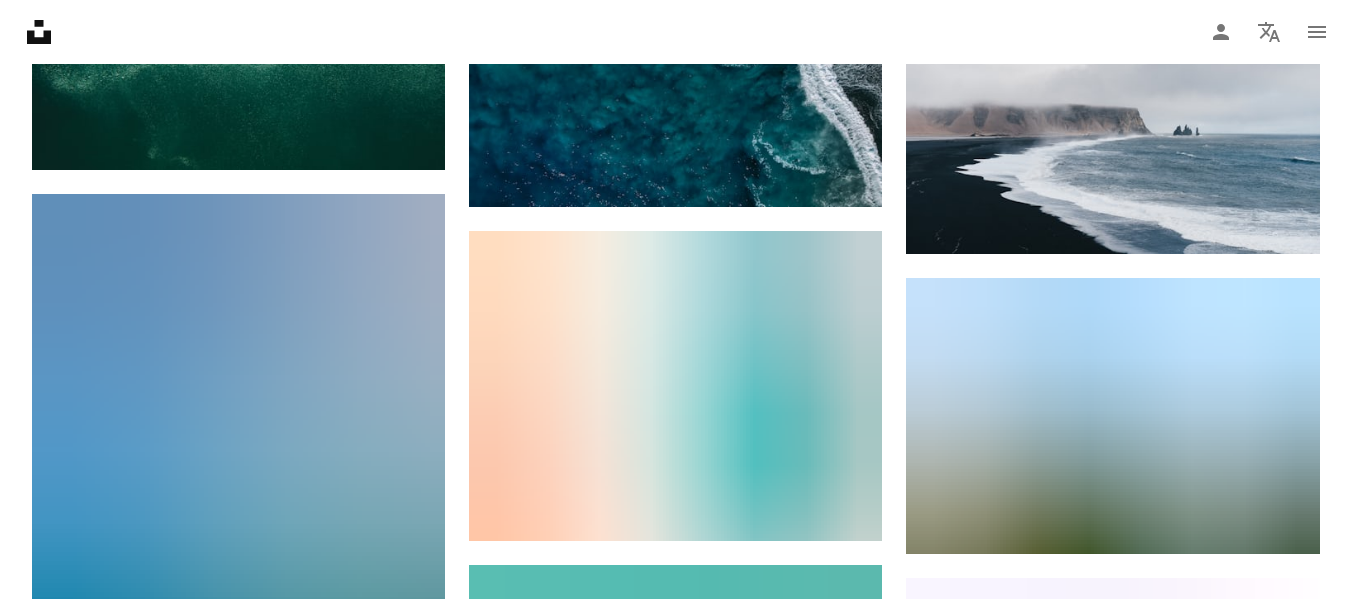 scroll, scrollTop: 14300, scrollLeft: 0, axis: vertical 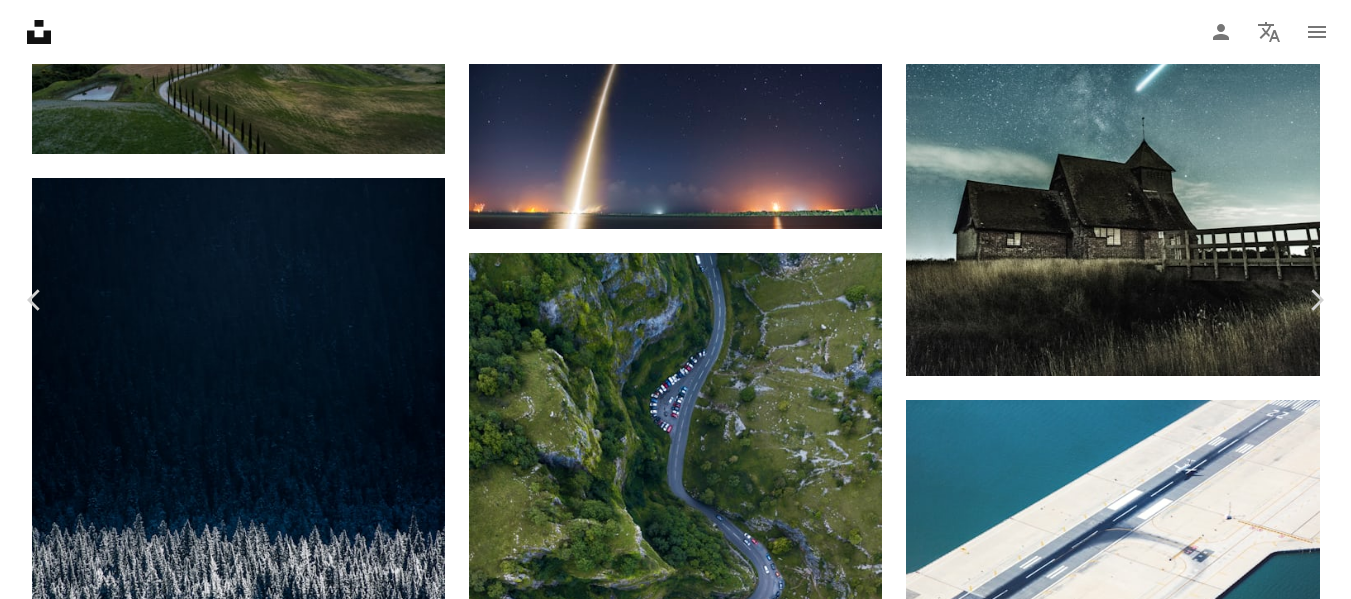 click on "An X shape" at bounding box center (20, 20) 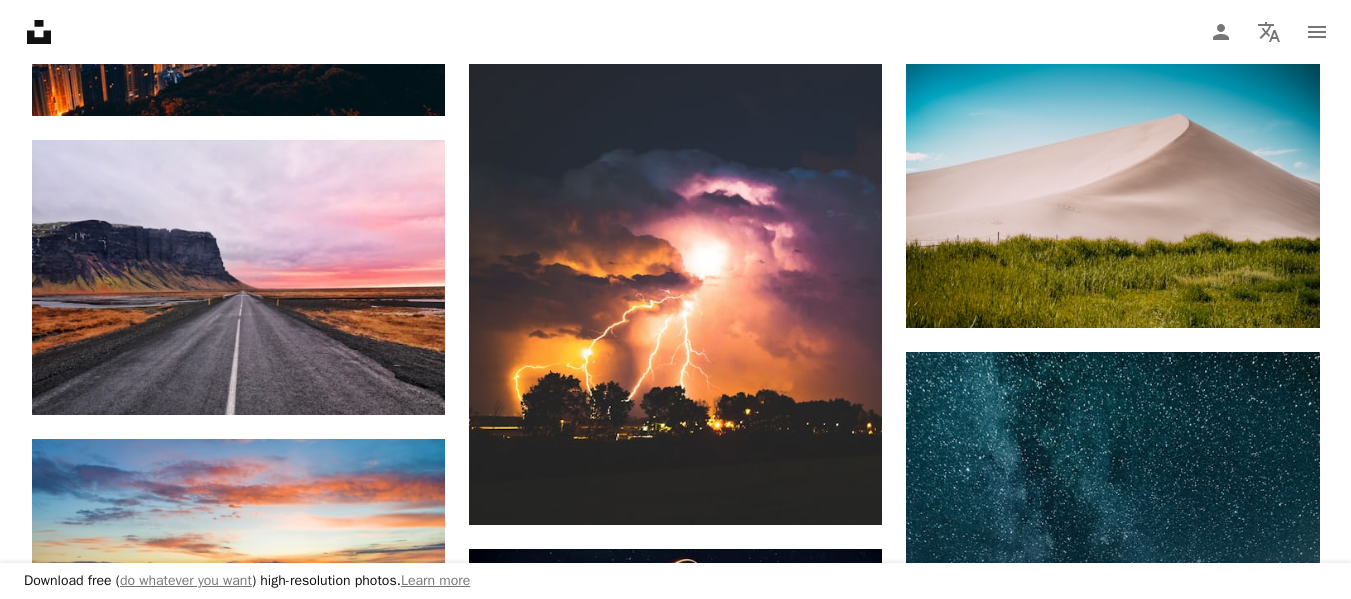 scroll, scrollTop: 13400, scrollLeft: 0, axis: vertical 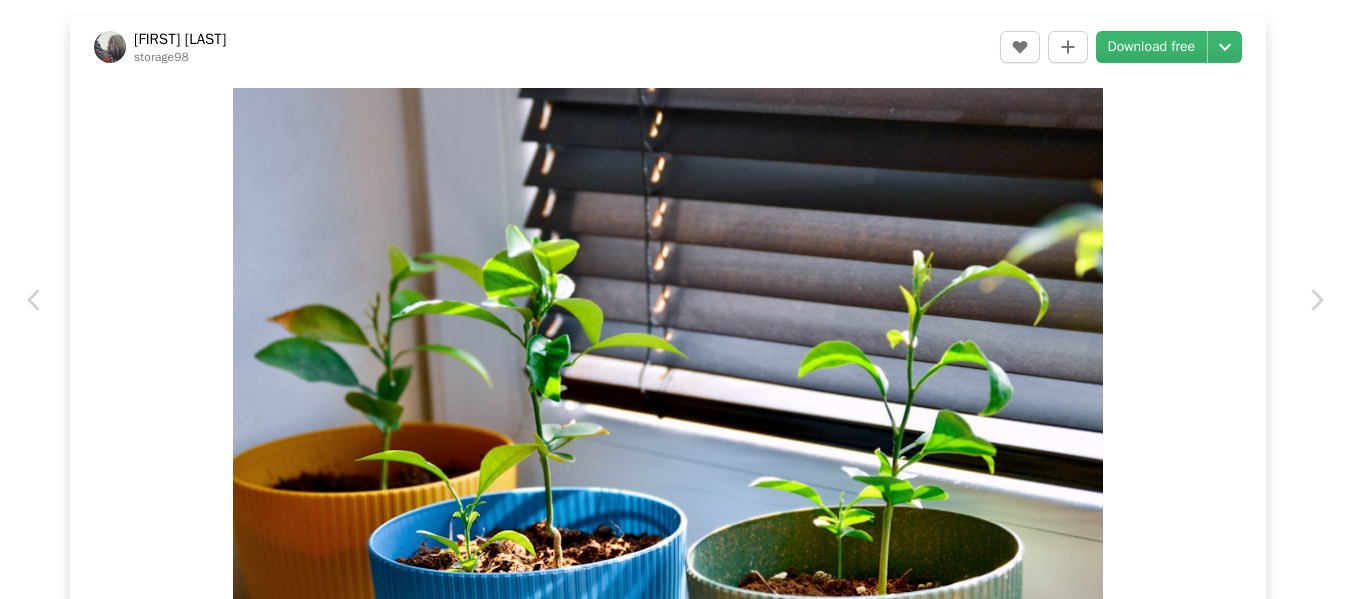 click on "An X shape" at bounding box center [20, 20] 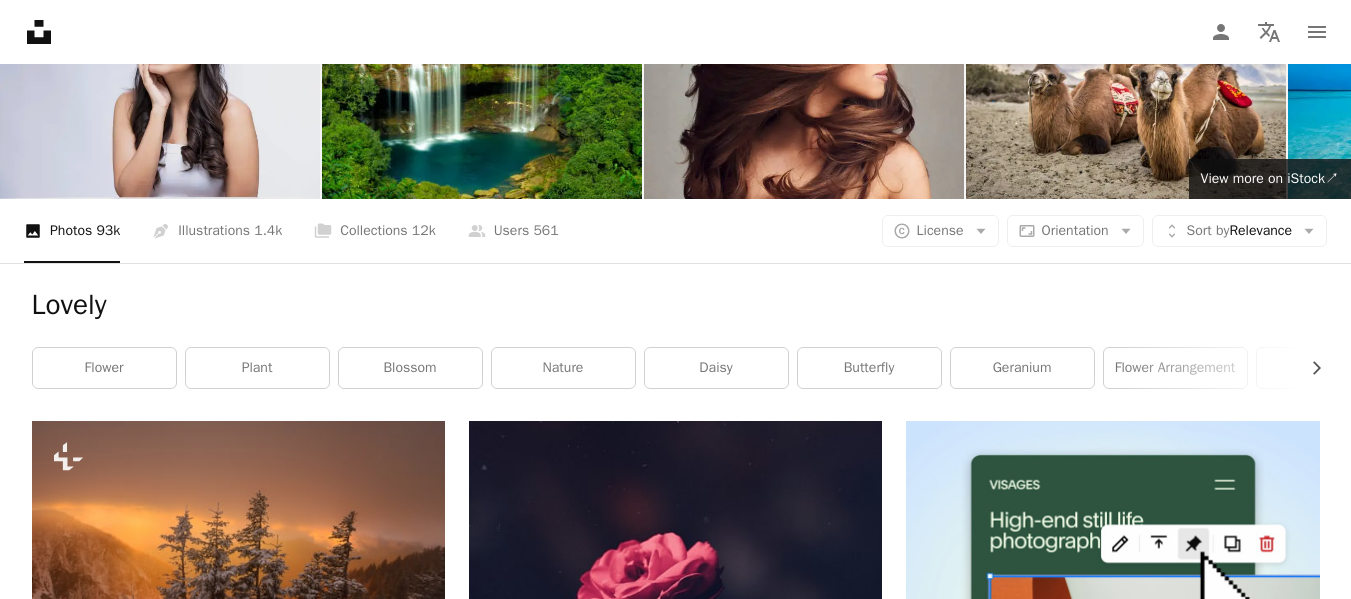 scroll, scrollTop: 0, scrollLeft: 0, axis: both 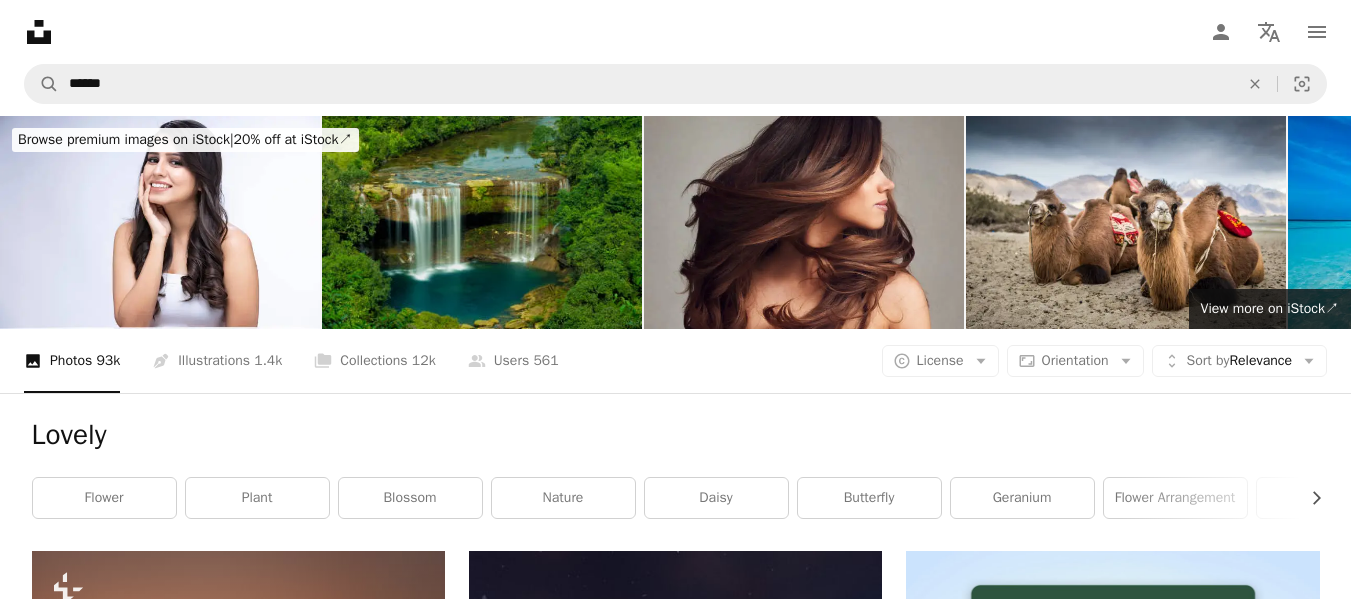click at bounding box center [482, 222] 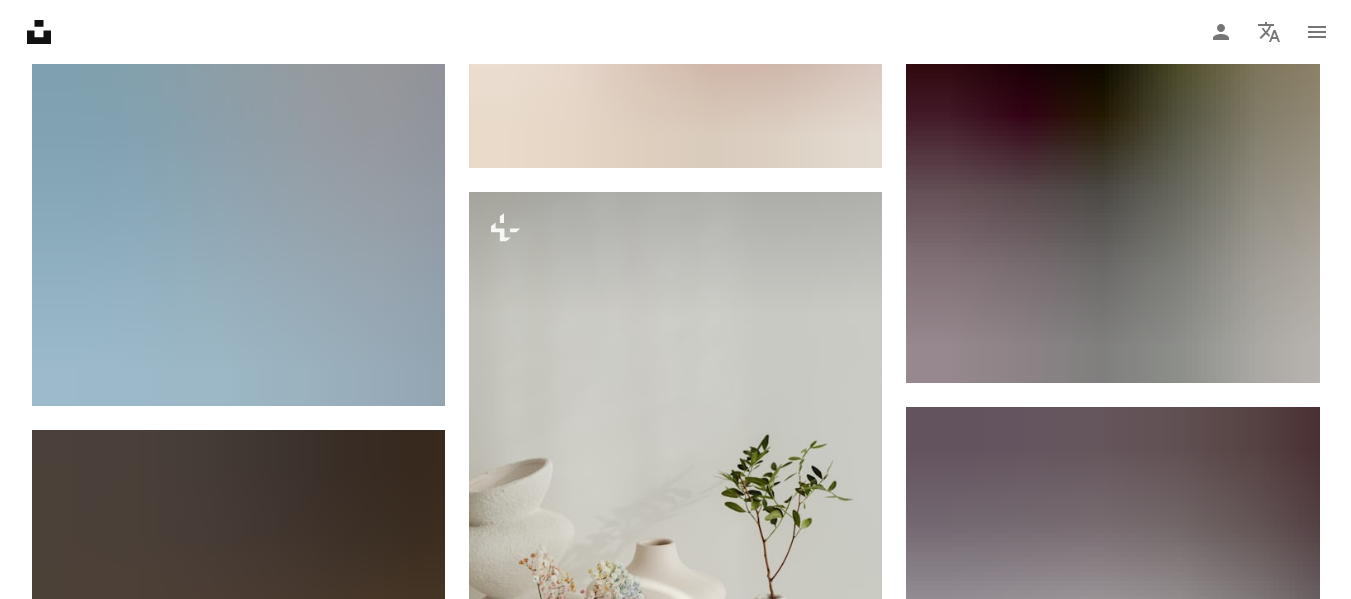 scroll, scrollTop: 3200, scrollLeft: 0, axis: vertical 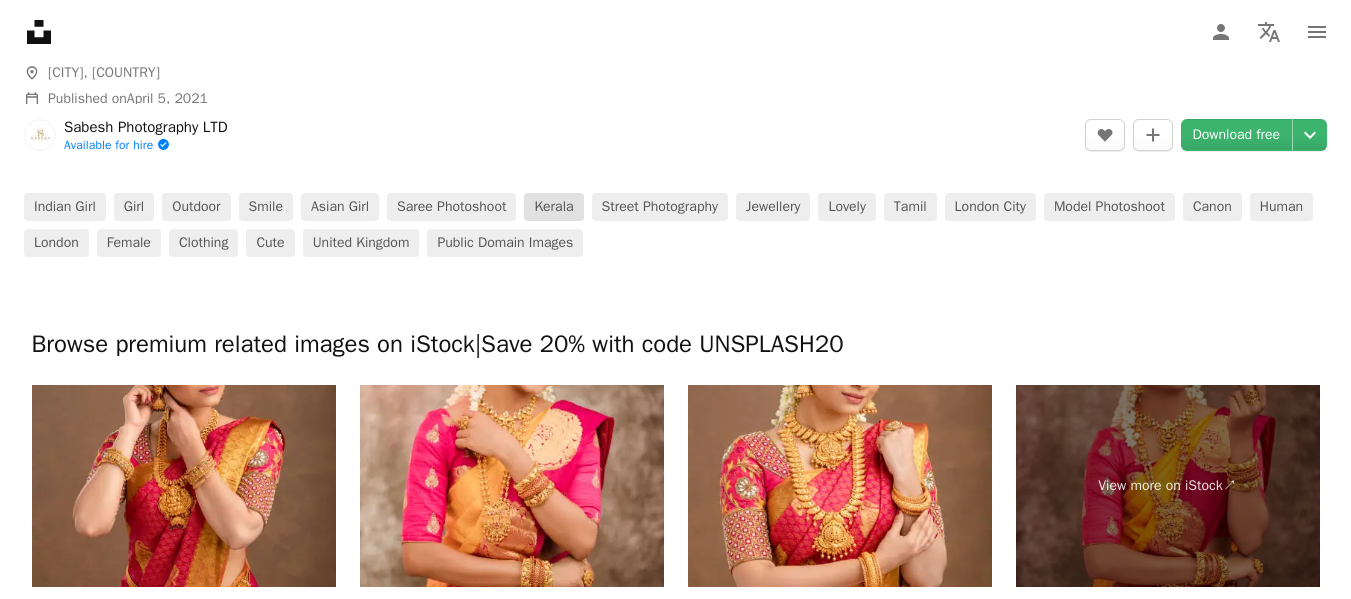 click on "kerala" at bounding box center (553, 207) 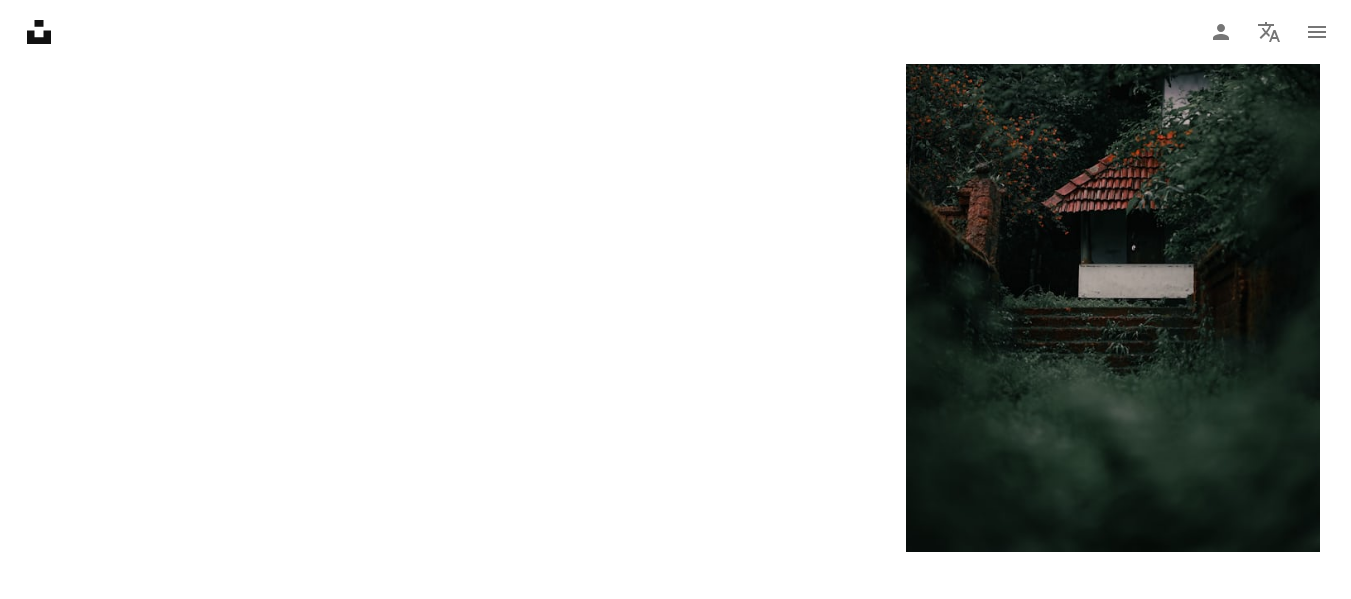 scroll, scrollTop: 3500, scrollLeft: 0, axis: vertical 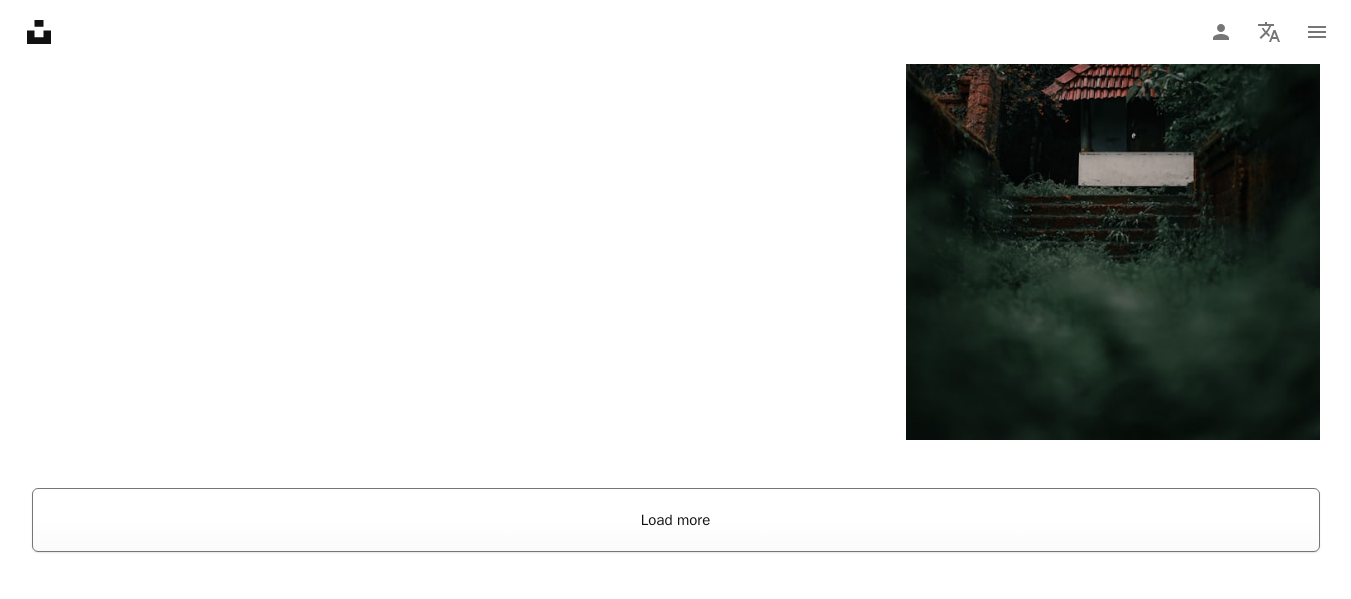 click on "Load more" at bounding box center (676, 520) 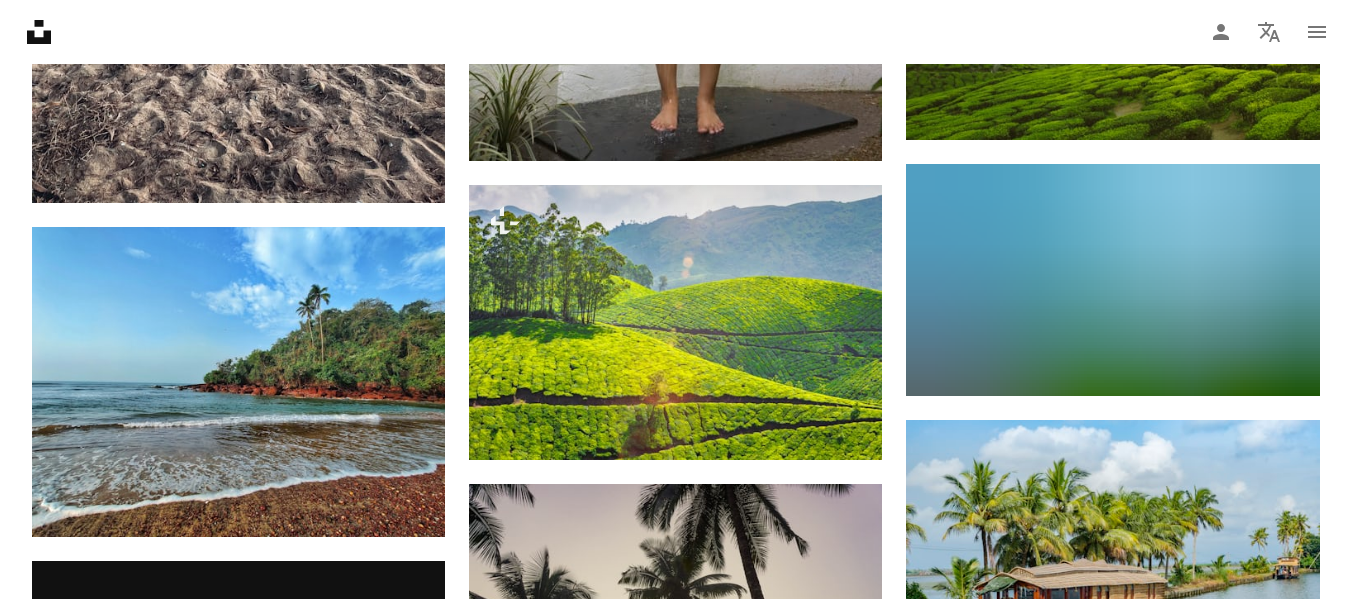 scroll, scrollTop: 4300, scrollLeft: 0, axis: vertical 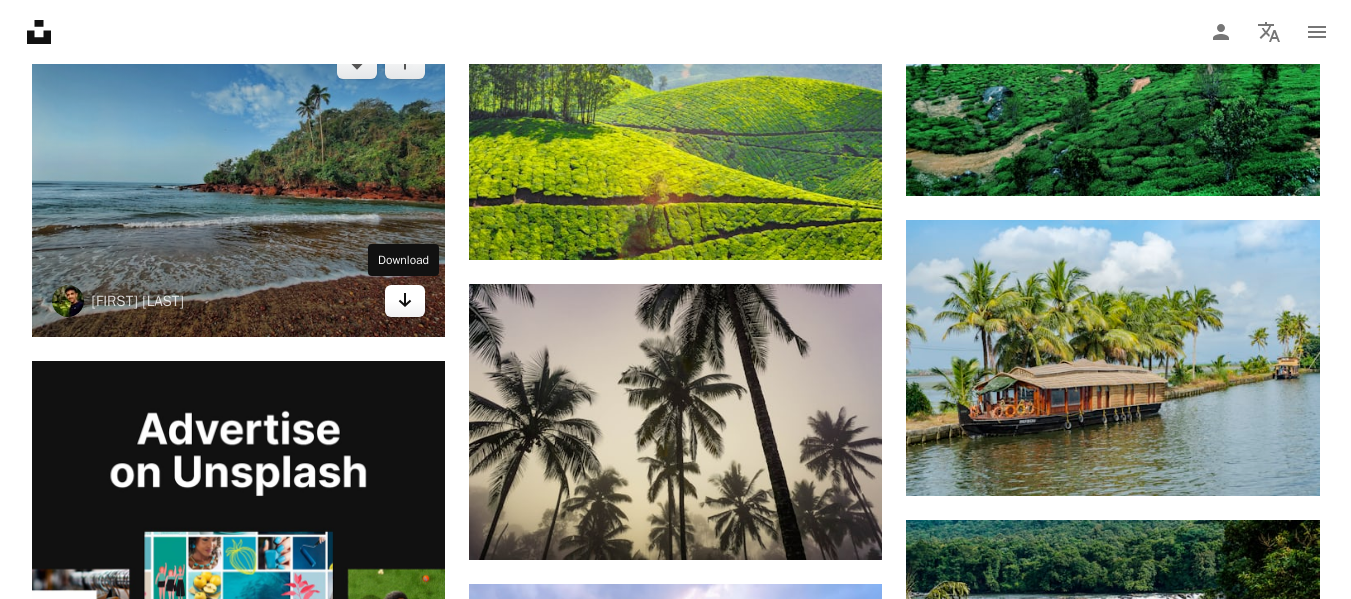 click on "Arrow pointing down" at bounding box center (405, 301) 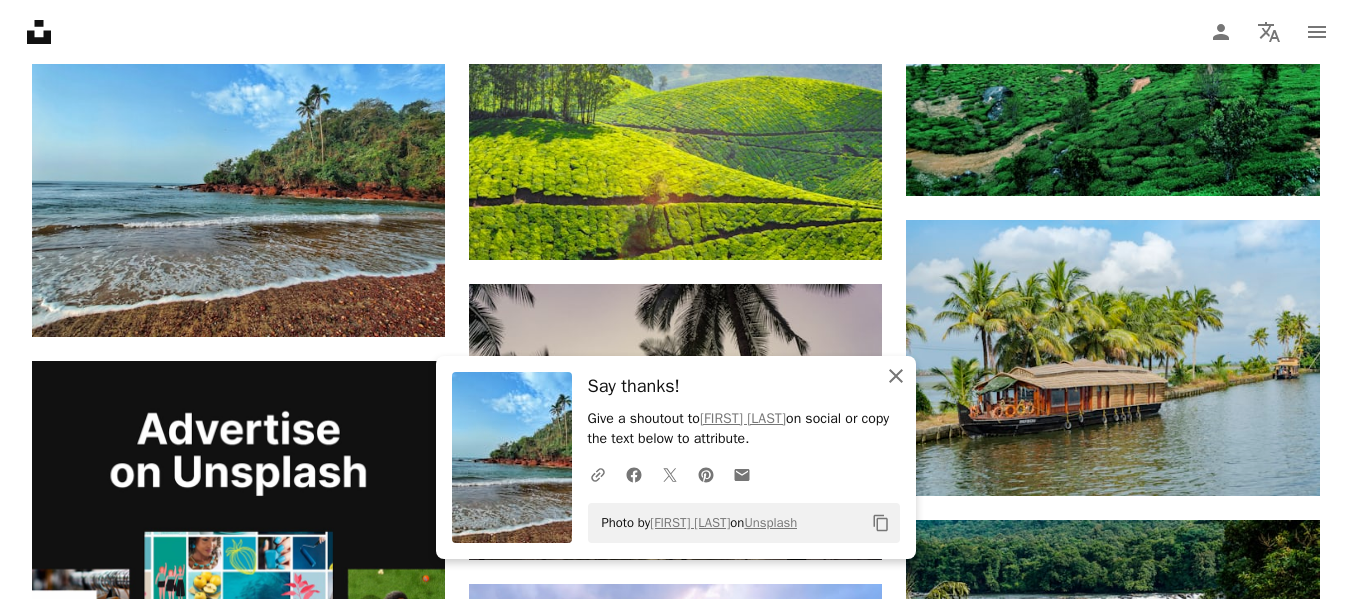 click on "An X shape" 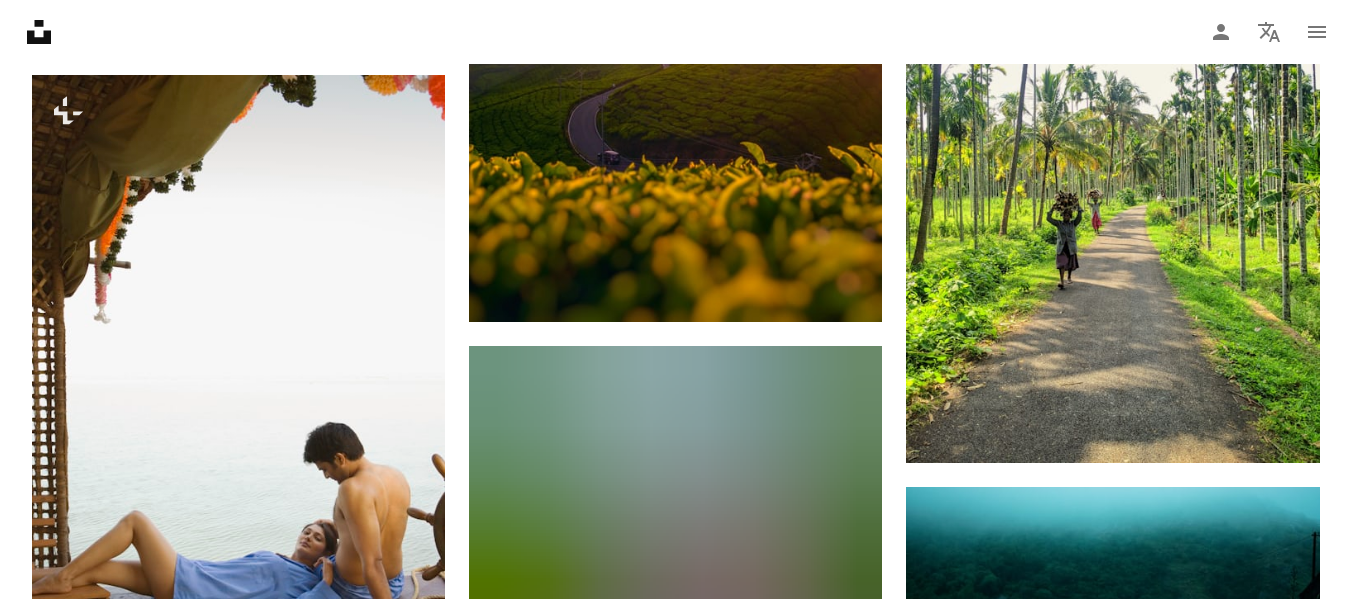 scroll, scrollTop: 13500, scrollLeft: 0, axis: vertical 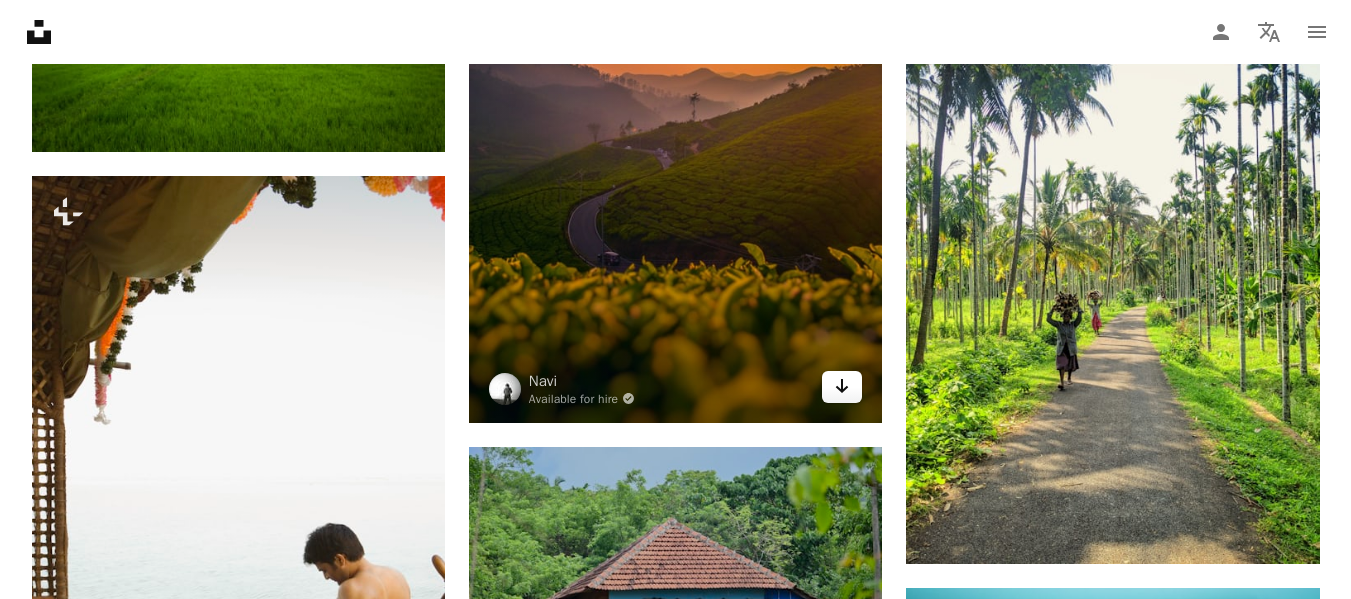 click on "Arrow pointing down" 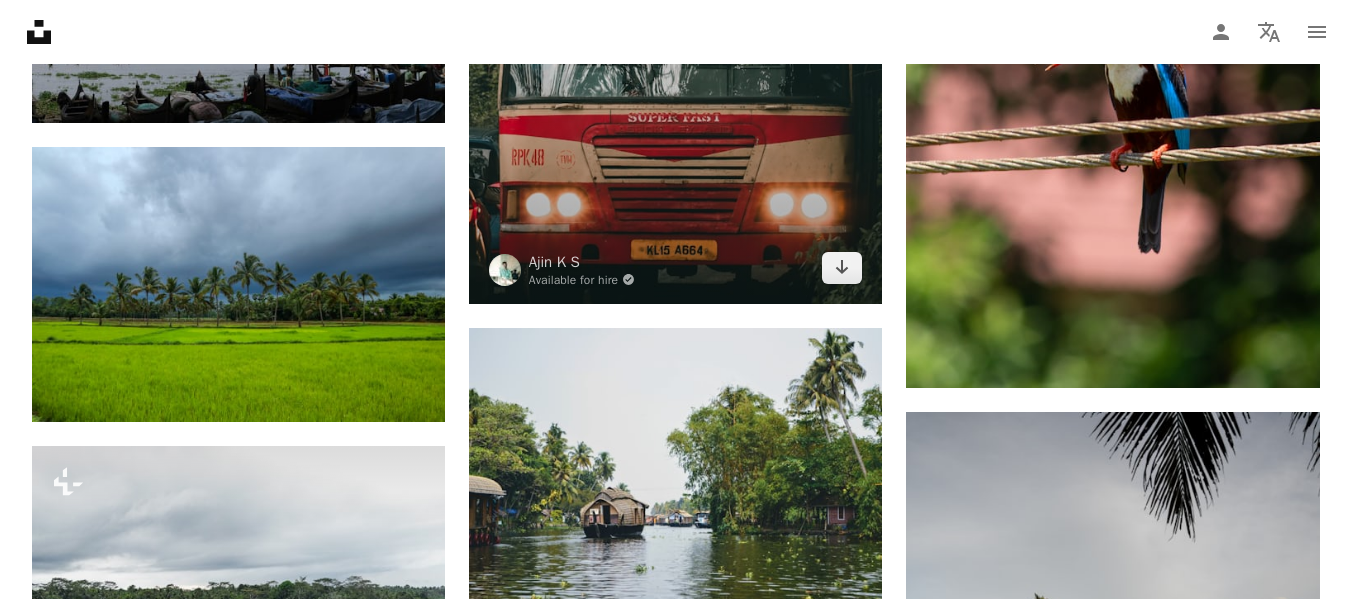 scroll, scrollTop: 20900, scrollLeft: 0, axis: vertical 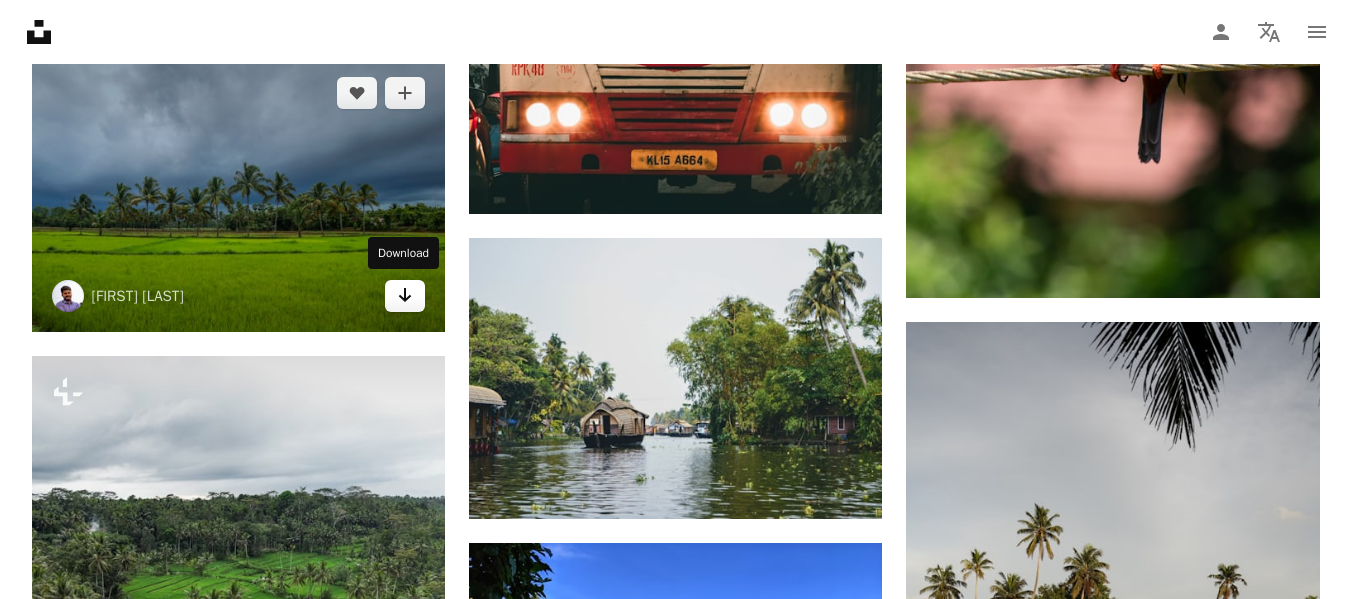 click on "Arrow pointing down" 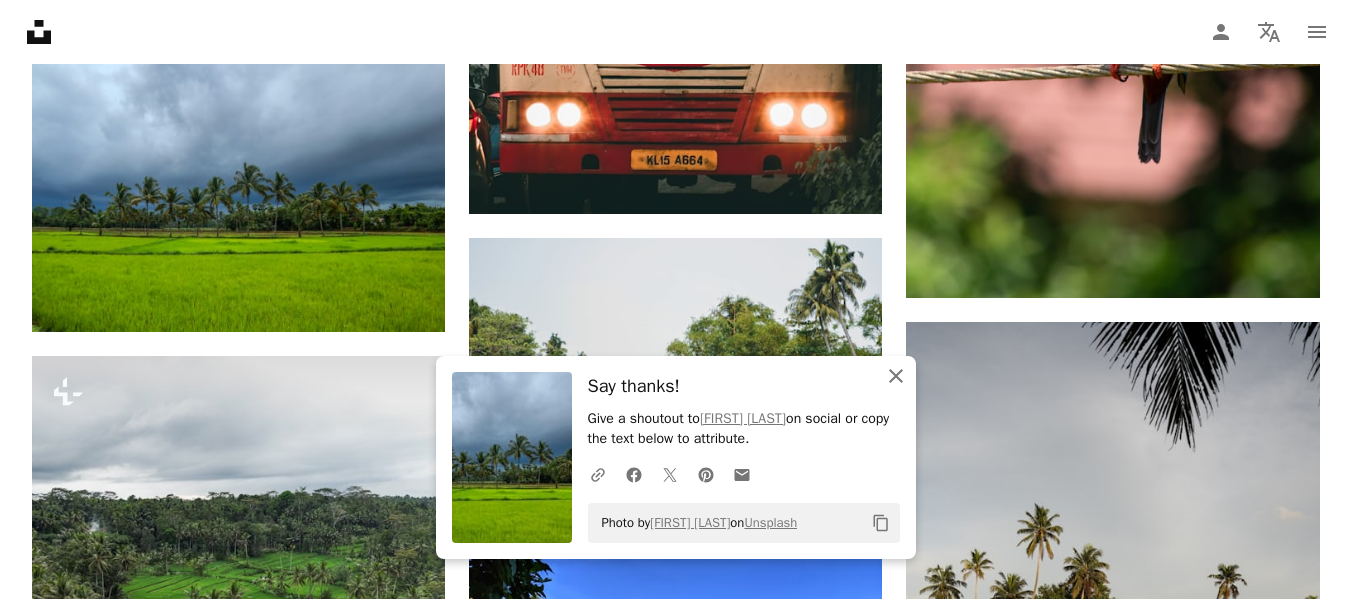 click on "An X shape" 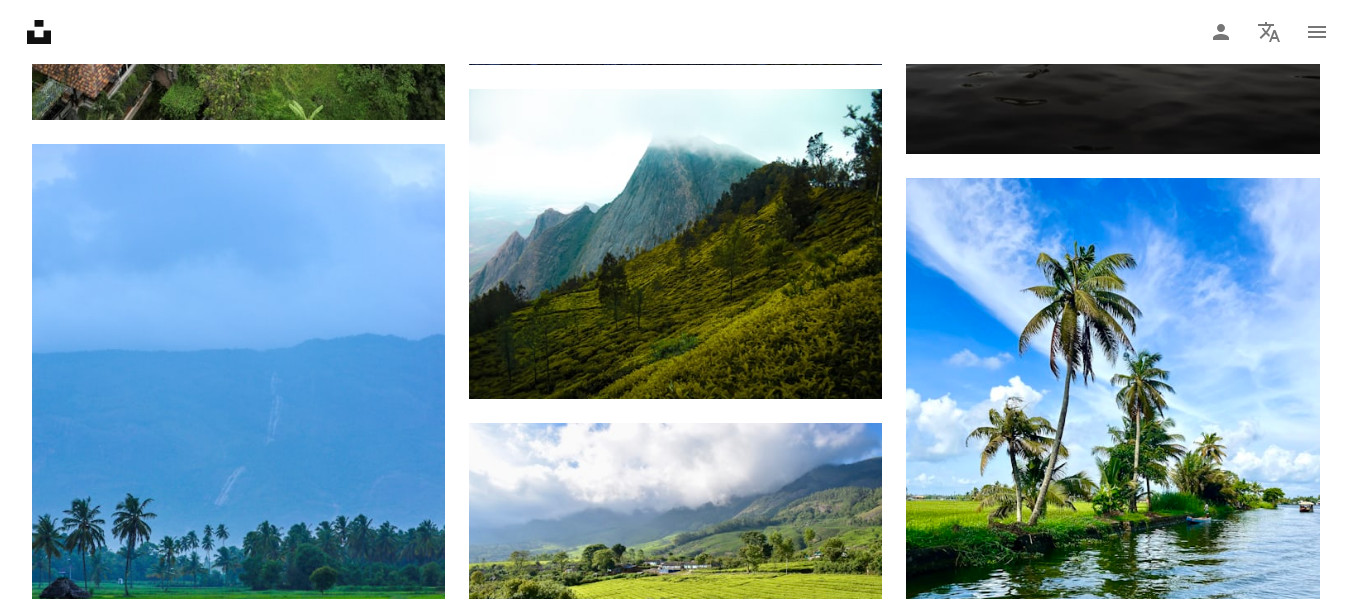 scroll, scrollTop: 21700, scrollLeft: 0, axis: vertical 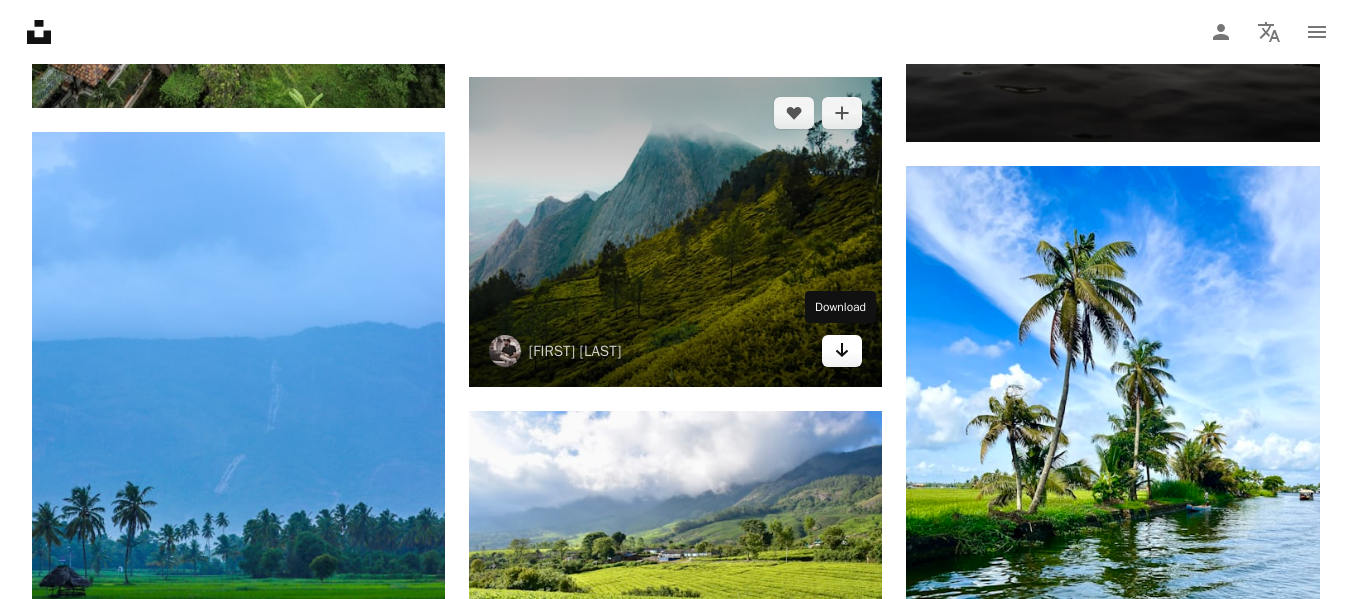 click on "Arrow pointing down" 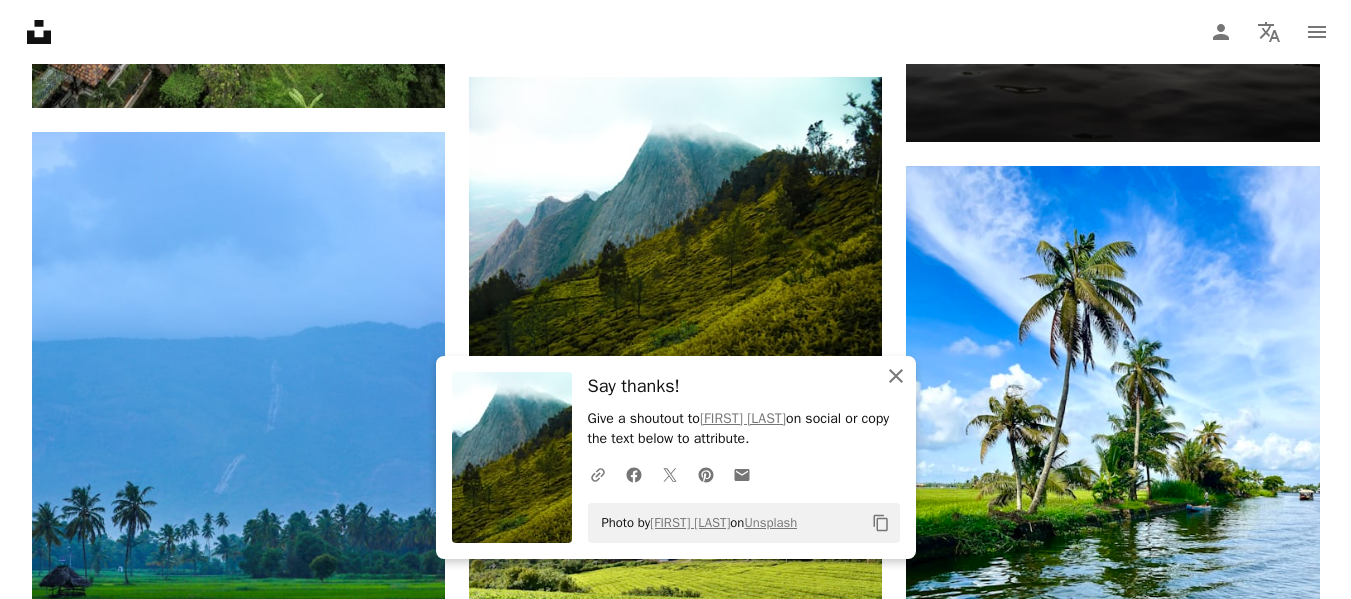 click on "An X shape" 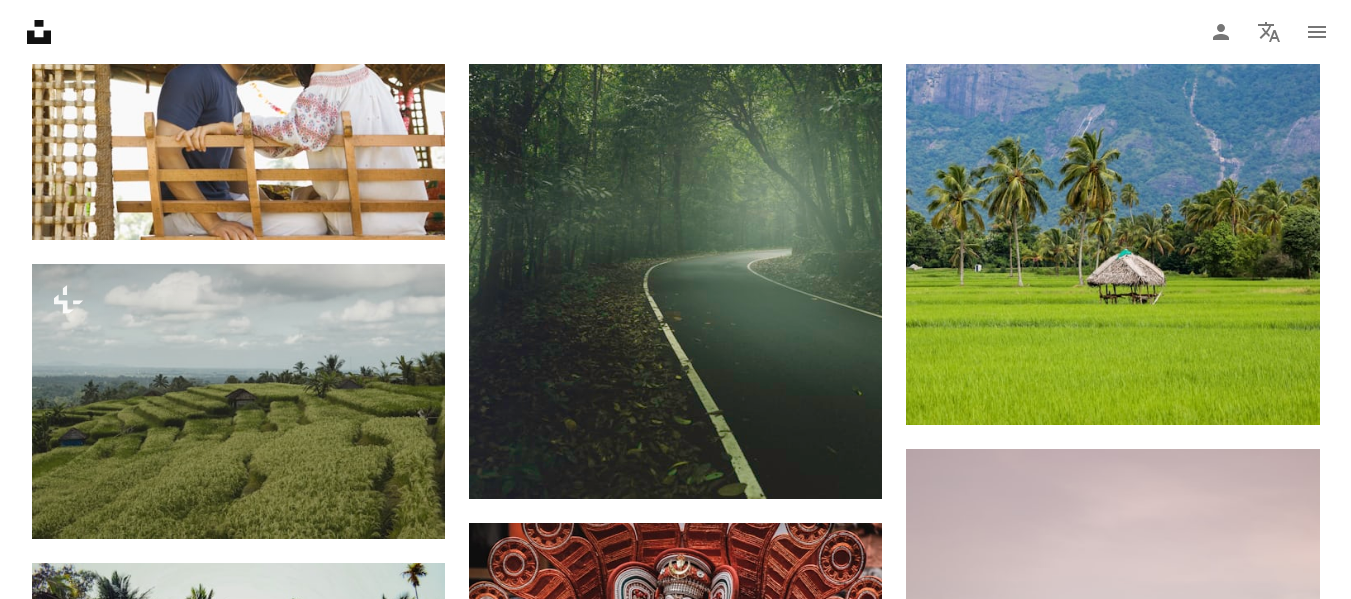 scroll, scrollTop: 22900, scrollLeft: 0, axis: vertical 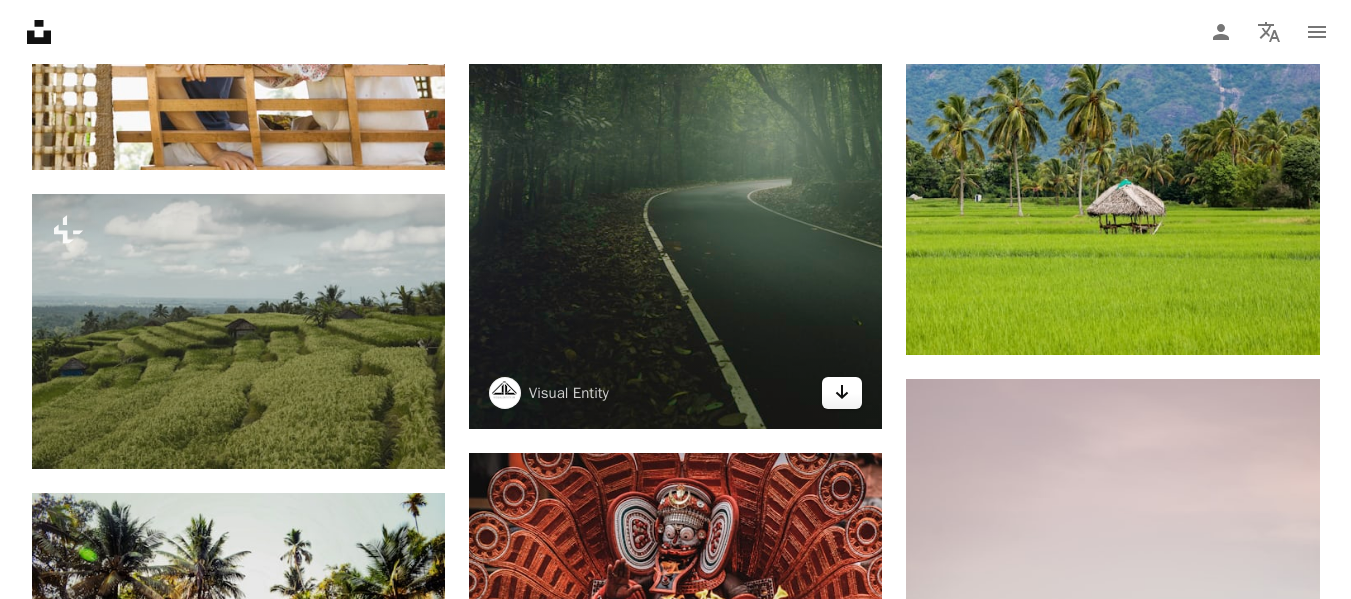 click on "Arrow pointing down" 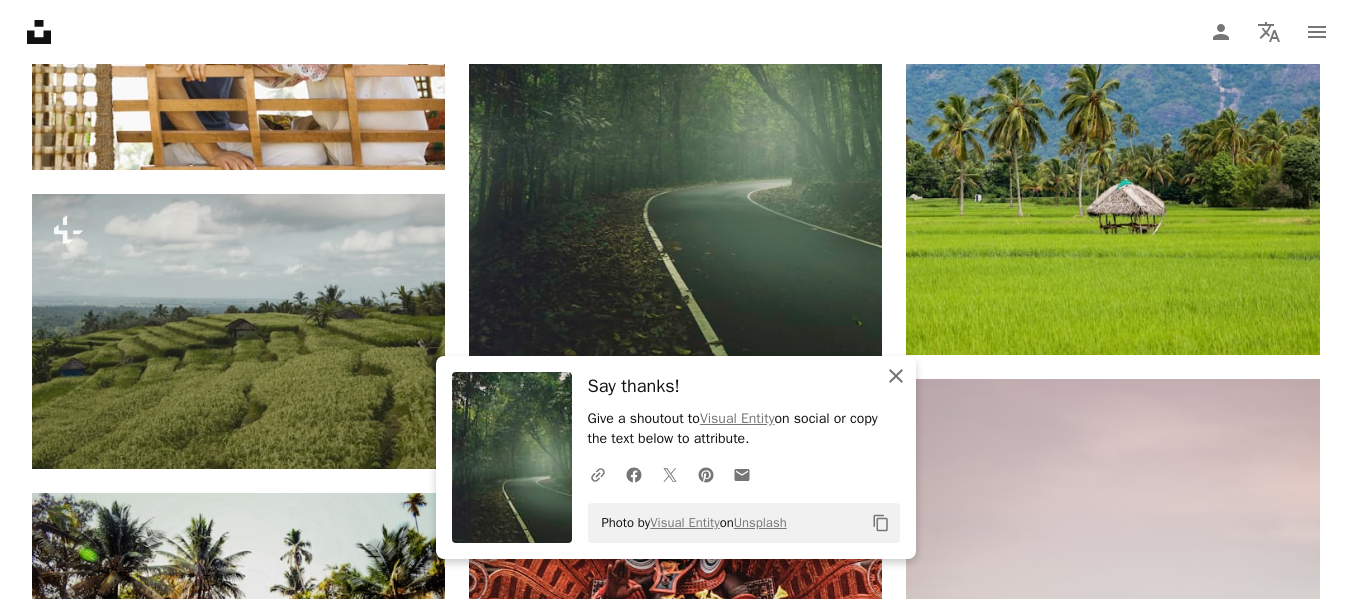 click on "An X shape" 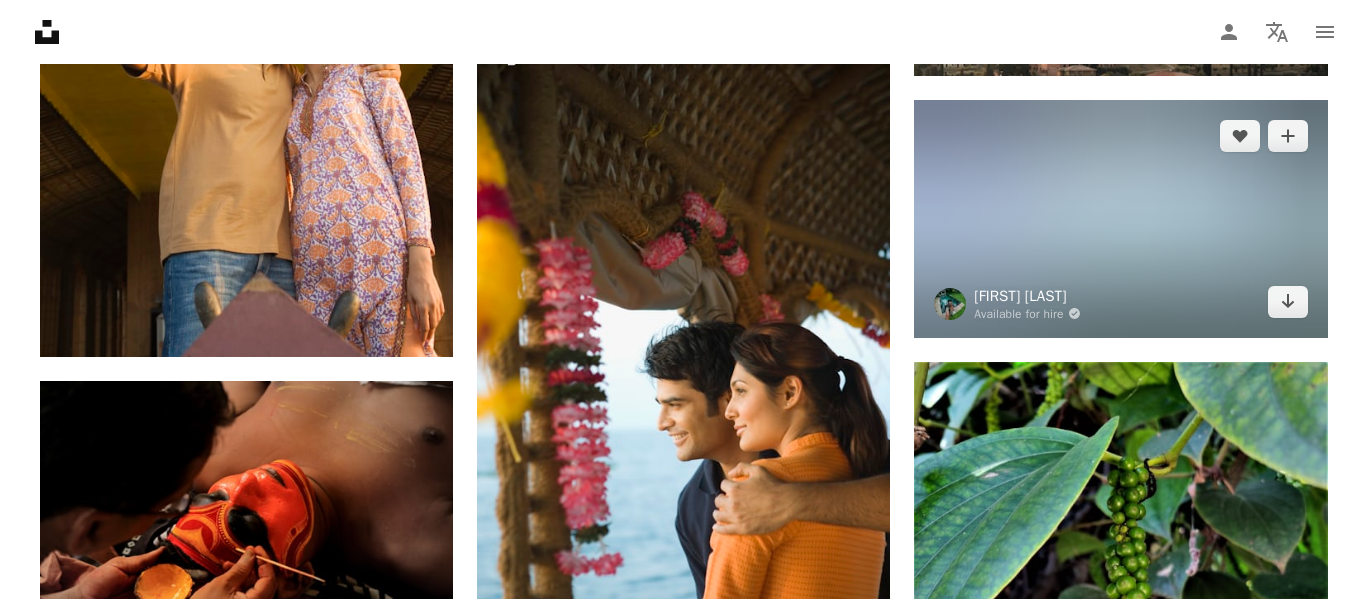 scroll, scrollTop: 25500, scrollLeft: 0, axis: vertical 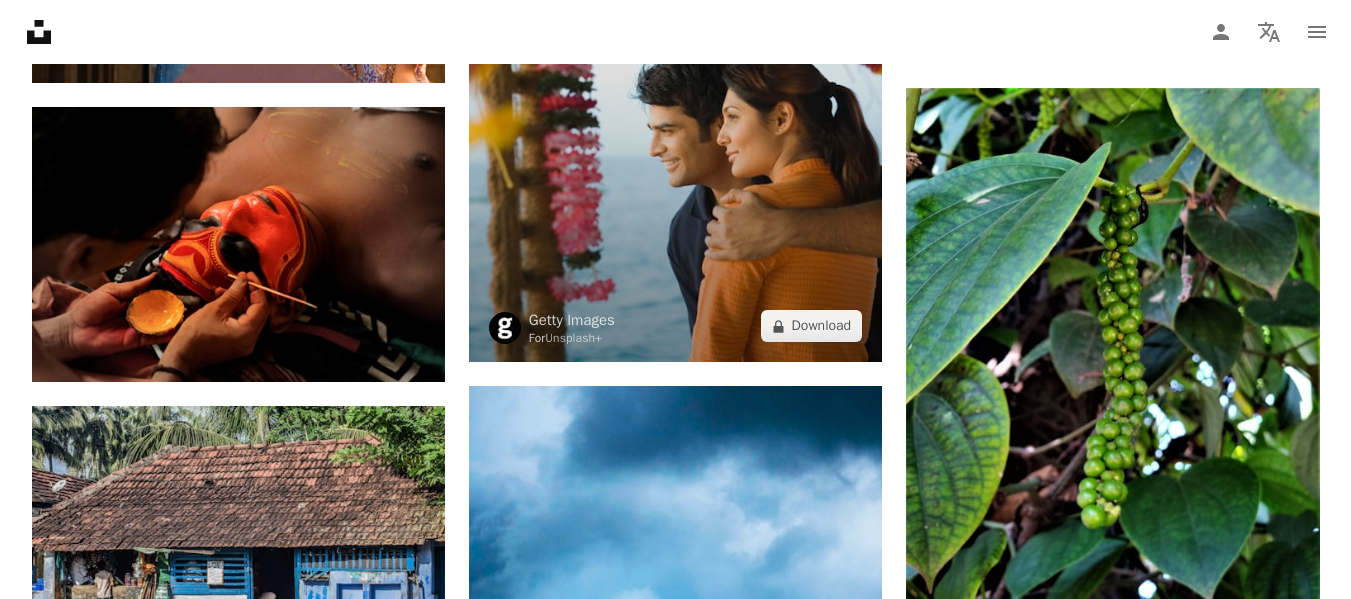 click at bounding box center [675, 52] 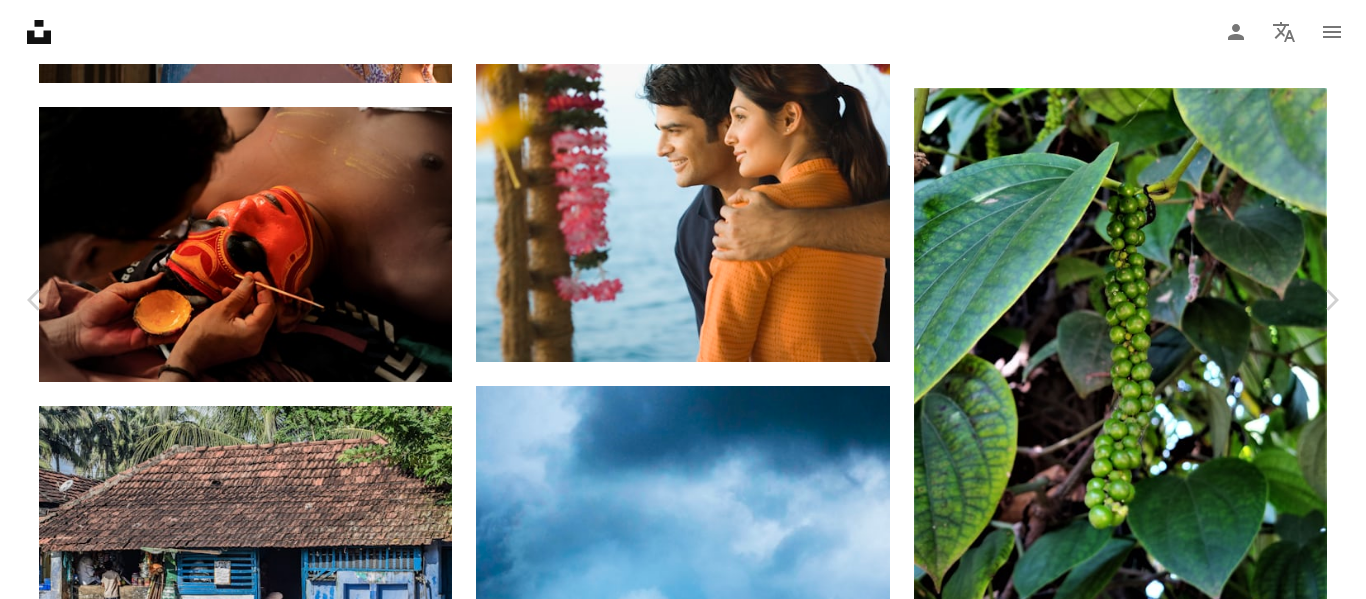 scroll, scrollTop: 3700, scrollLeft: 0, axis: vertical 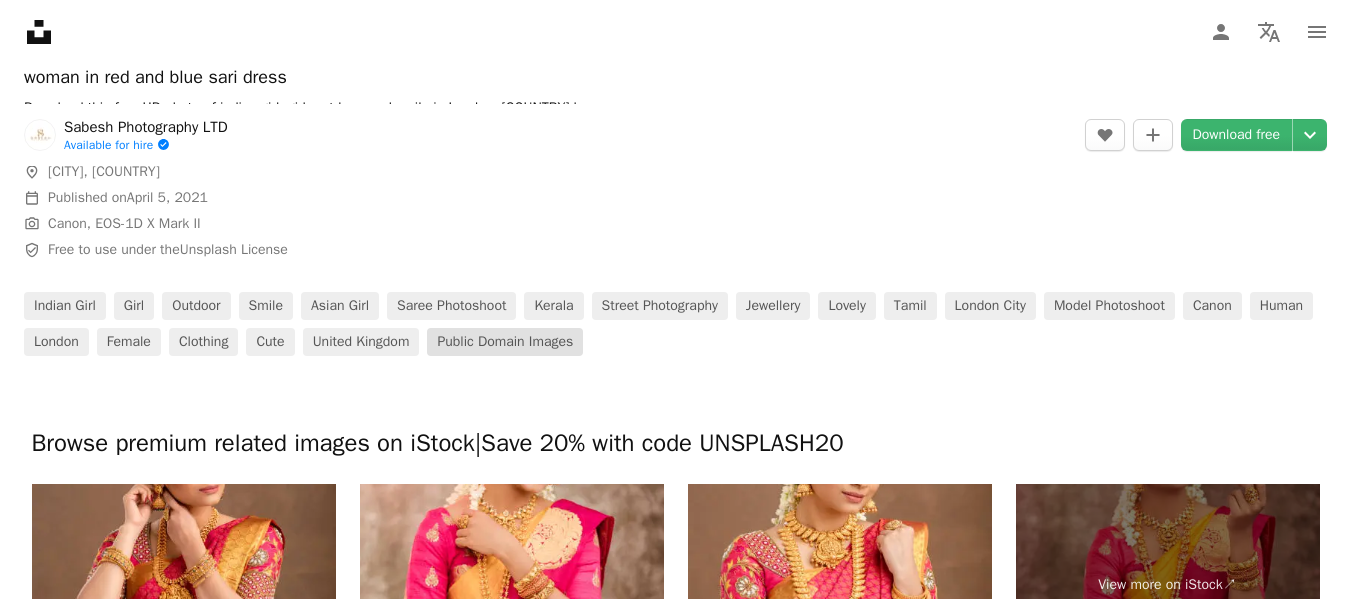 click on "Public domain images" at bounding box center [505, 342] 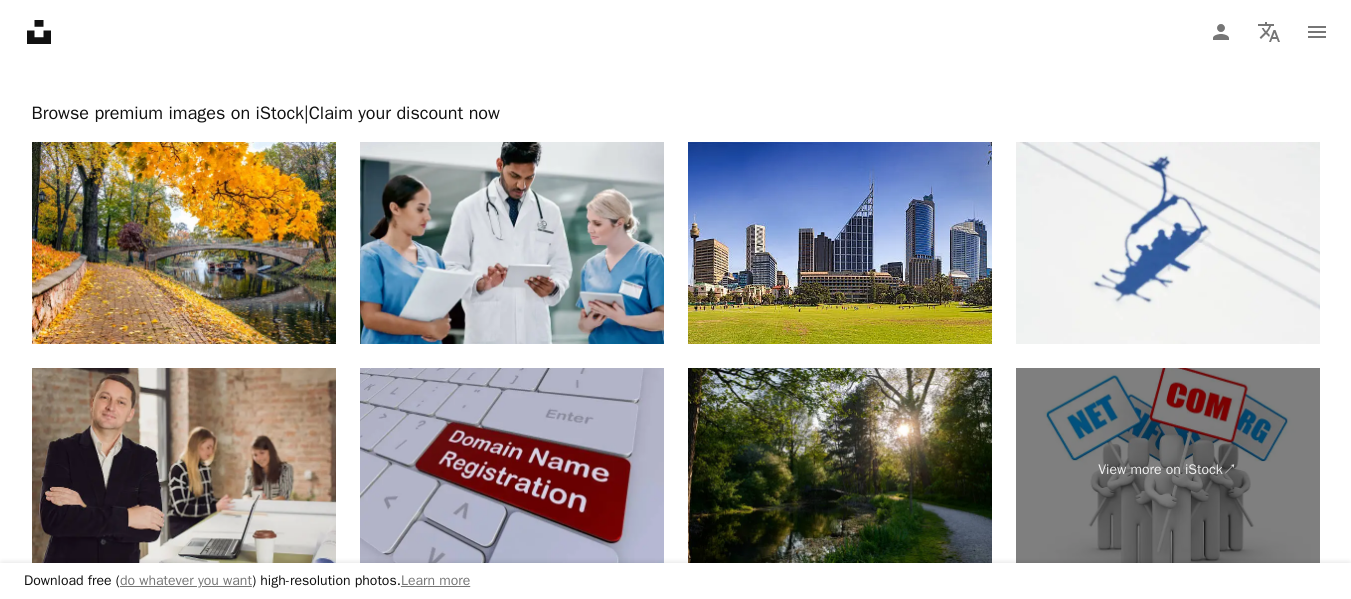 scroll, scrollTop: 4460, scrollLeft: 0, axis: vertical 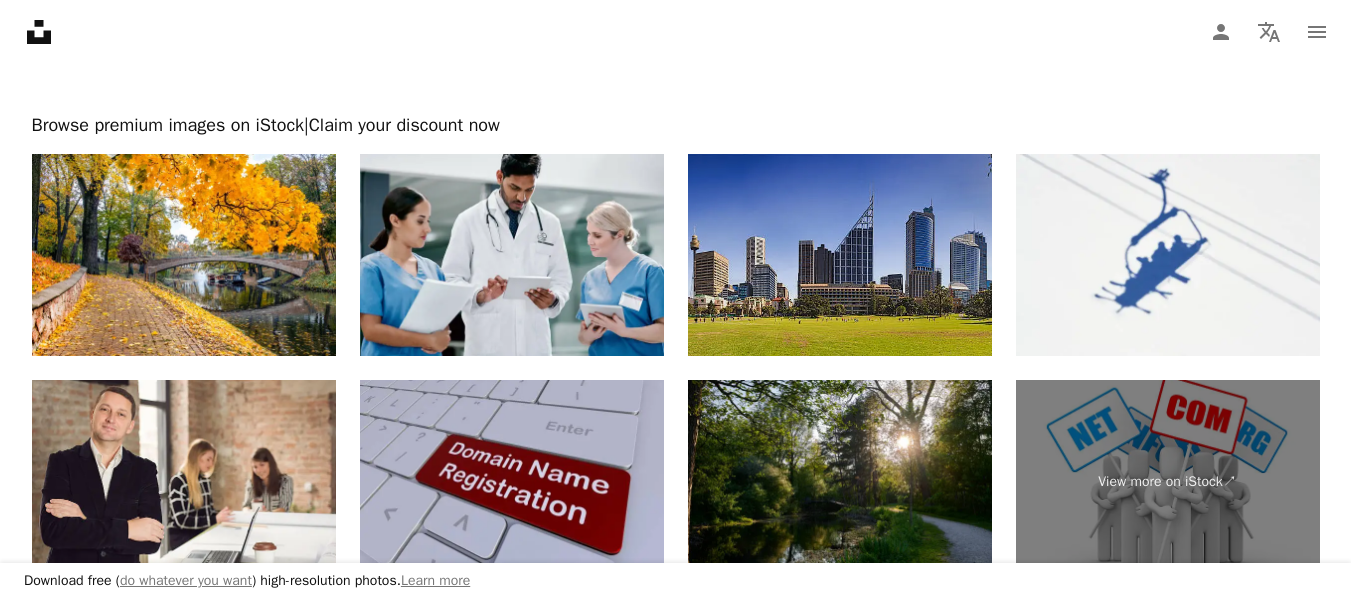 click at bounding box center [840, 255] 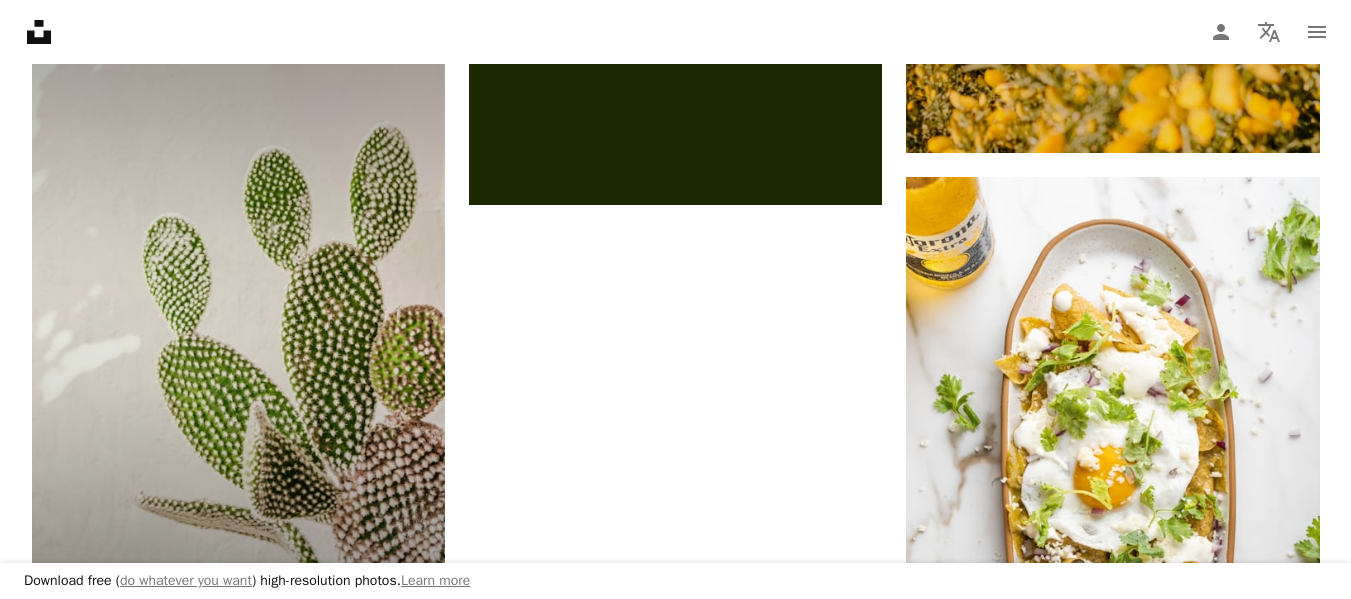 scroll, scrollTop: 3260, scrollLeft: 0, axis: vertical 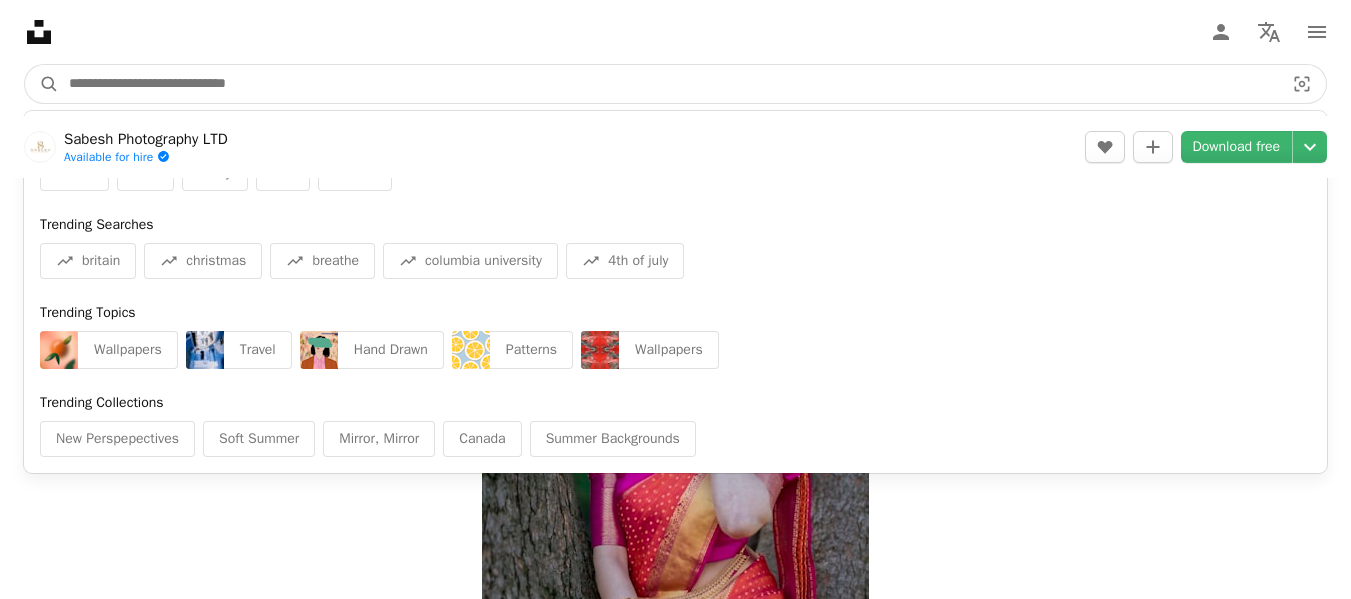 click at bounding box center [668, 84] 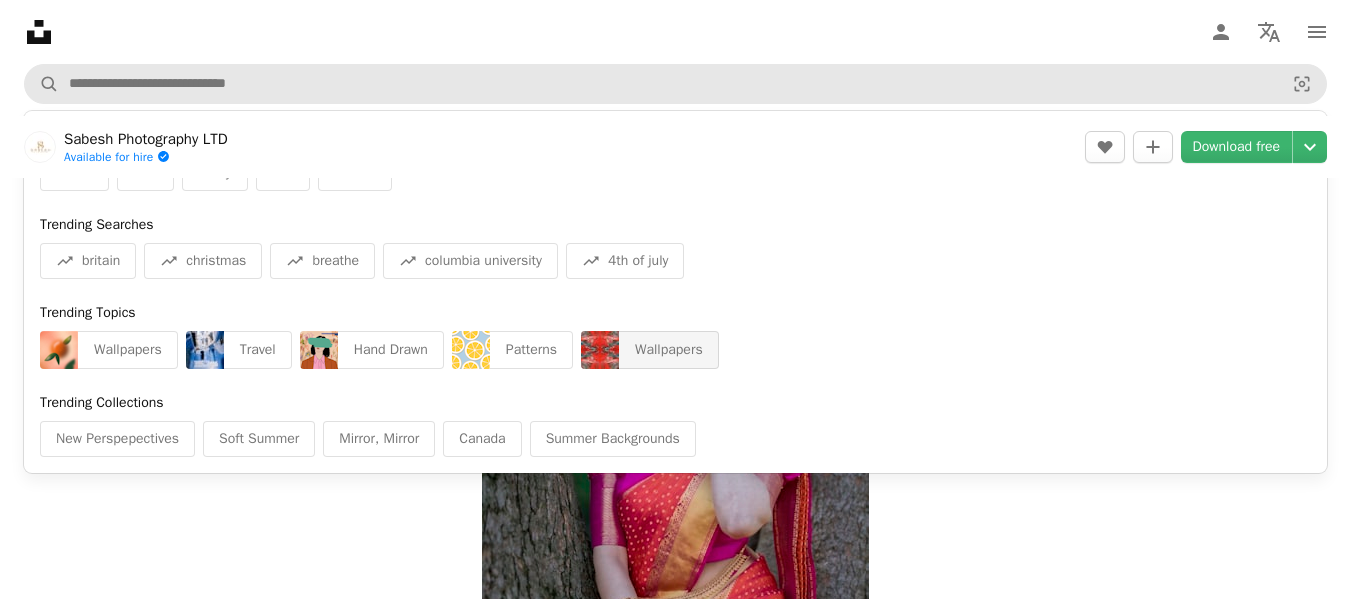 click at bounding box center (600, 350) 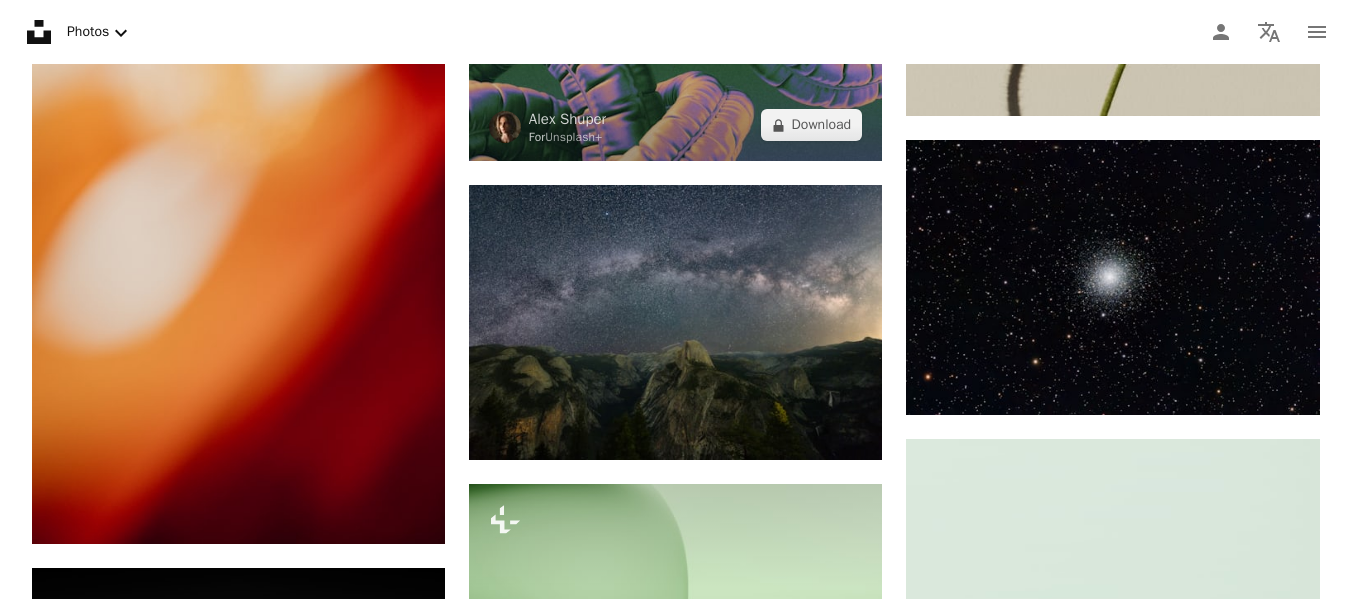 scroll, scrollTop: 1899, scrollLeft: 0, axis: vertical 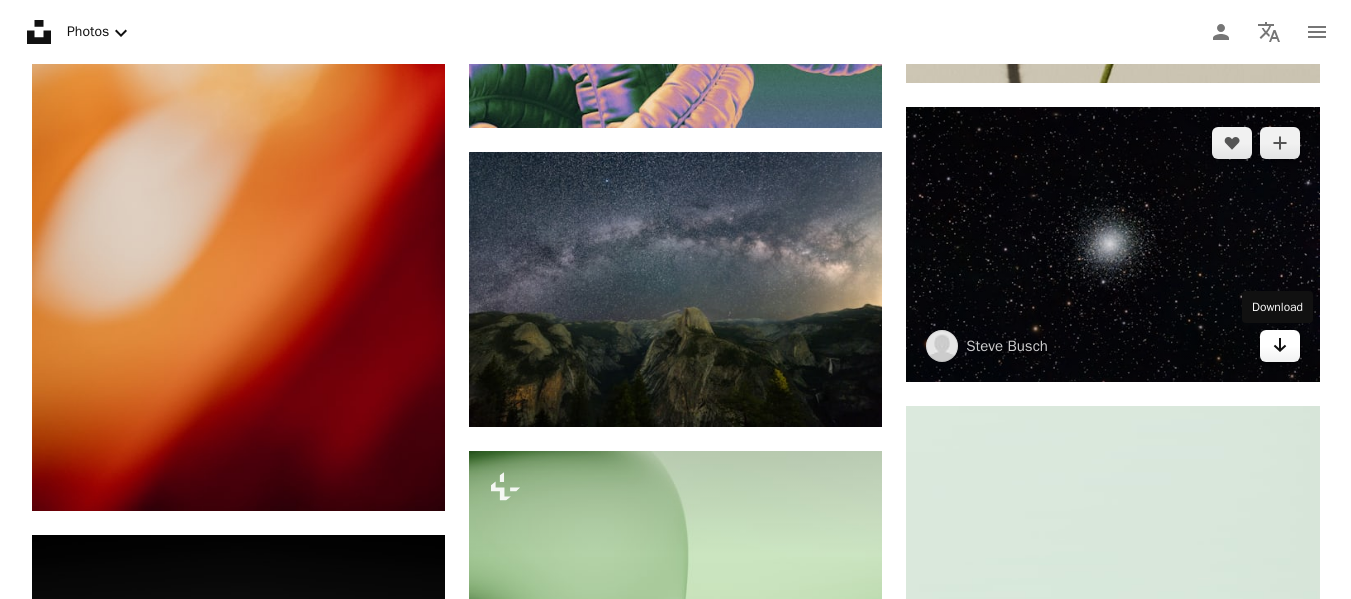 click on "Arrow pointing down" 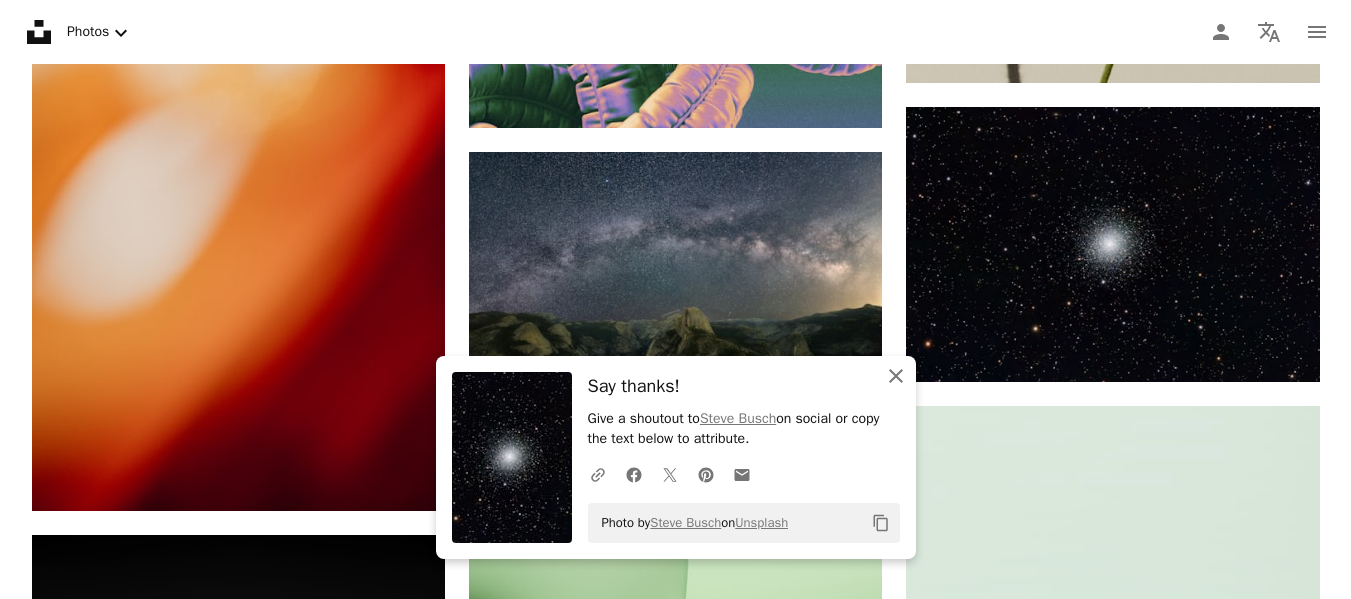 click 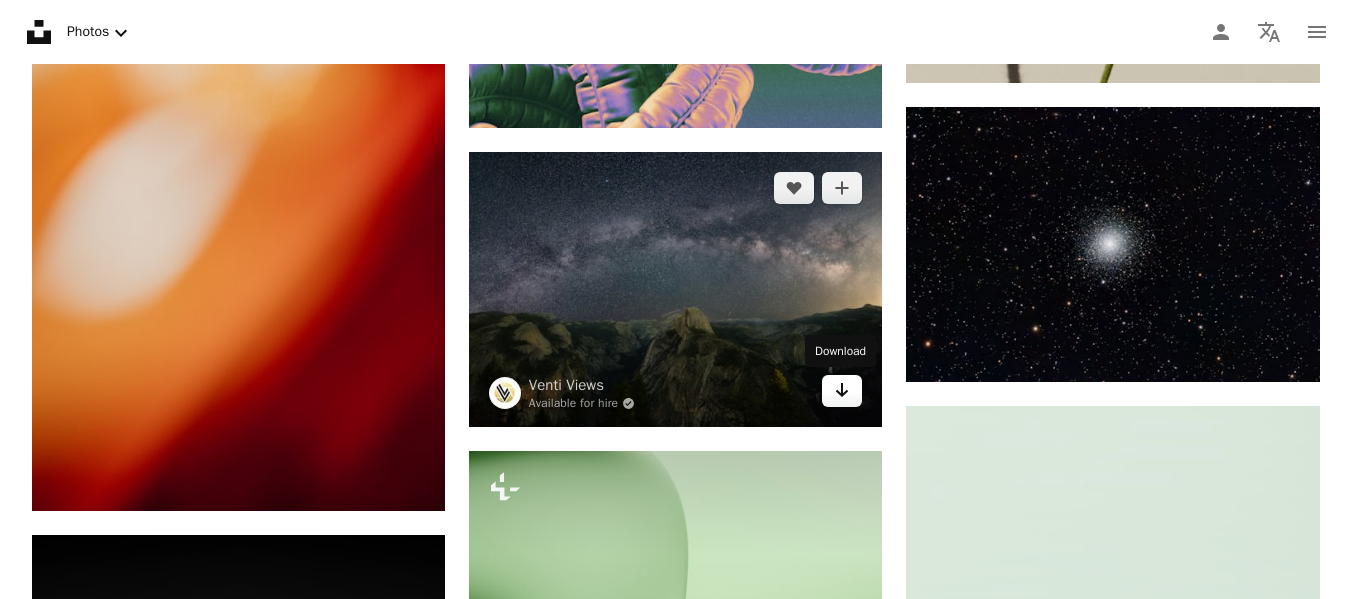 click on "Arrow pointing down" 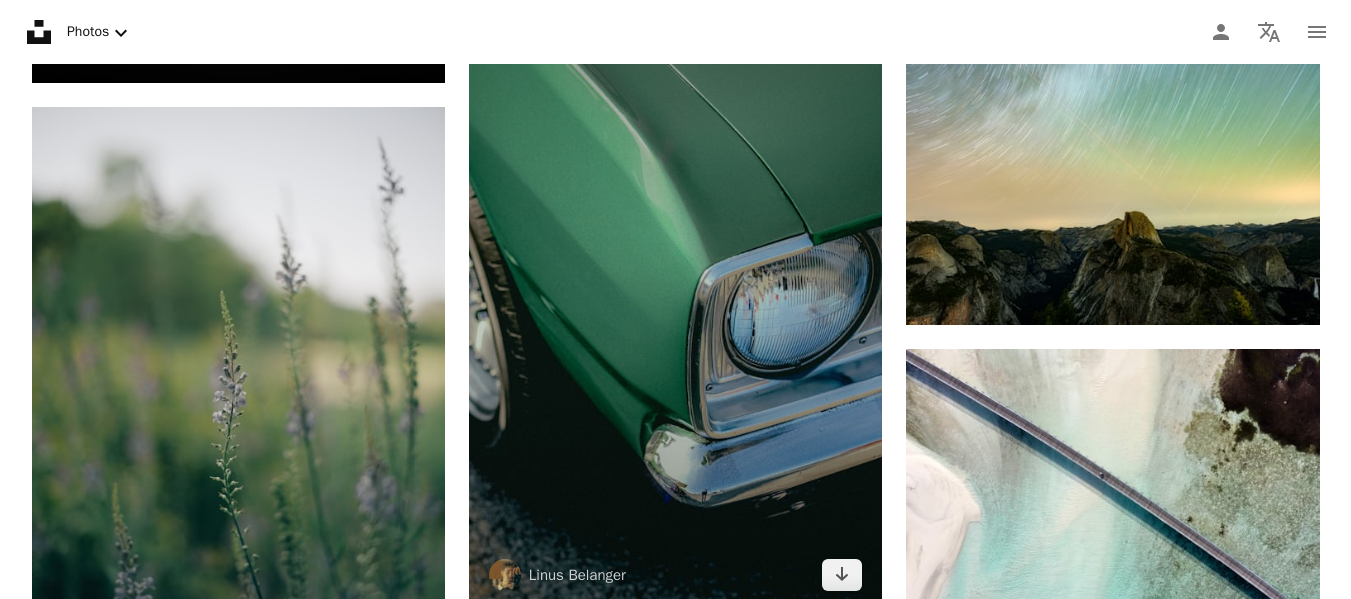 scroll, scrollTop: 3099, scrollLeft: 0, axis: vertical 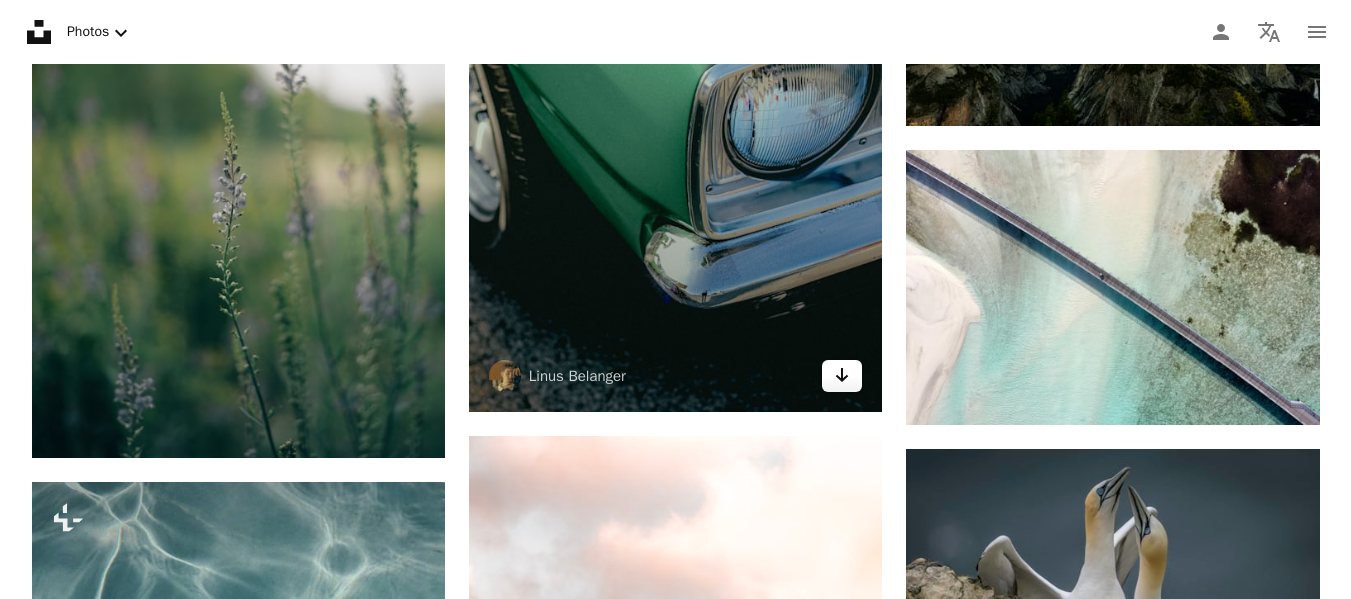 click on "Arrow pointing down" 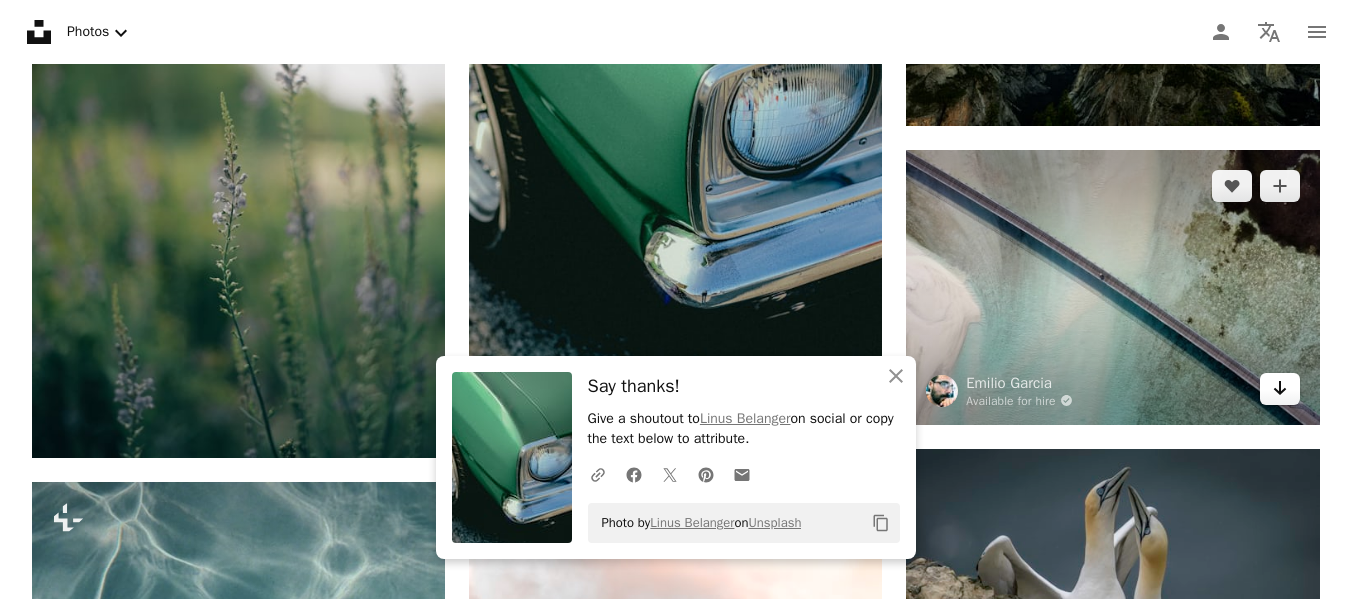 click on "Arrow pointing down" 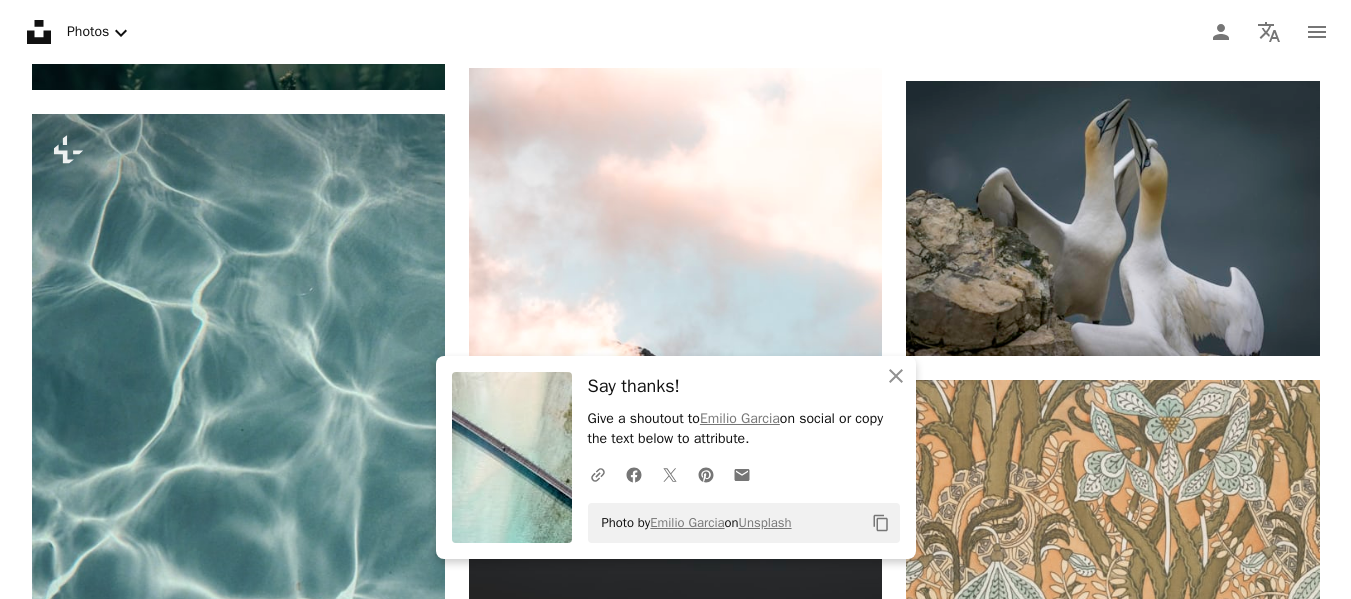 scroll, scrollTop: 3499, scrollLeft: 0, axis: vertical 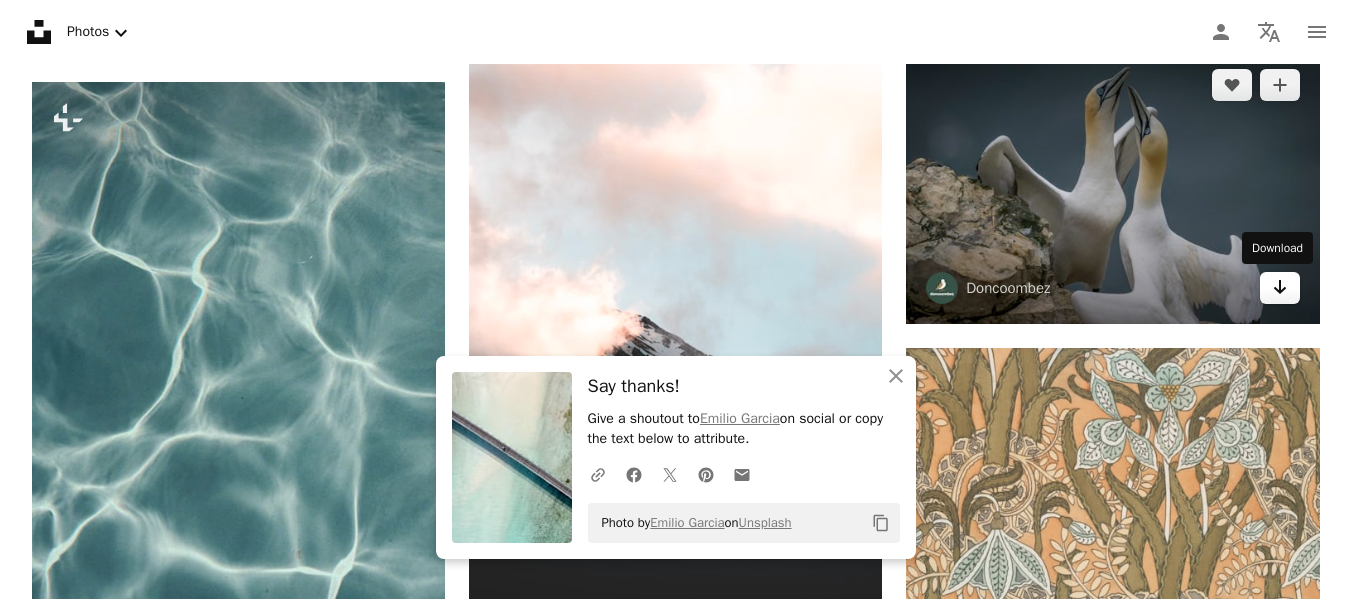 click on "Arrow pointing down" 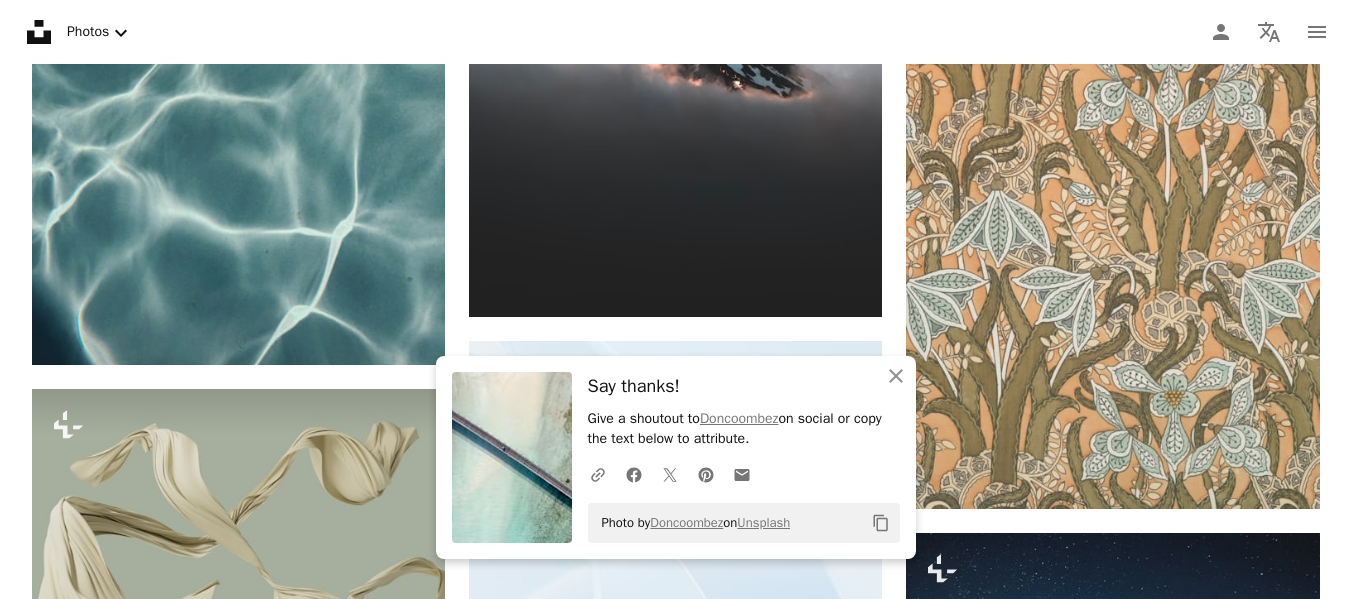 scroll, scrollTop: 3899, scrollLeft: 0, axis: vertical 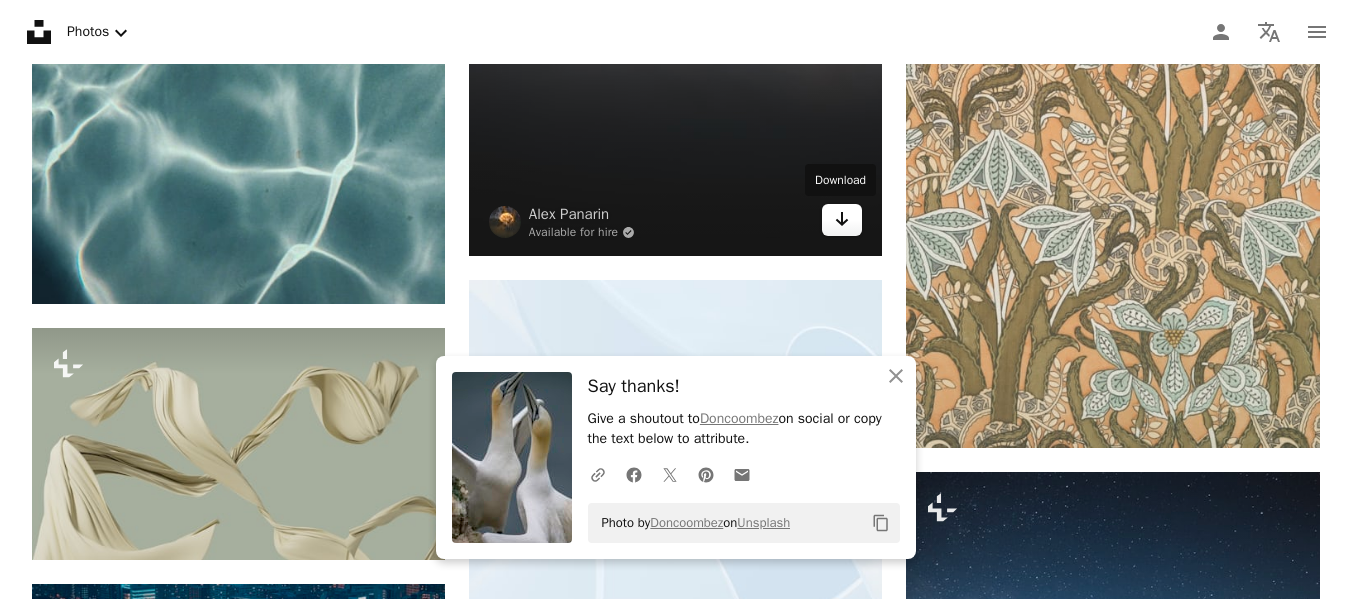 click on "Arrow pointing down" 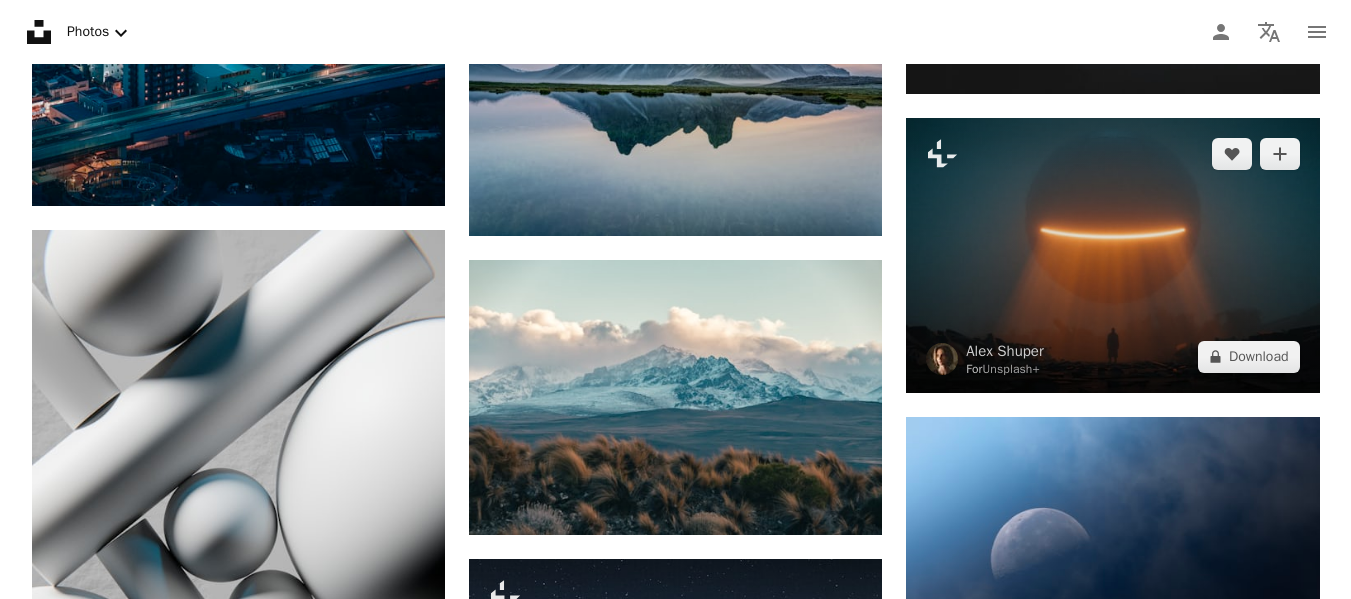 scroll, scrollTop: 4899, scrollLeft: 0, axis: vertical 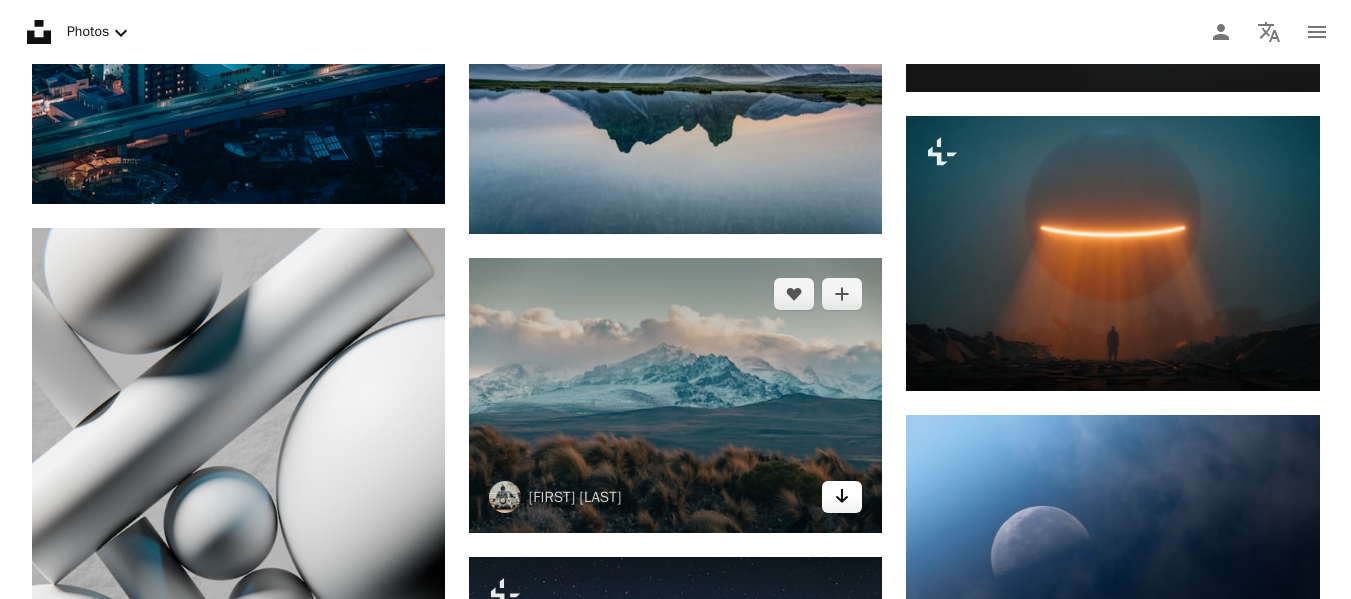 click 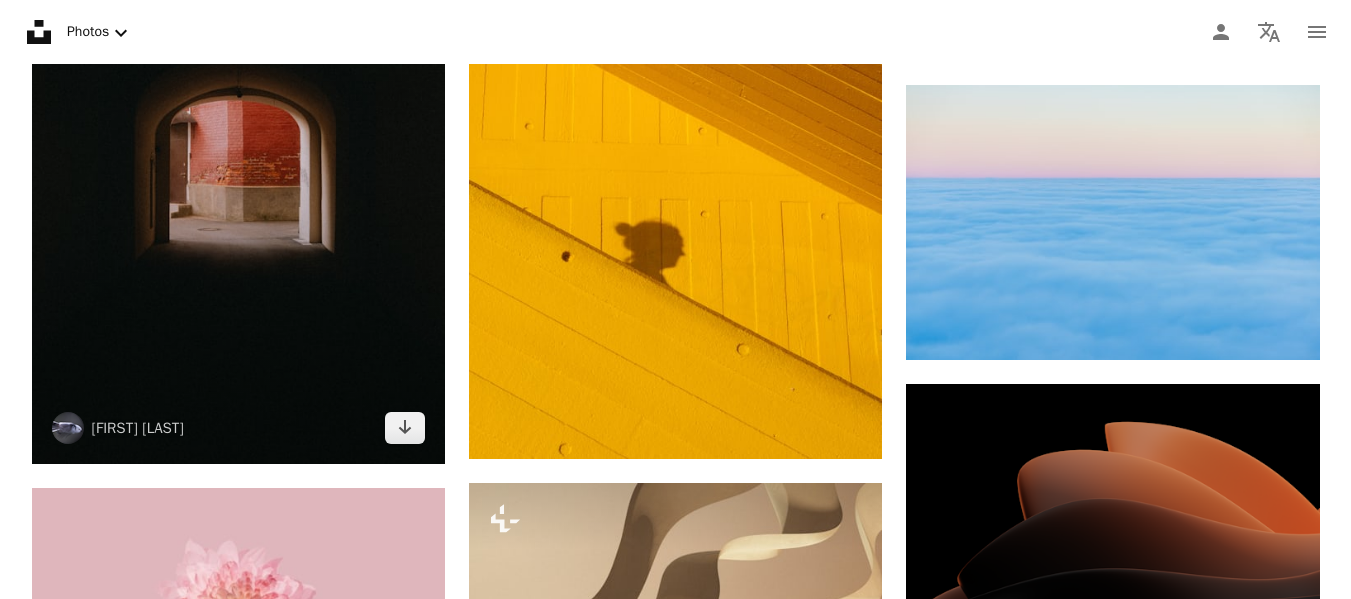 scroll, scrollTop: 8899, scrollLeft: 0, axis: vertical 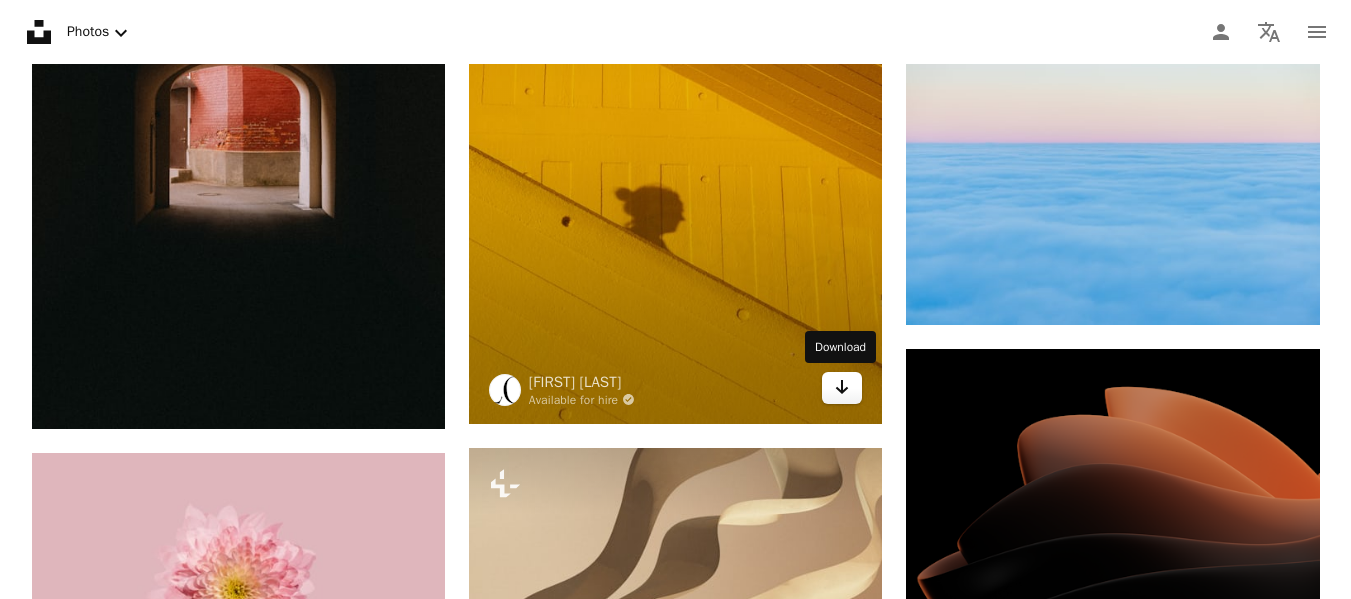 click on "Arrow pointing down" 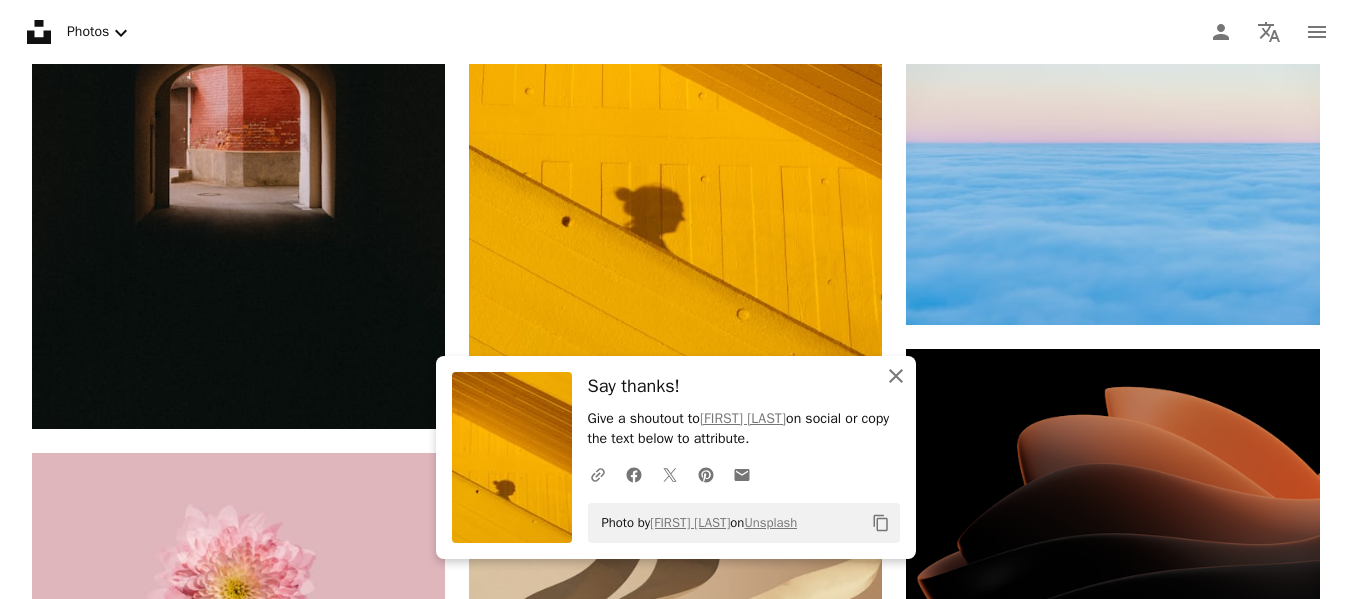 click 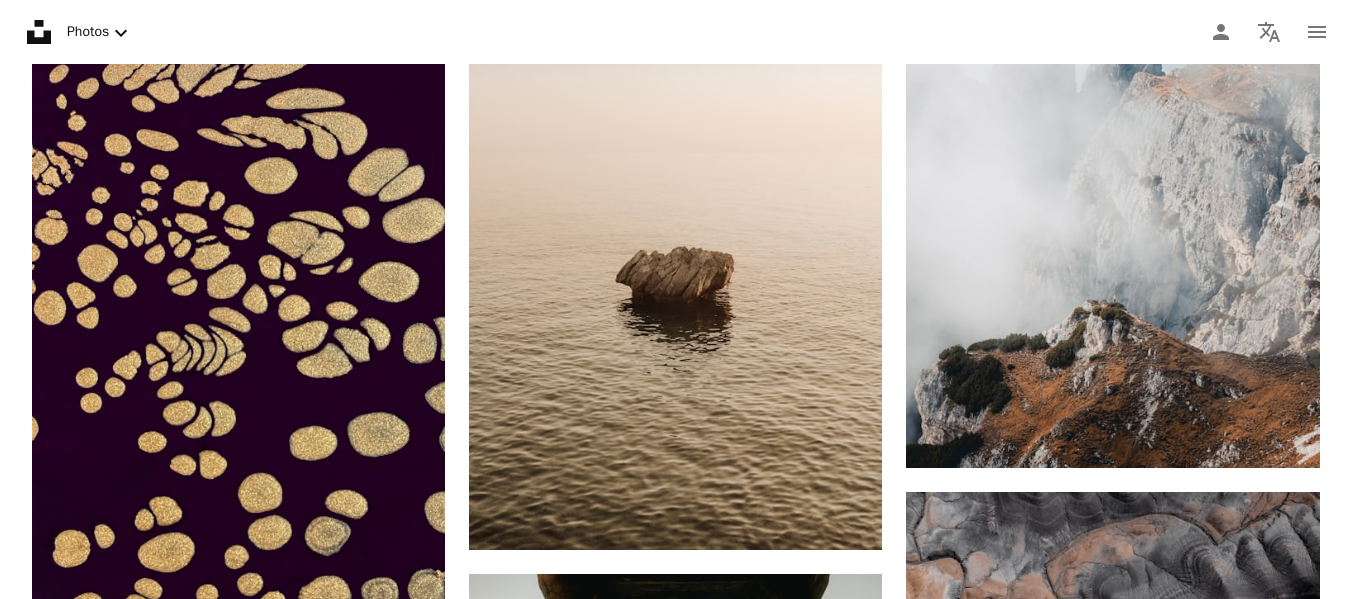 scroll, scrollTop: 10099, scrollLeft: 0, axis: vertical 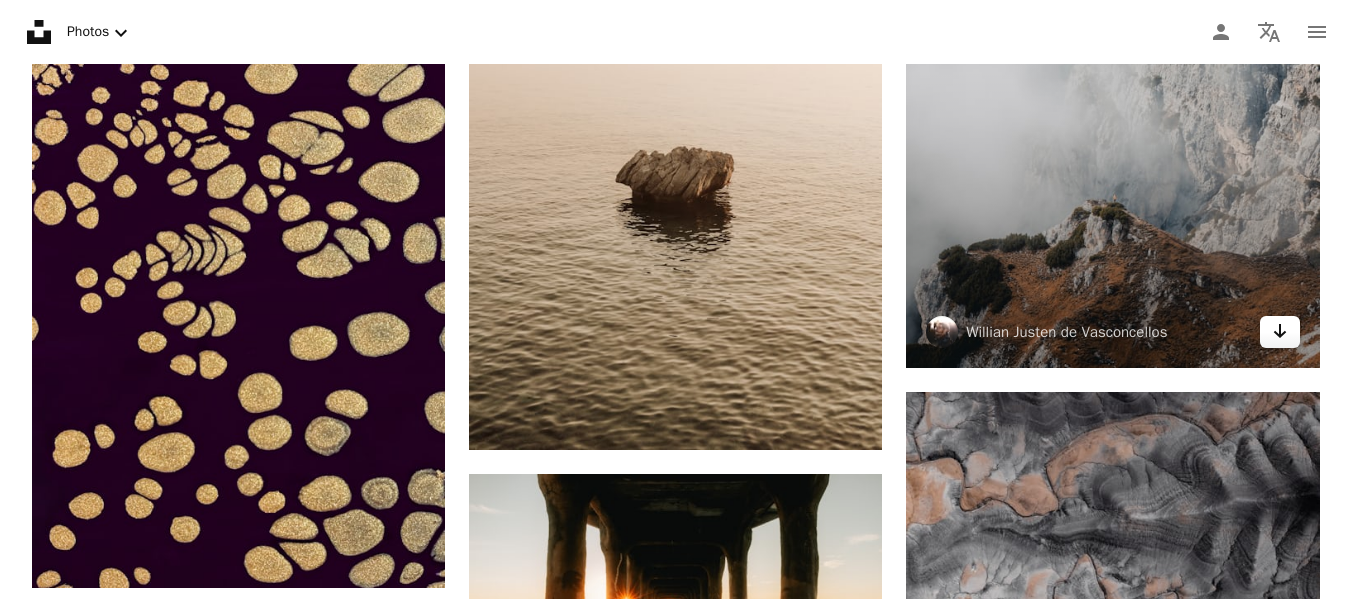click 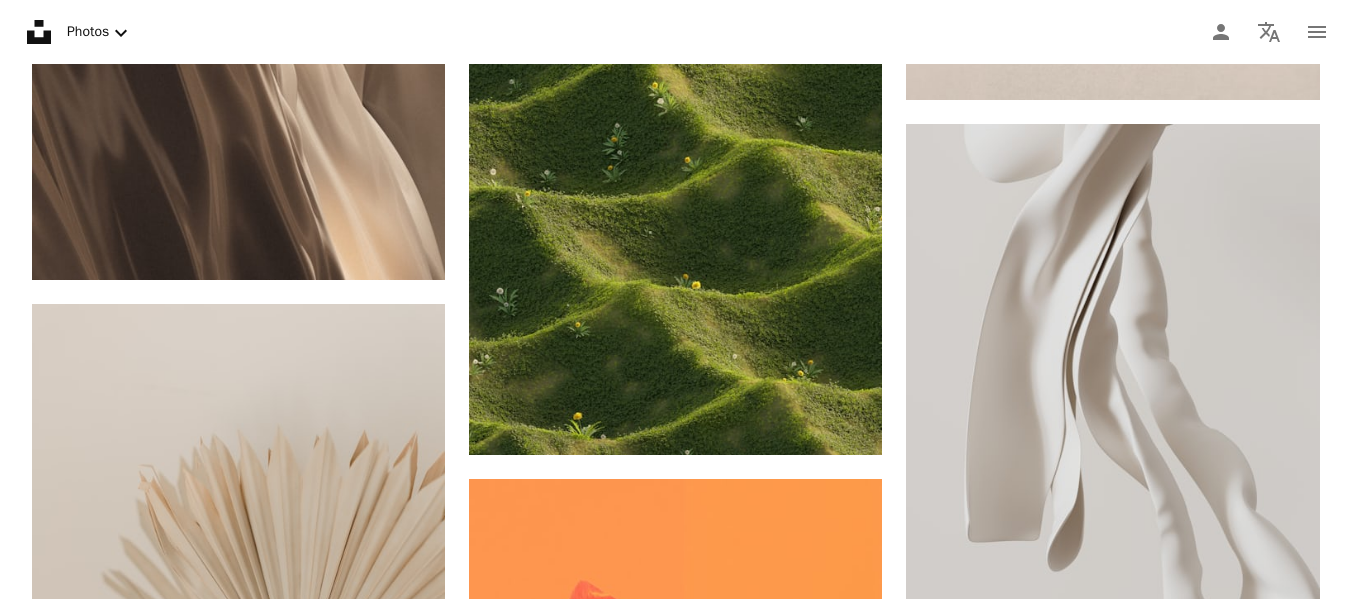 scroll, scrollTop: 14099, scrollLeft: 0, axis: vertical 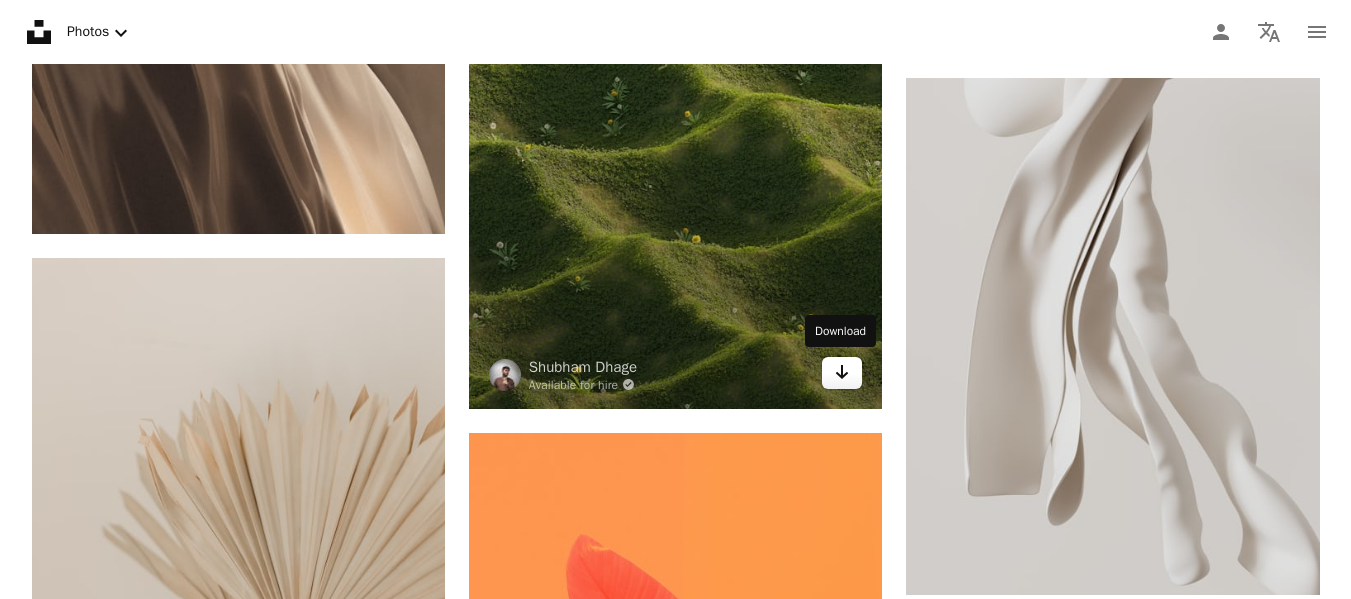 click on "Arrow pointing down" 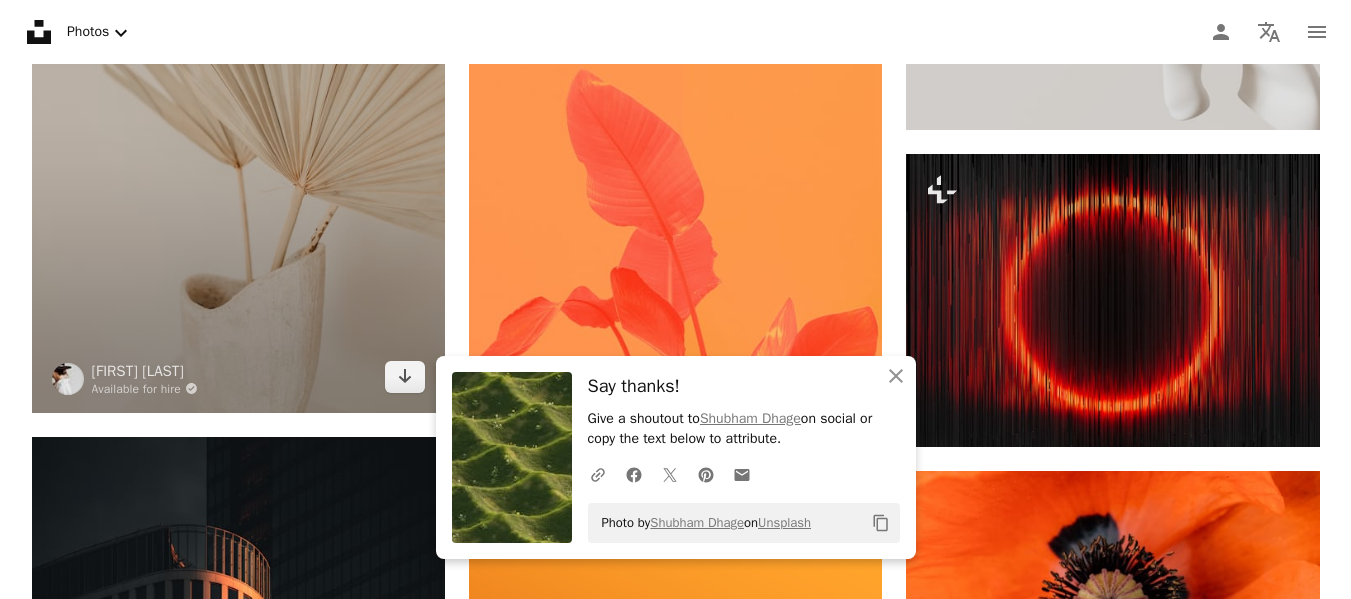 scroll, scrollTop: 14599, scrollLeft: 0, axis: vertical 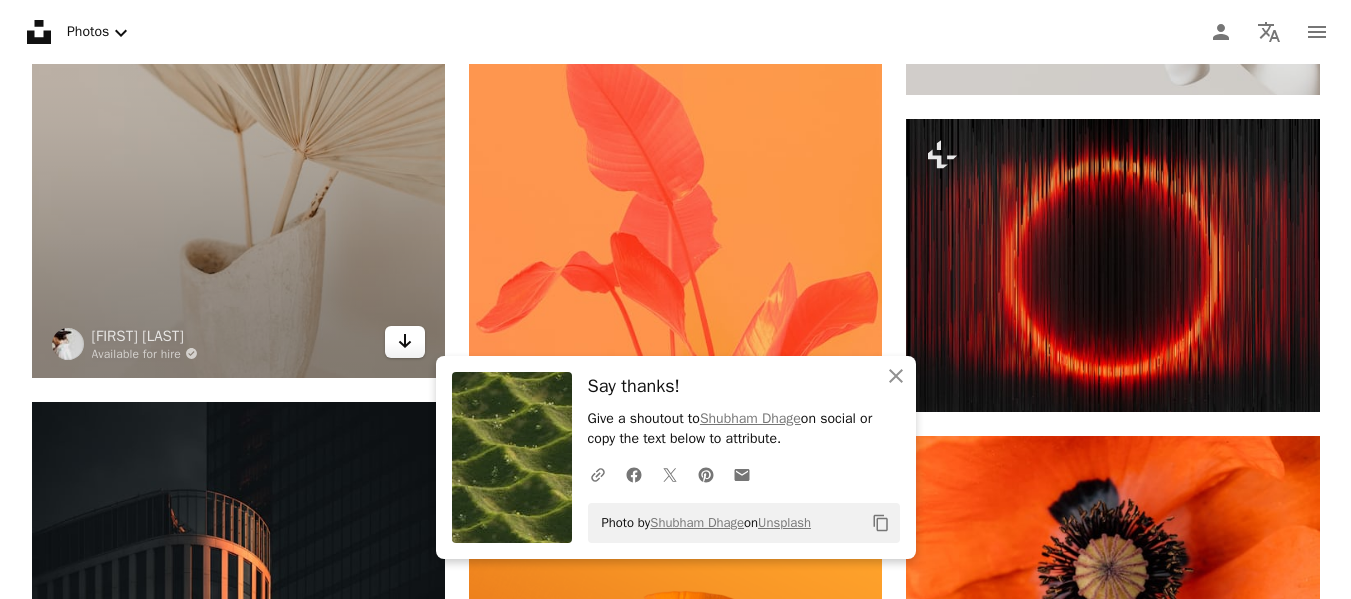 click 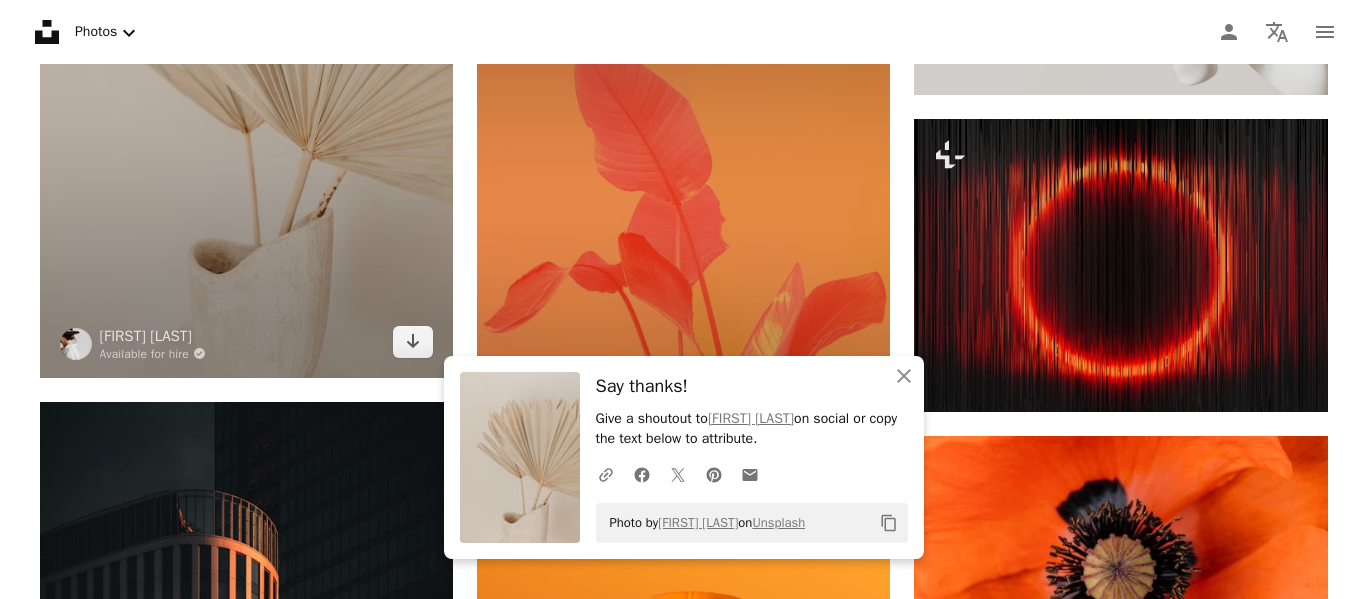 scroll, scrollTop: 14699, scrollLeft: 0, axis: vertical 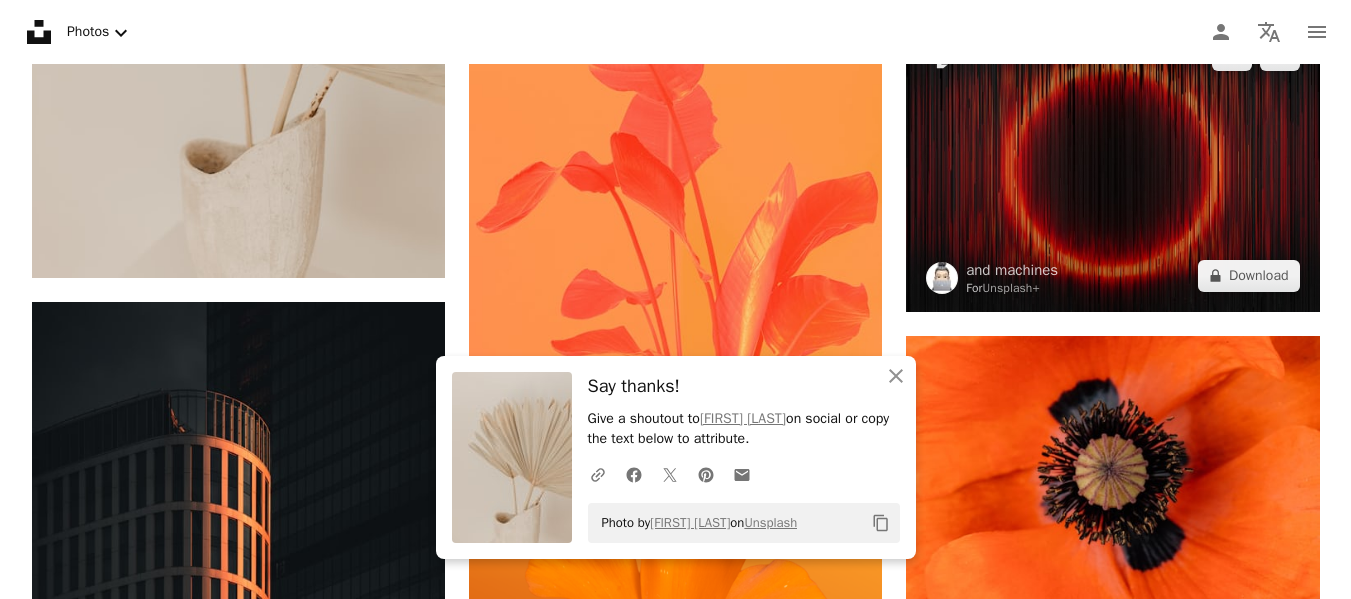 click at bounding box center [1112, 165] 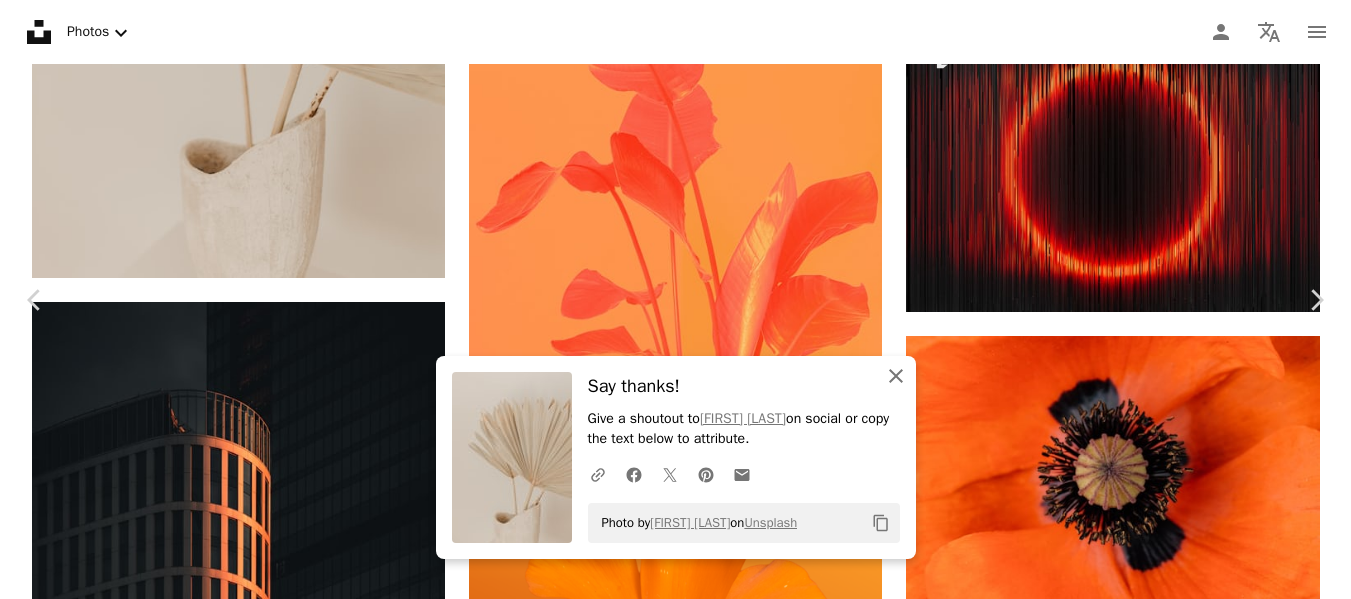 click on "An X shape" 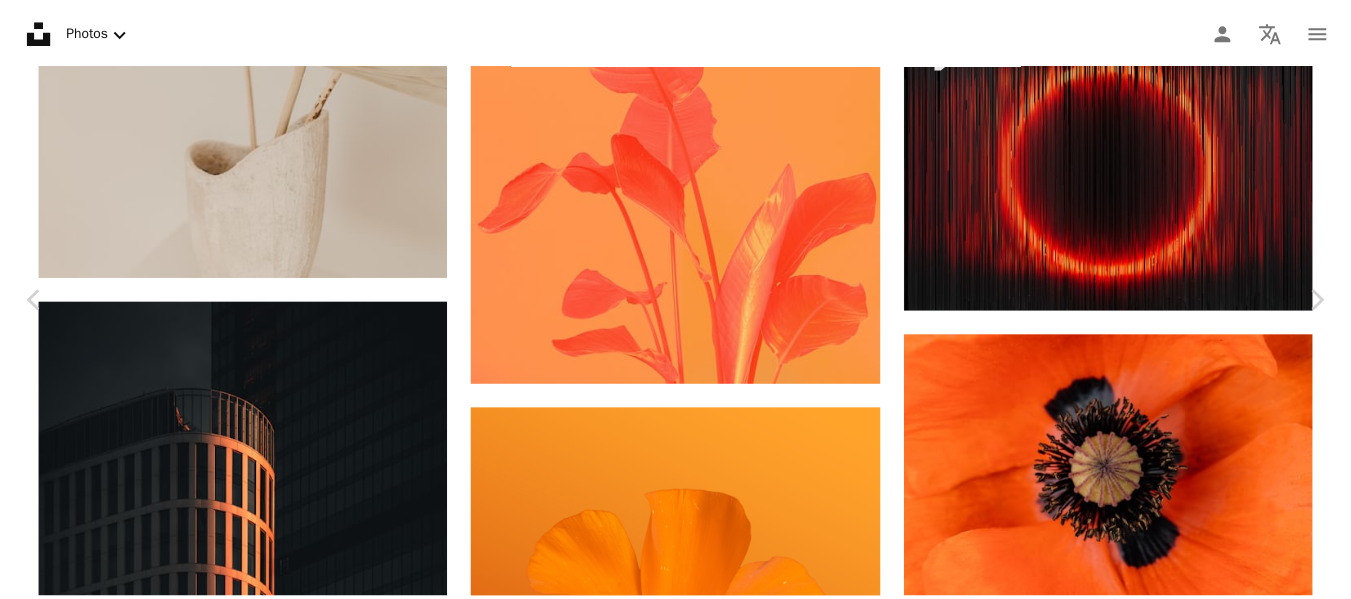 scroll, scrollTop: 2600, scrollLeft: 0, axis: vertical 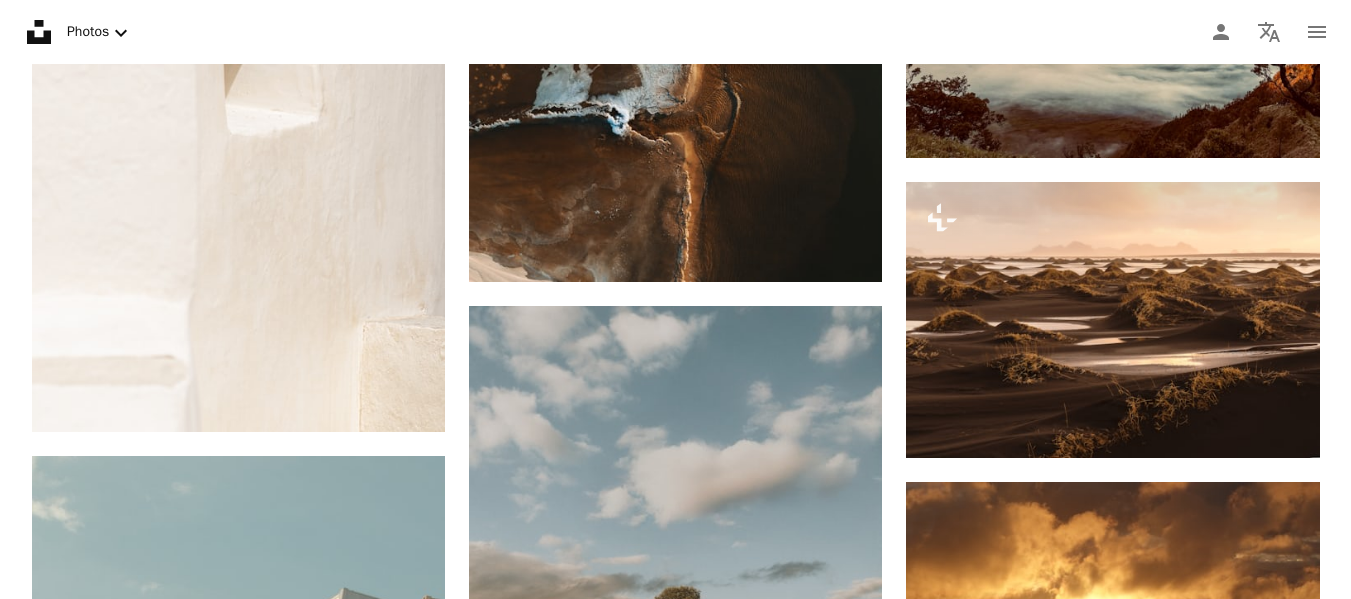 click on "Unsplash logo Unsplash Home A photo Pen Tool A compass A stack of folders Download Photos Chevron down Person Localization icon navigation menu" at bounding box center [675, 32] 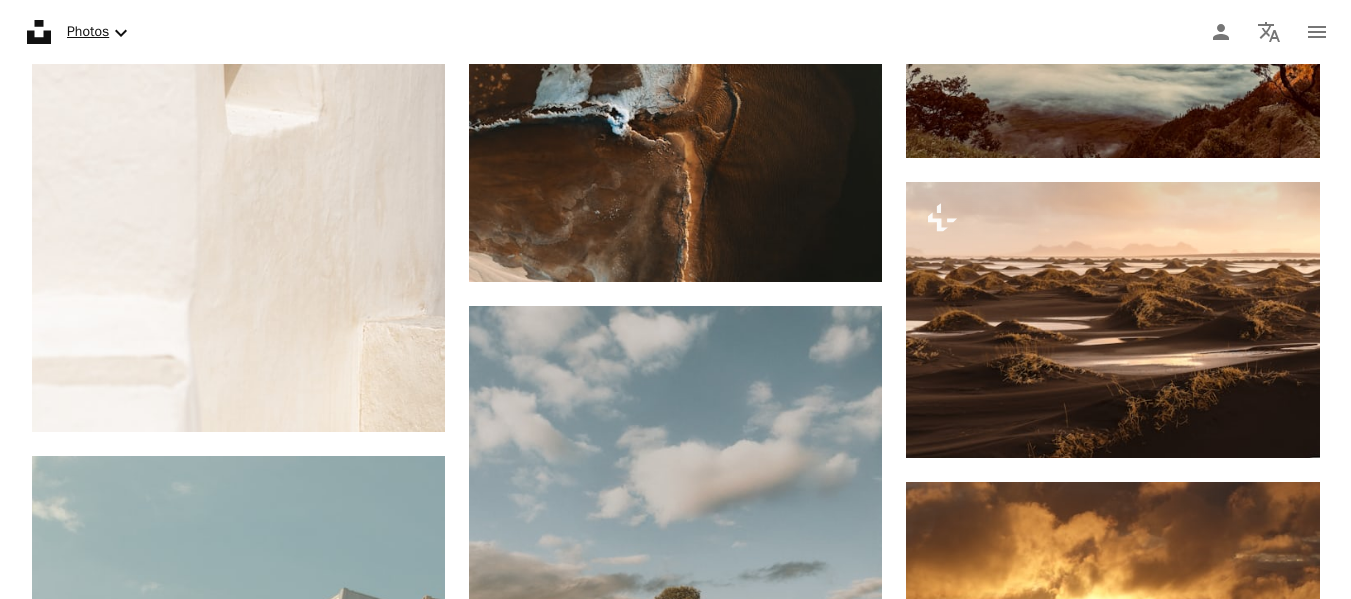 click on "Chevron down" 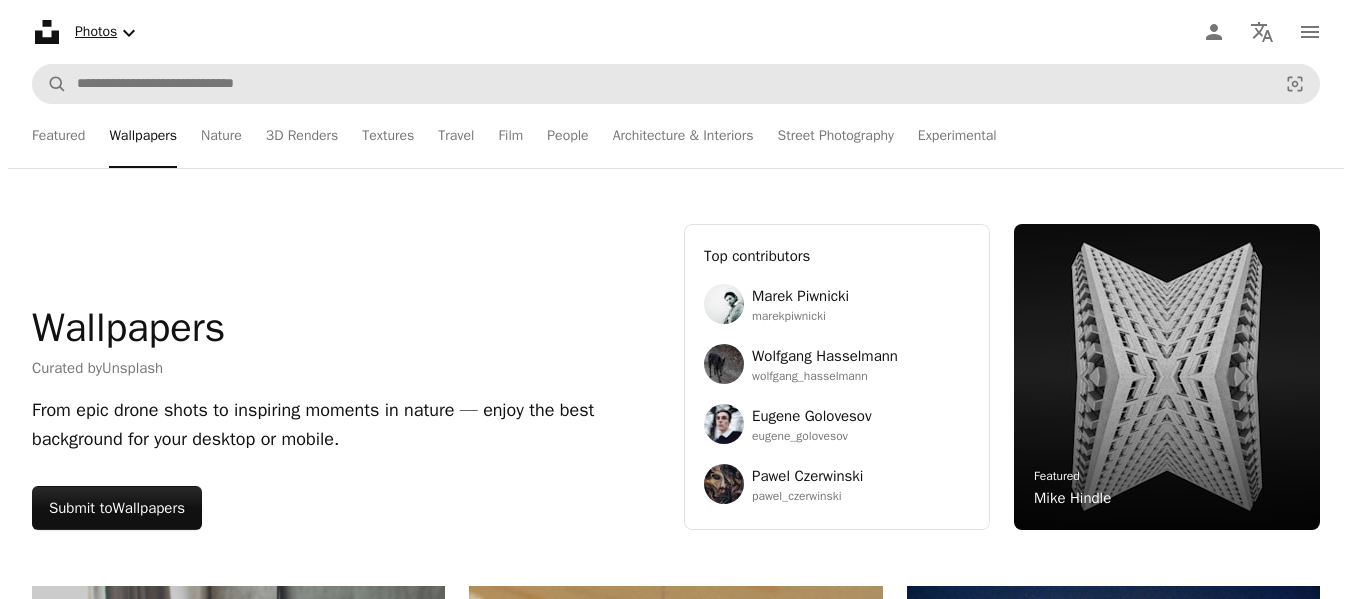 scroll, scrollTop: 0, scrollLeft: 0, axis: both 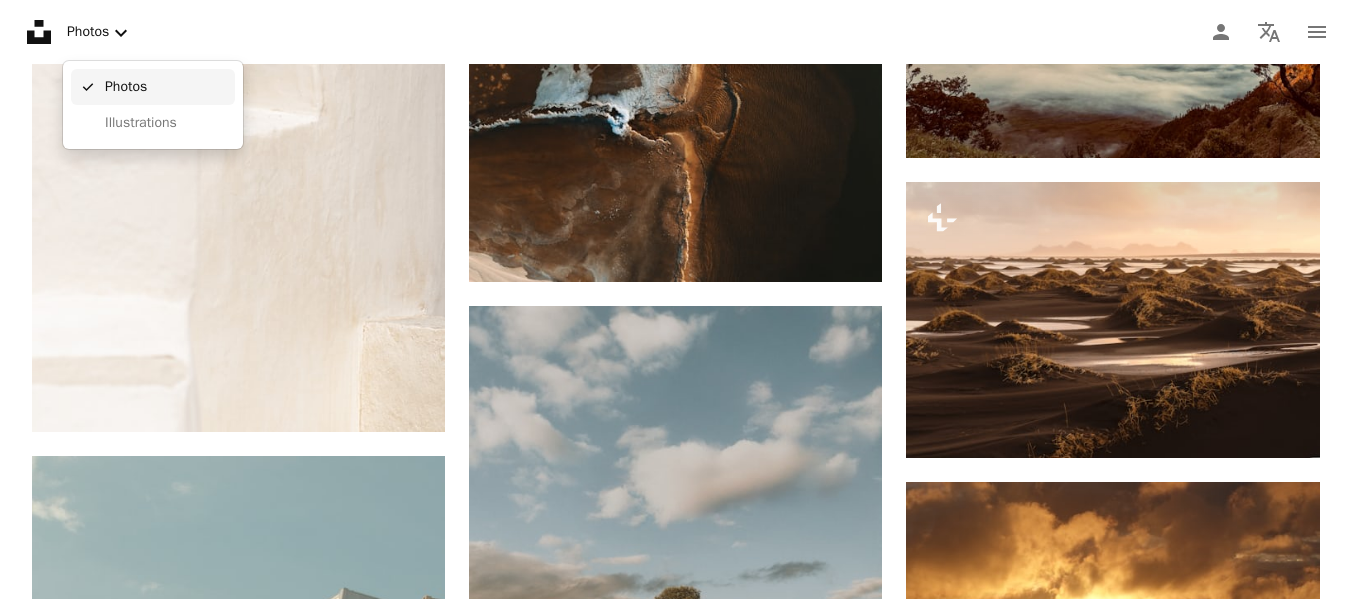 click on "Photos" at bounding box center (166, 87) 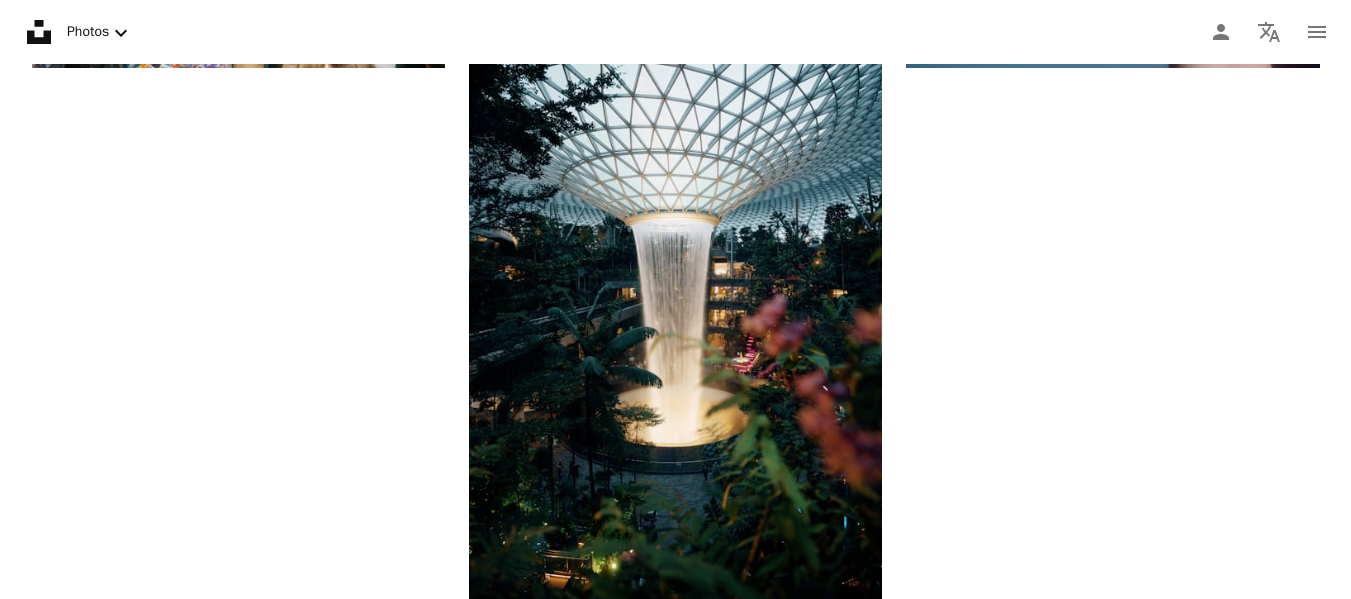 scroll, scrollTop: 0, scrollLeft: 0, axis: both 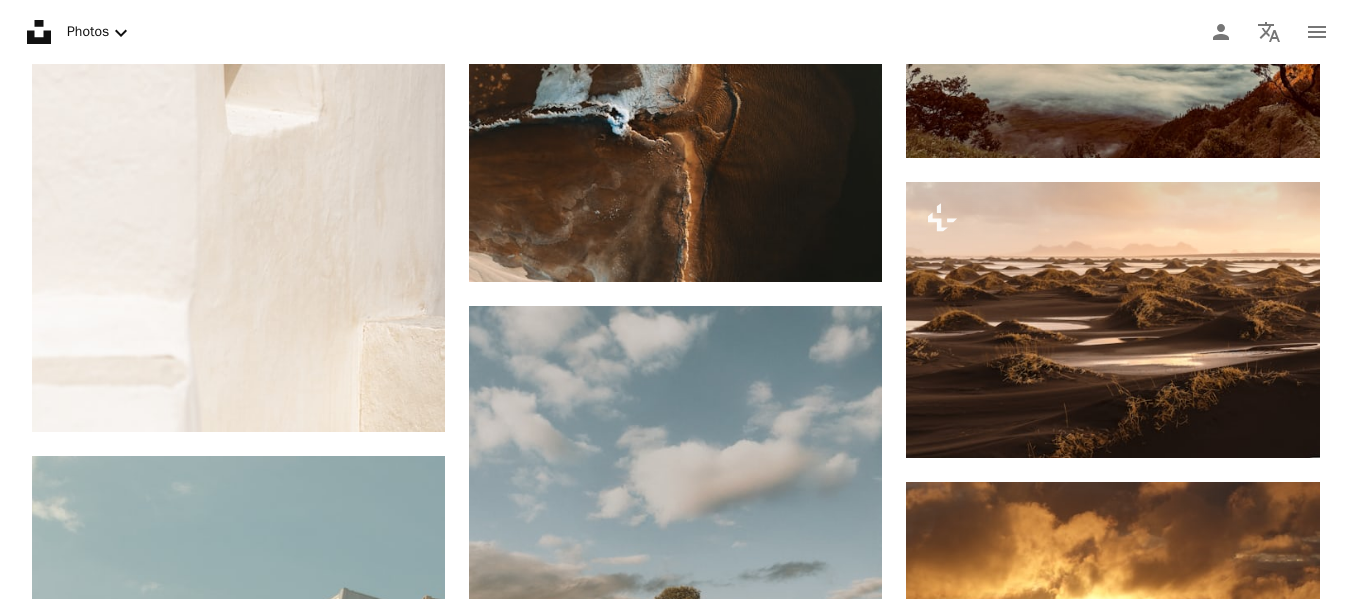click on "Street Photography" at bounding box center [828, -10763] 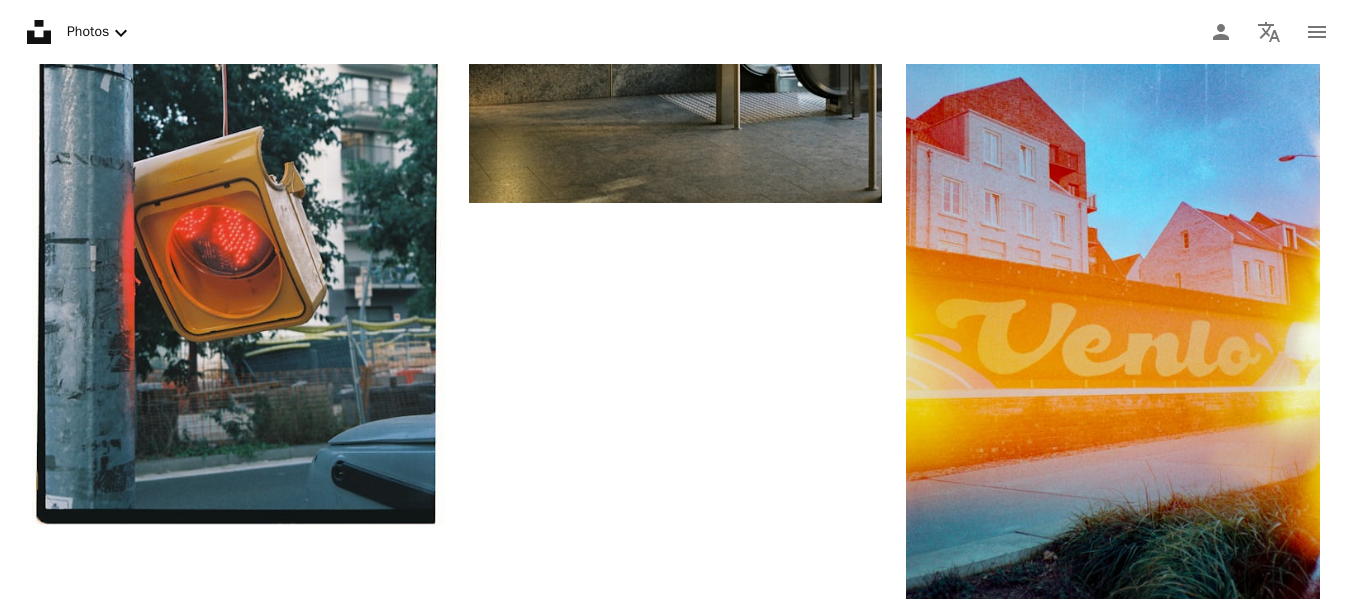 scroll, scrollTop: 100, scrollLeft: 0, axis: vertical 